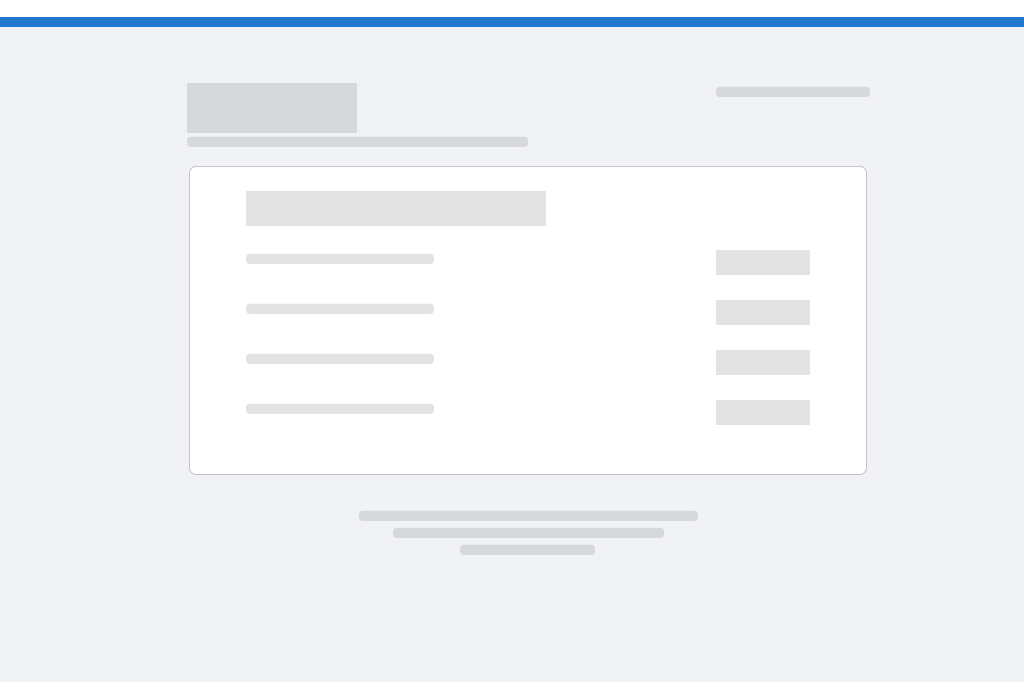 scroll, scrollTop: 0, scrollLeft: 0, axis: both 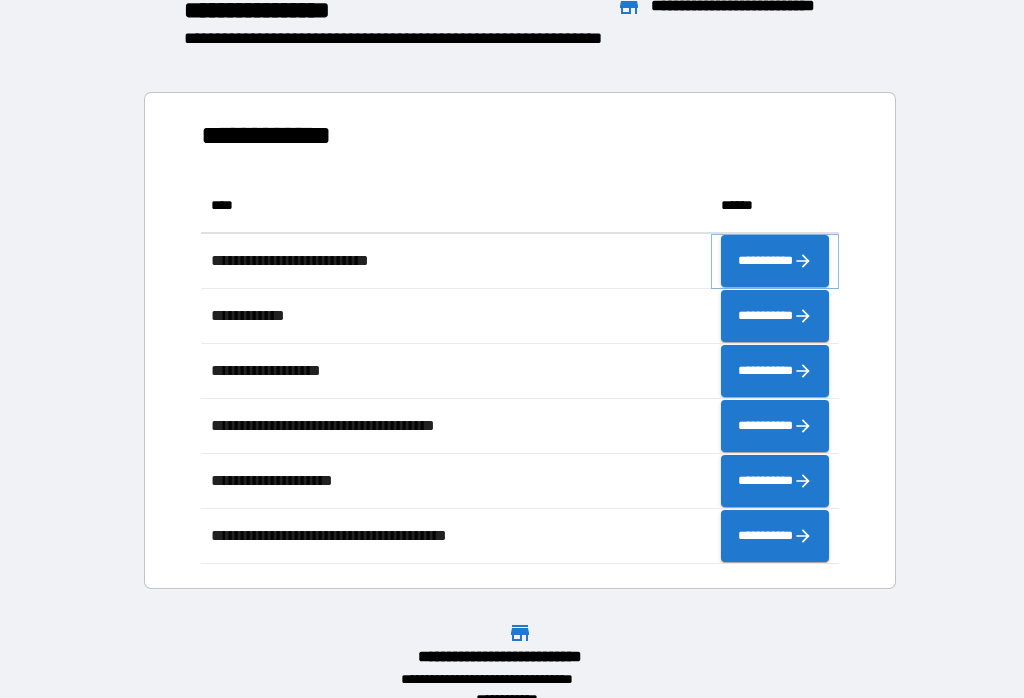 click on "**********" at bounding box center [775, 261] 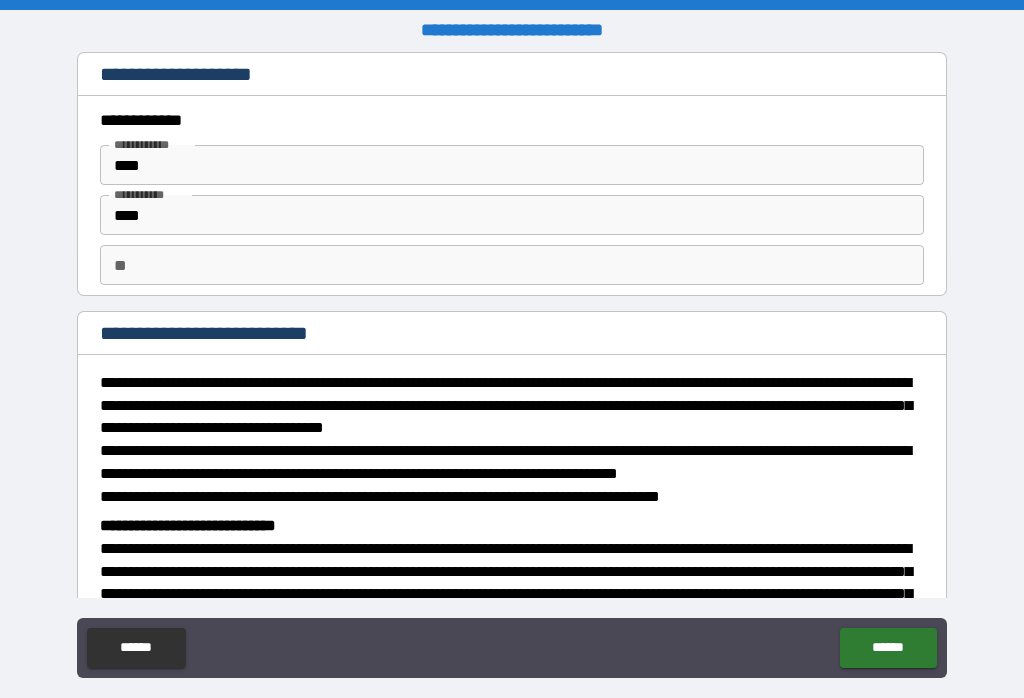 click on "******" at bounding box center [888, 648] 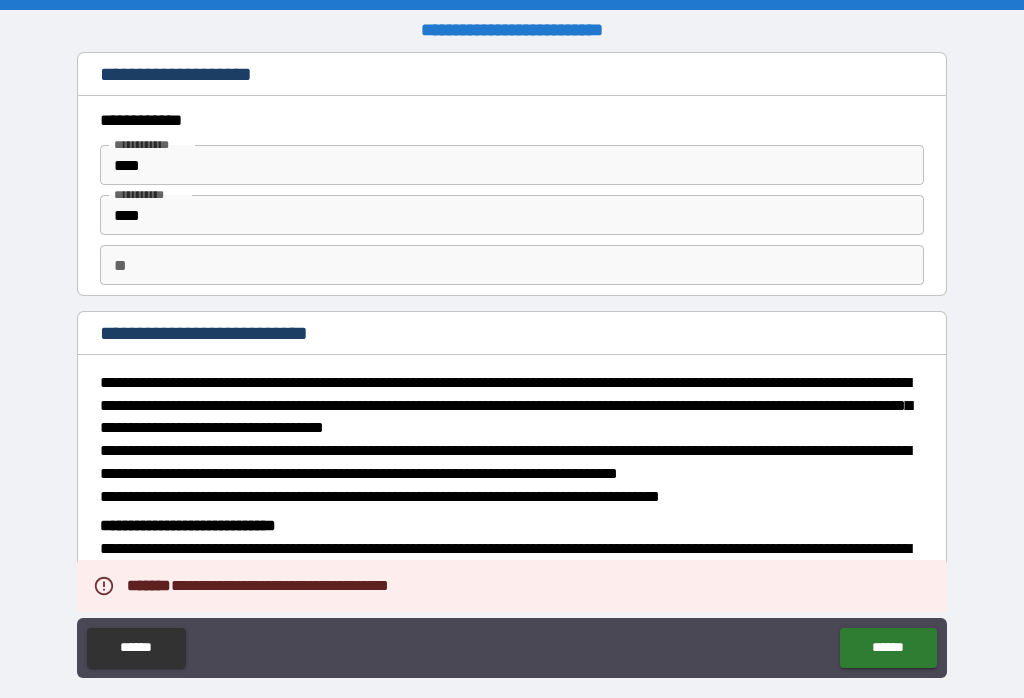 click on "******" at bounding box center [888, 648] 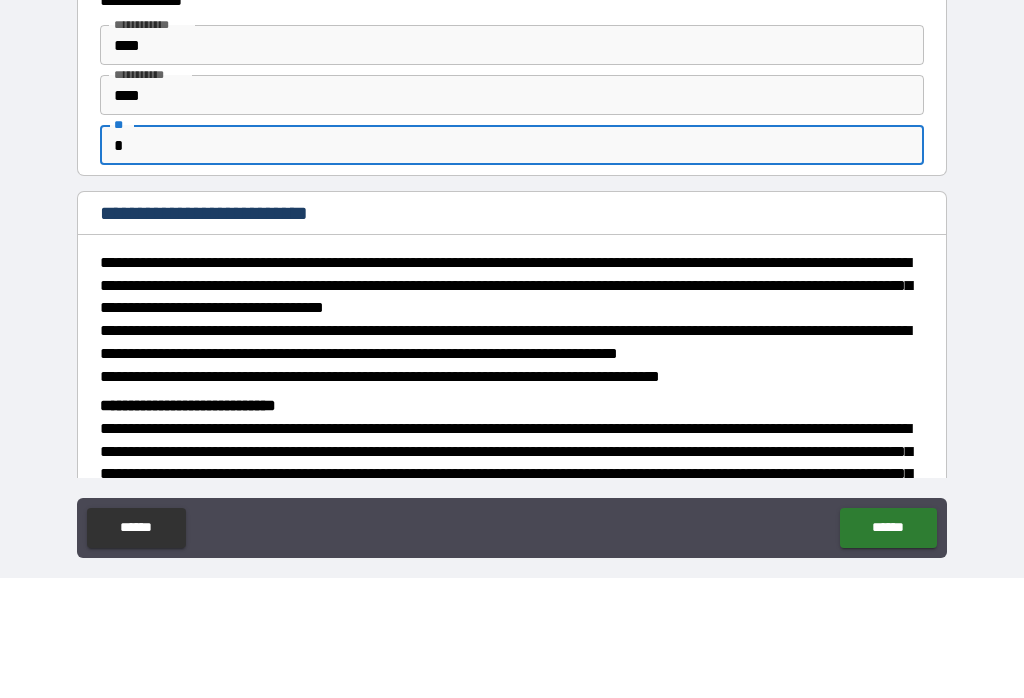 scroll, scrollTop: 31, scrollLeft: 0, axis: vertical 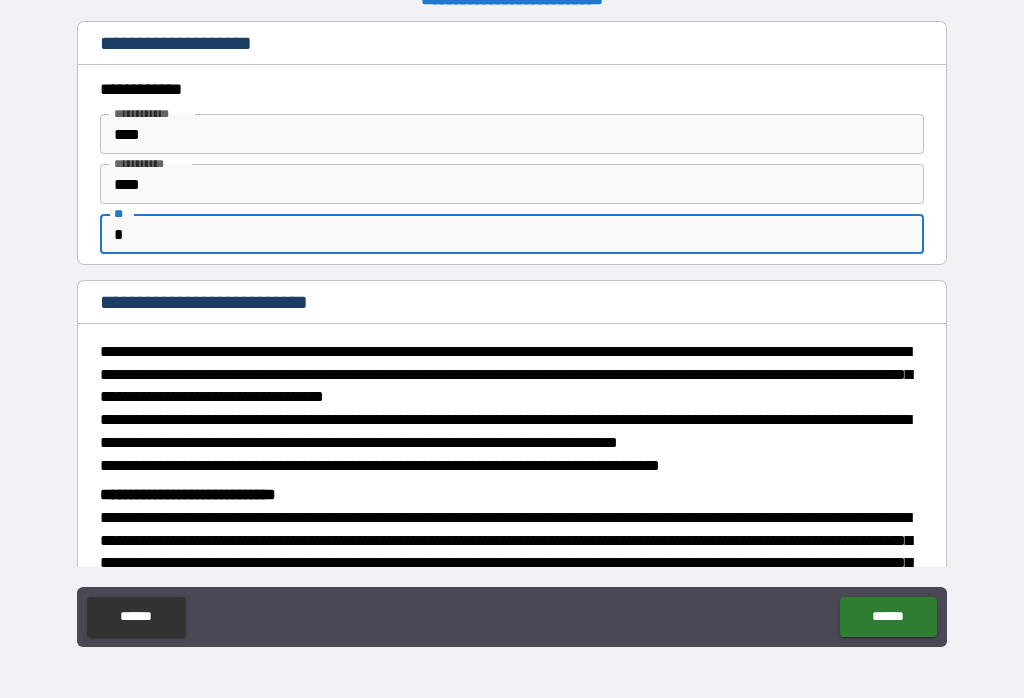 type on "*" 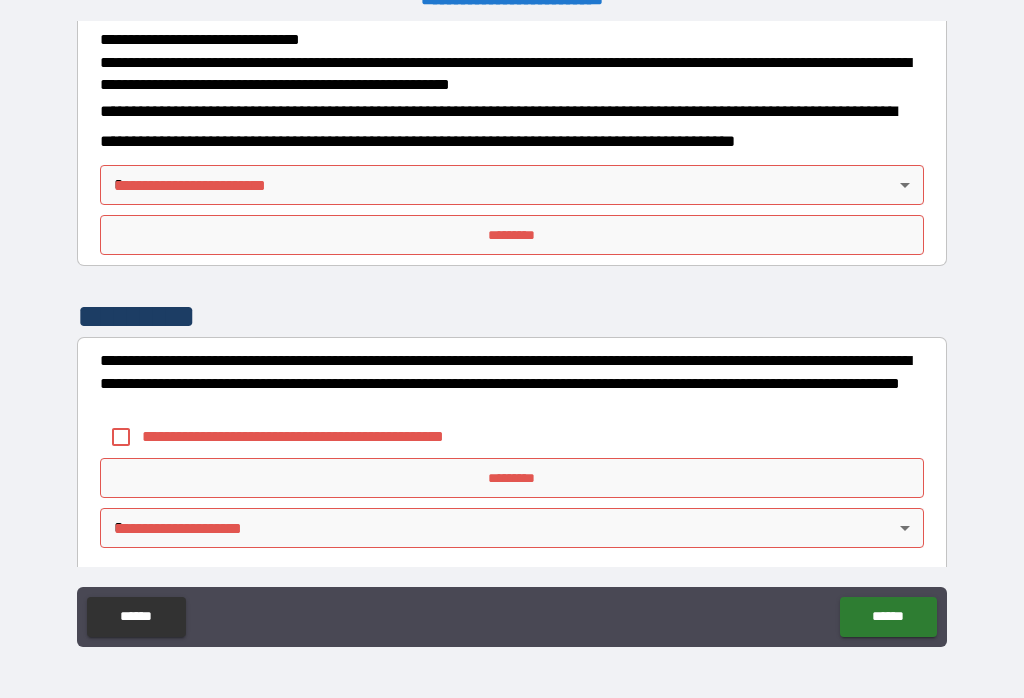 scroll, scrollTop: 717, scrollLeft: 0, axis: vertical 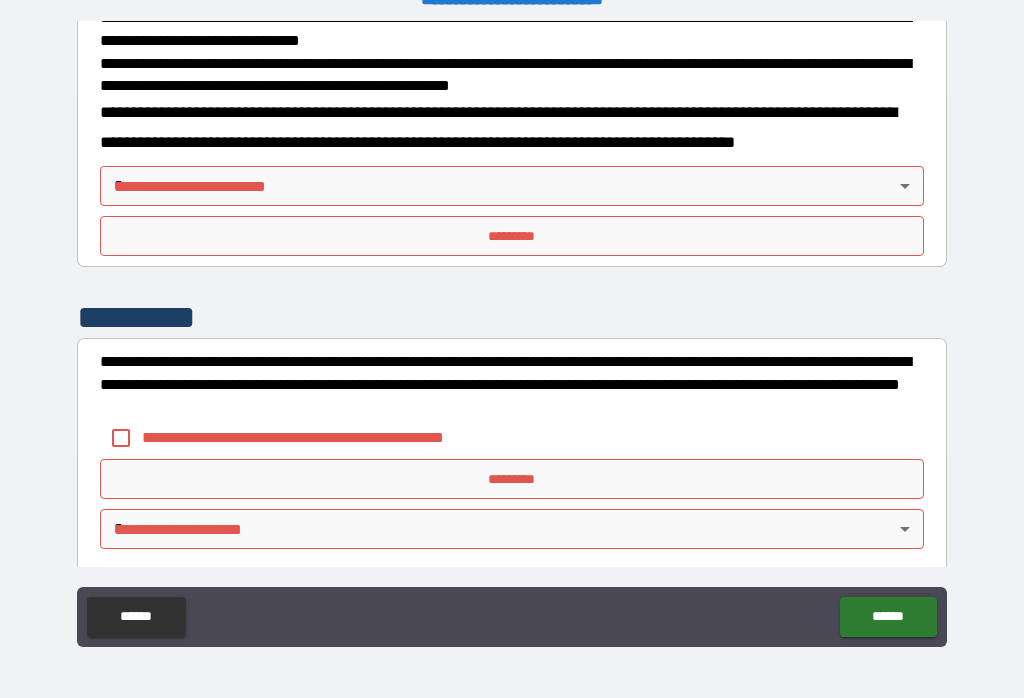 click on "**********" at bounding box center (512, 333) 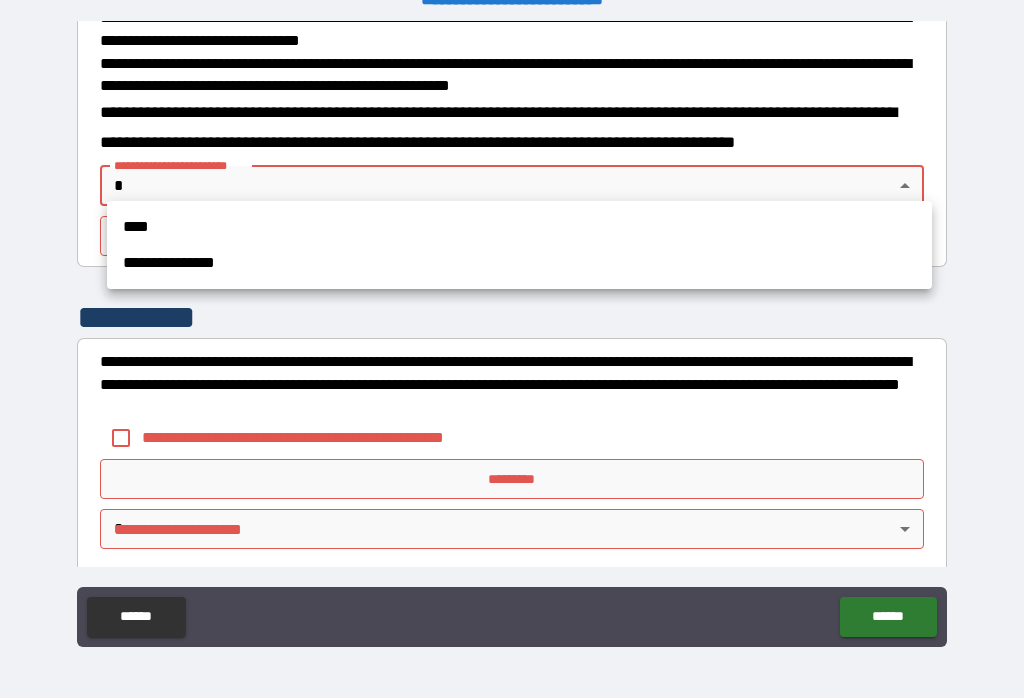 click on "**********" at bounding box center (519, 263) 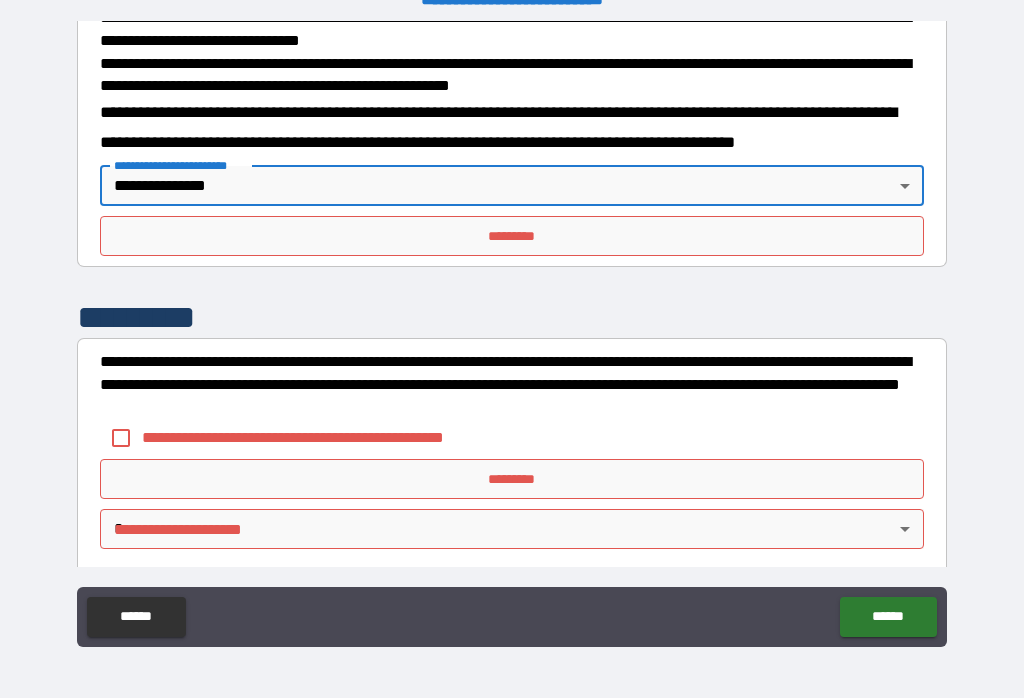 click on "*********" at bounding box center [512, 236] 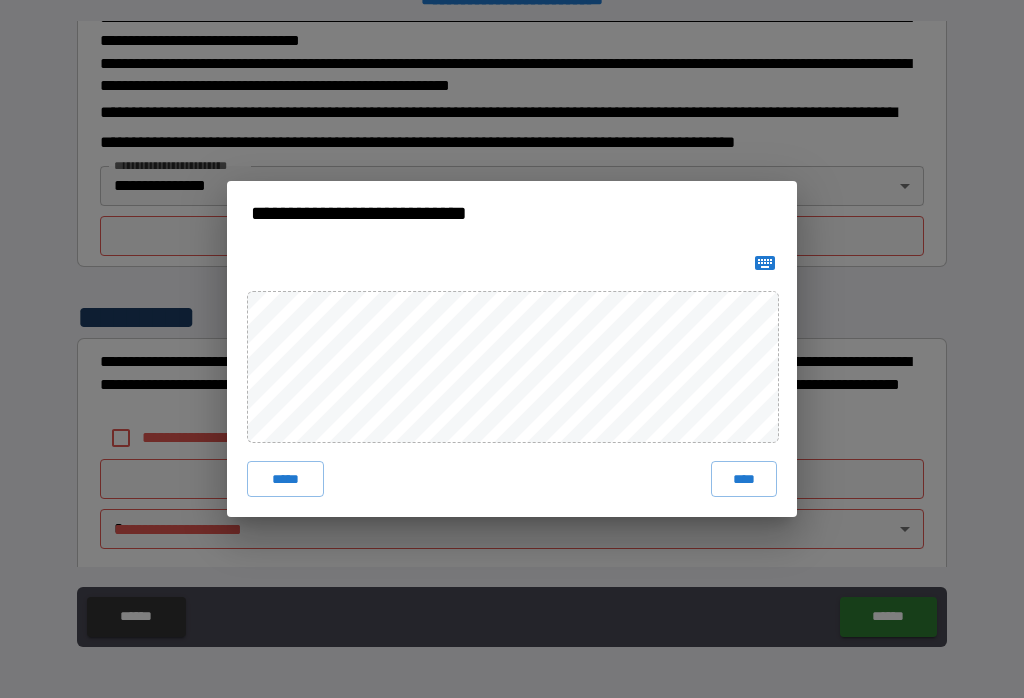 click on "****" at bounding box center (744, 479) 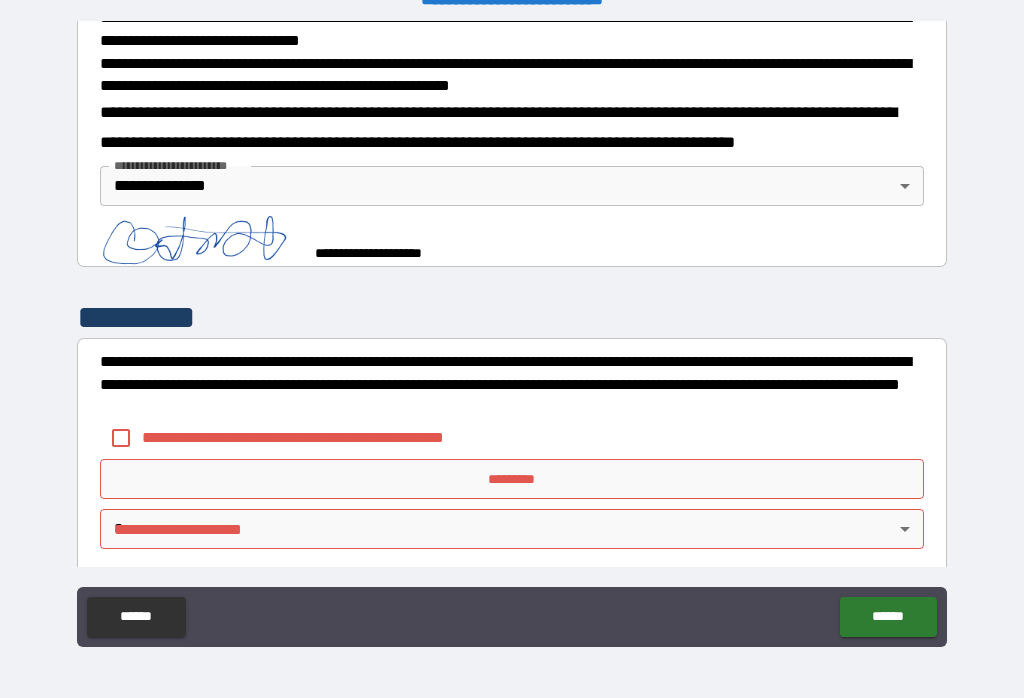 scroll, scrollTop: 707, scrollLeft: 0, axis: vertical 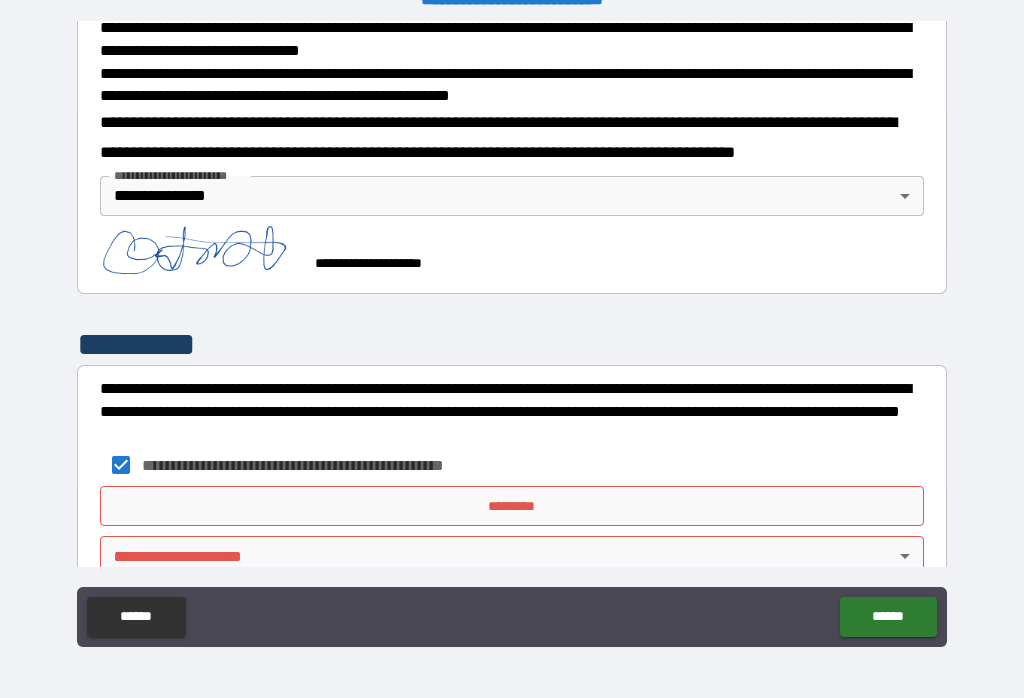 click on "*********" at bounding box center [512, 506] 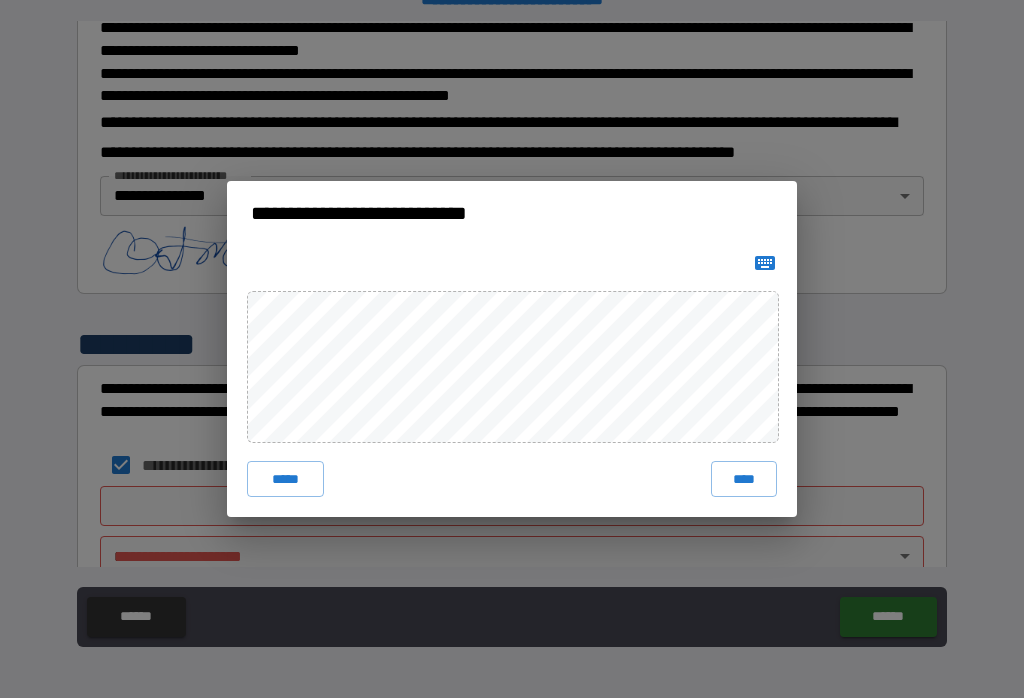 click on "****" at bounding box center (744, 479) 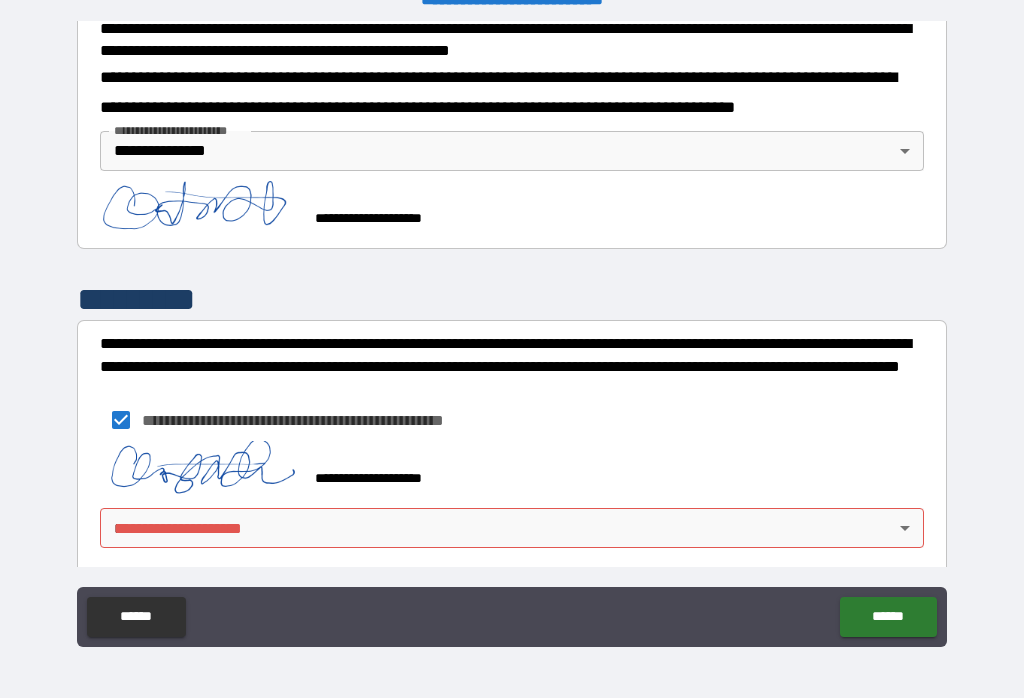 scroll, scrollTop: 751, scrollLeft: 0, axis: vertical 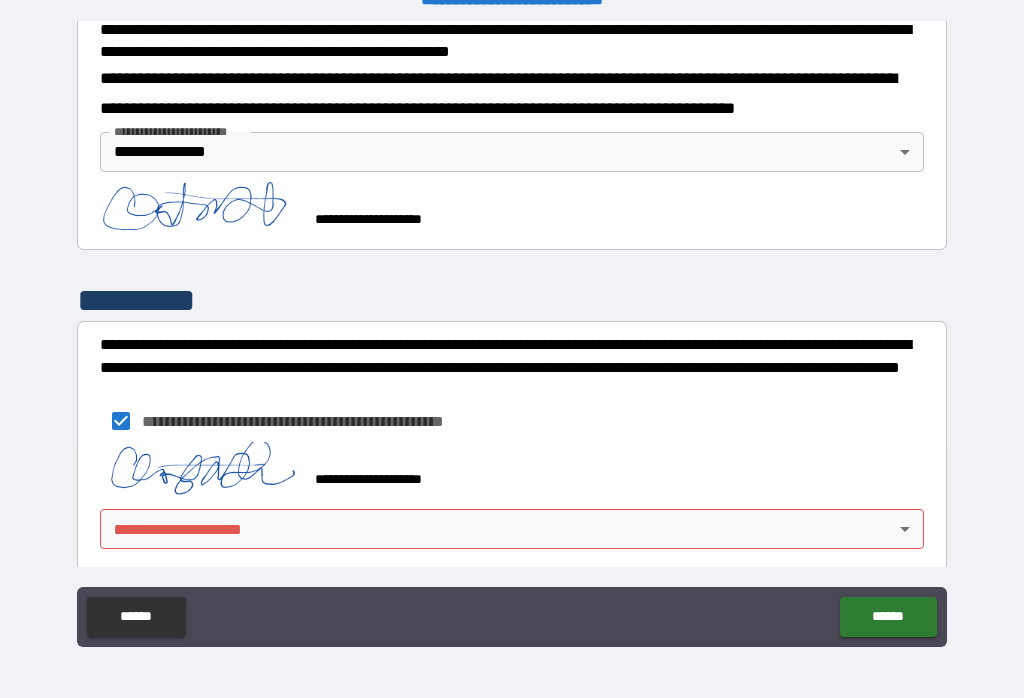 click on "**********" at bounding box center [512, 333] 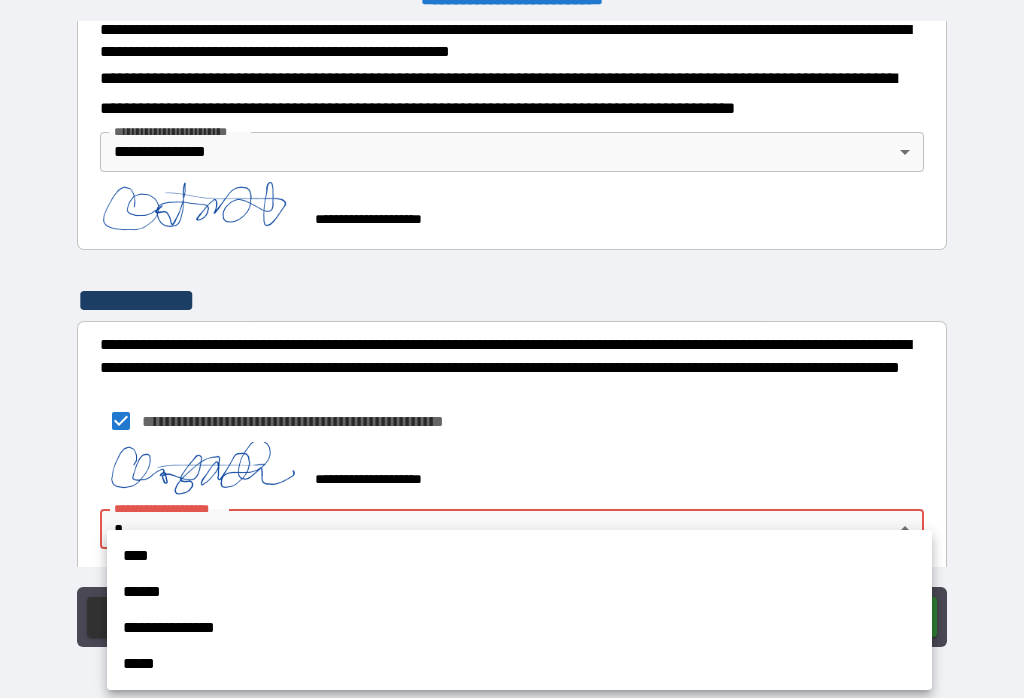 click on "**********" at bounding box center [519, 628] 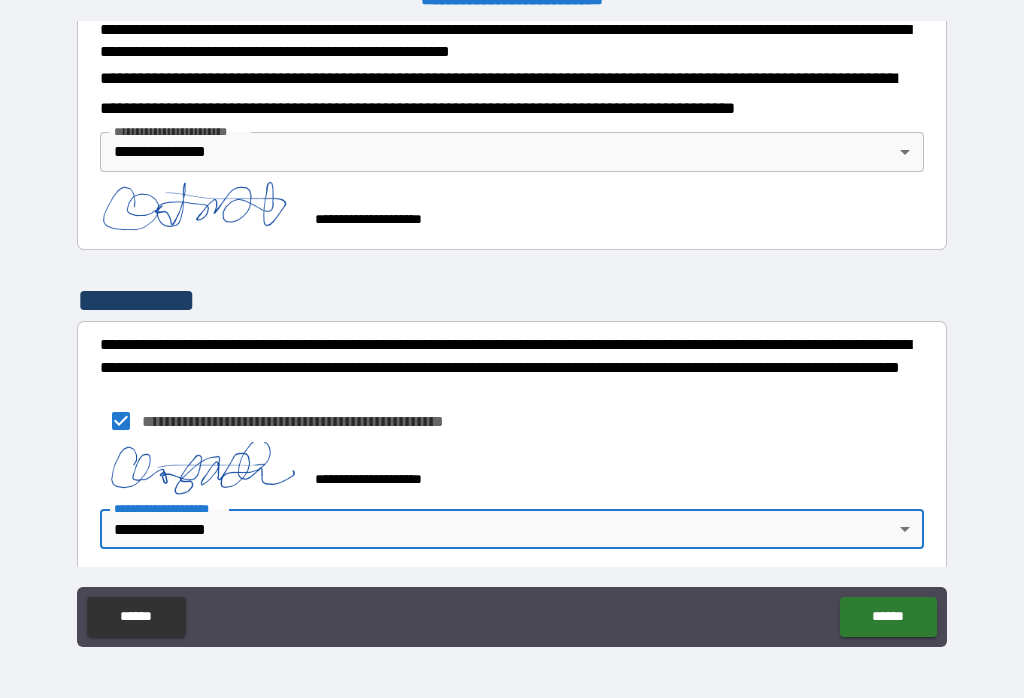 click on "******" at bounding box center (888, 617) 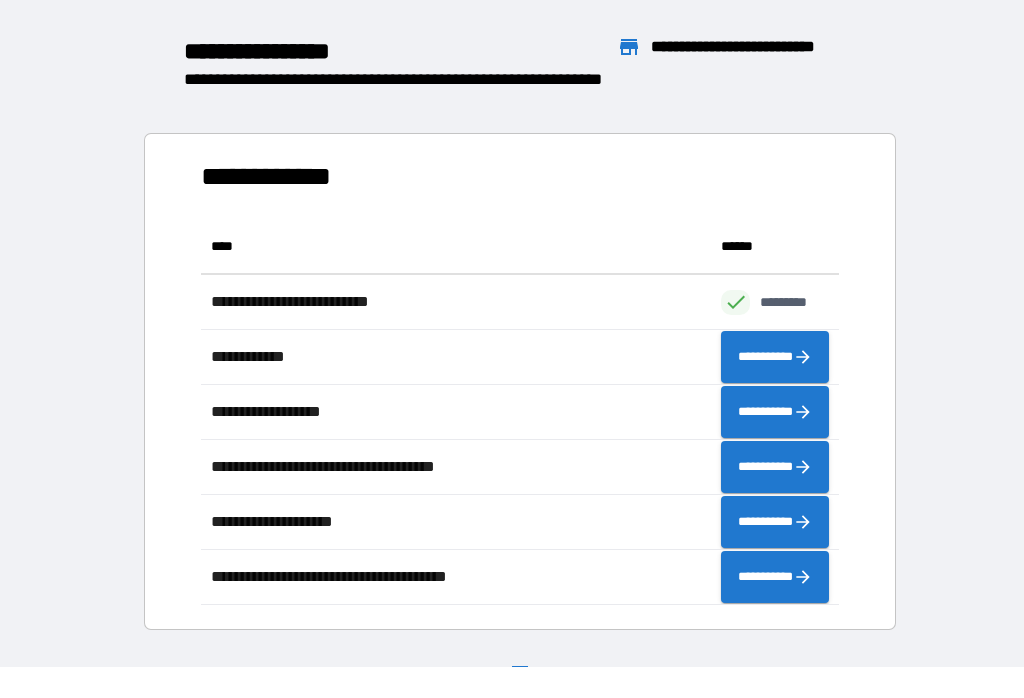 scroll, scrollTop: 1, scrollLeft: 1, axis: both 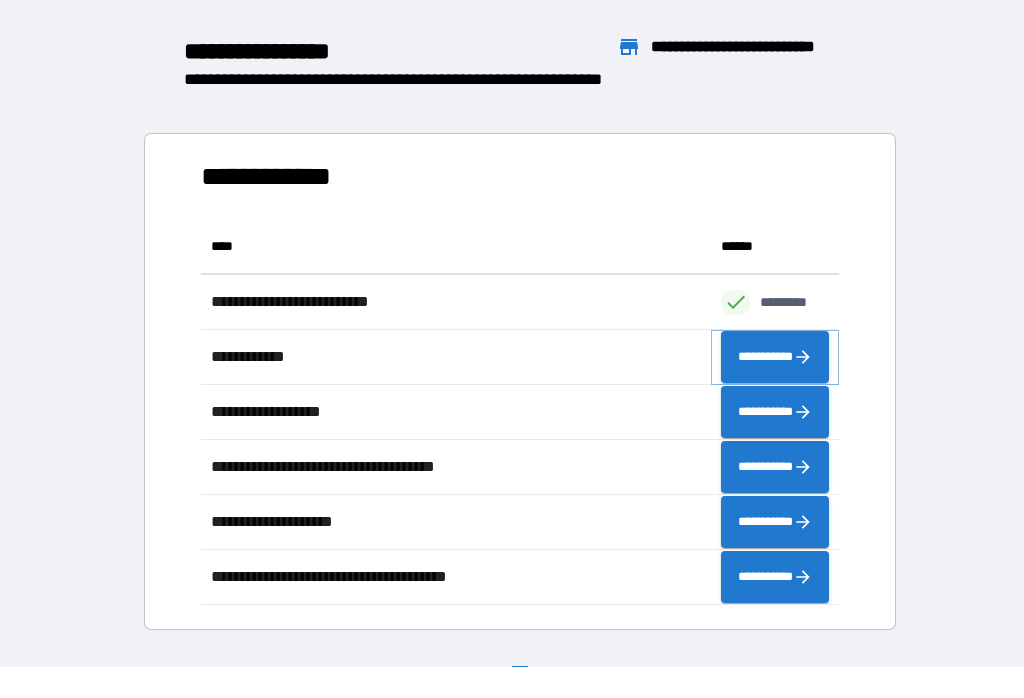 click on "**********" at bounding box center (775, 357) 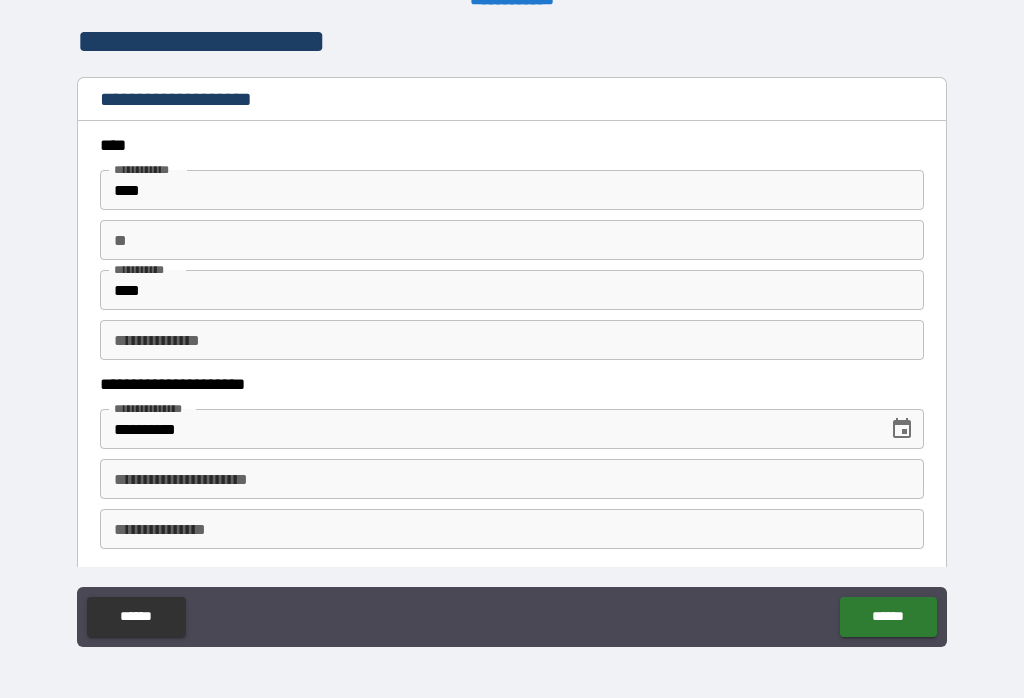 click on "**" at bounding box center [512, 240] 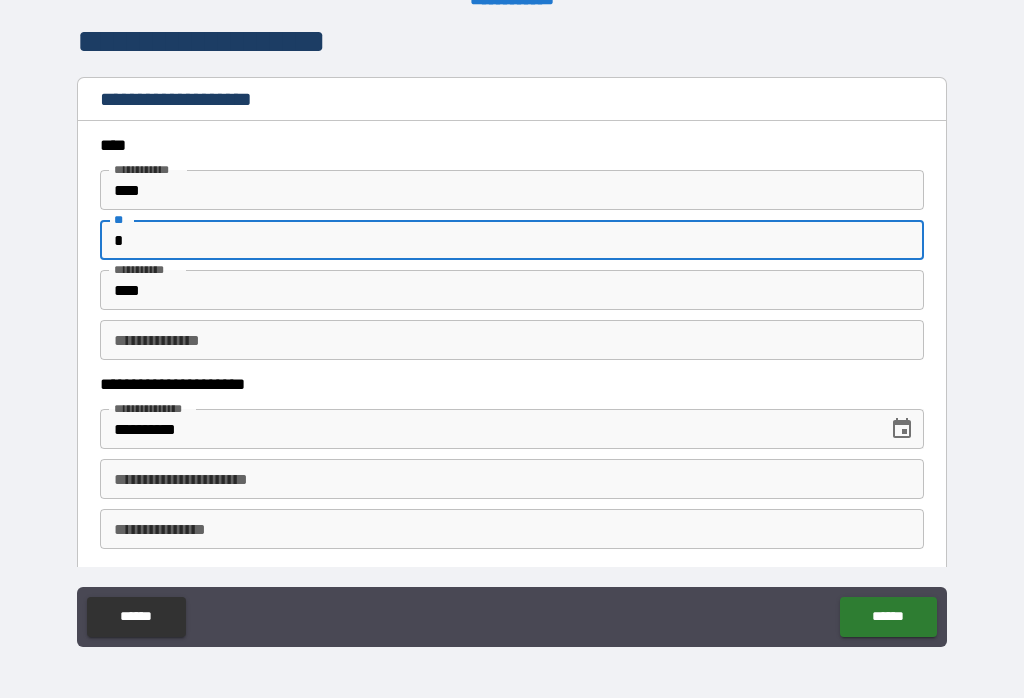 type on "*" 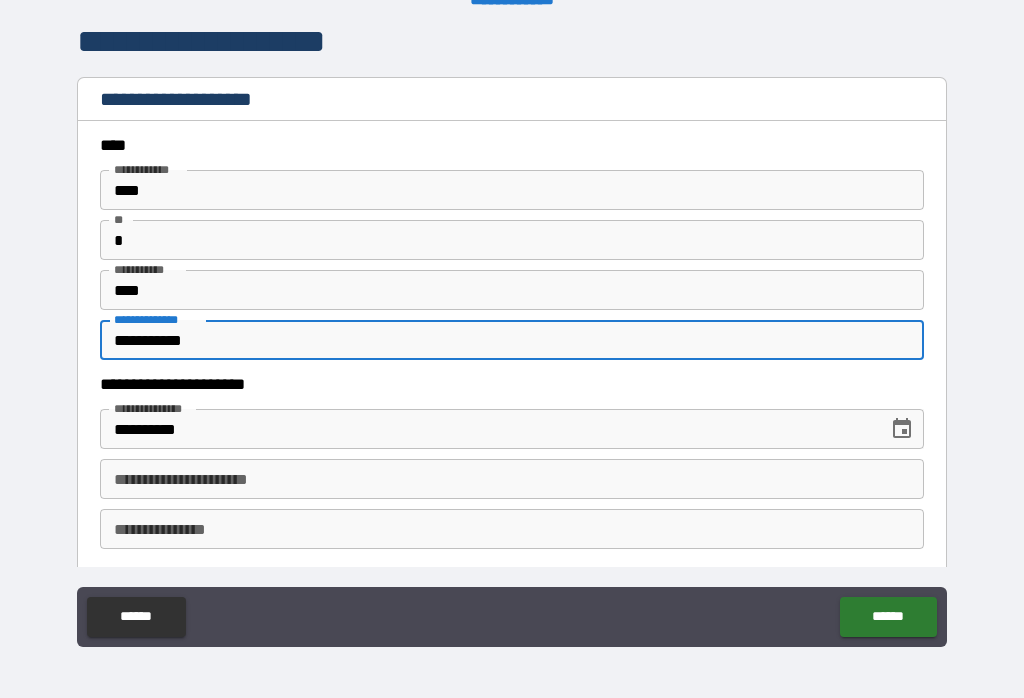 type on "**********" 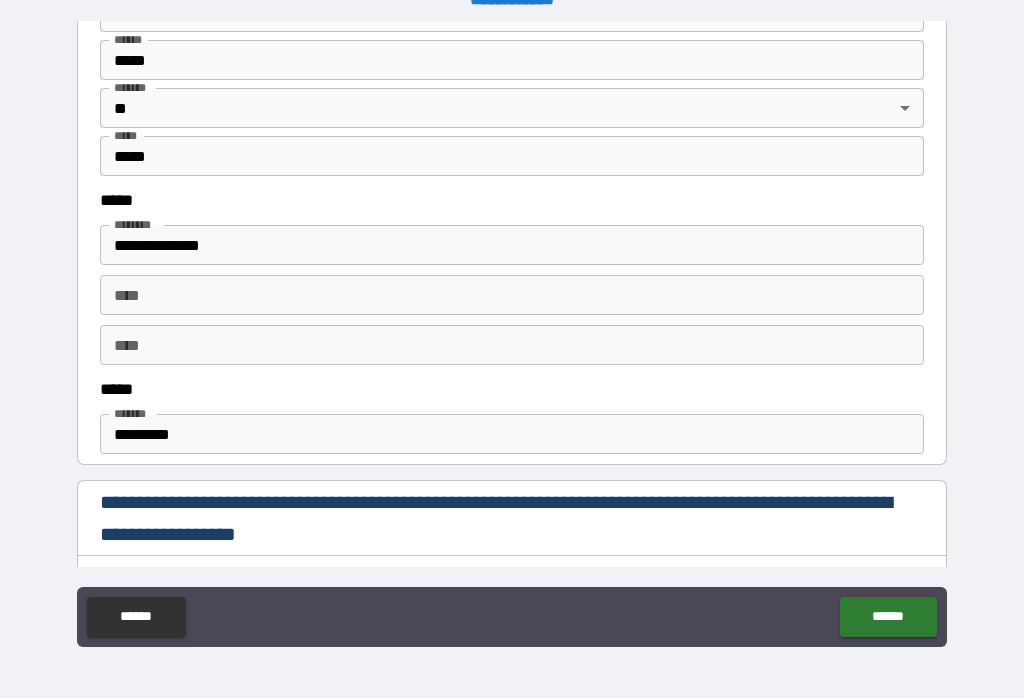 scroll, scrollTop: 898, scrollLeft: 0, axis: vertical 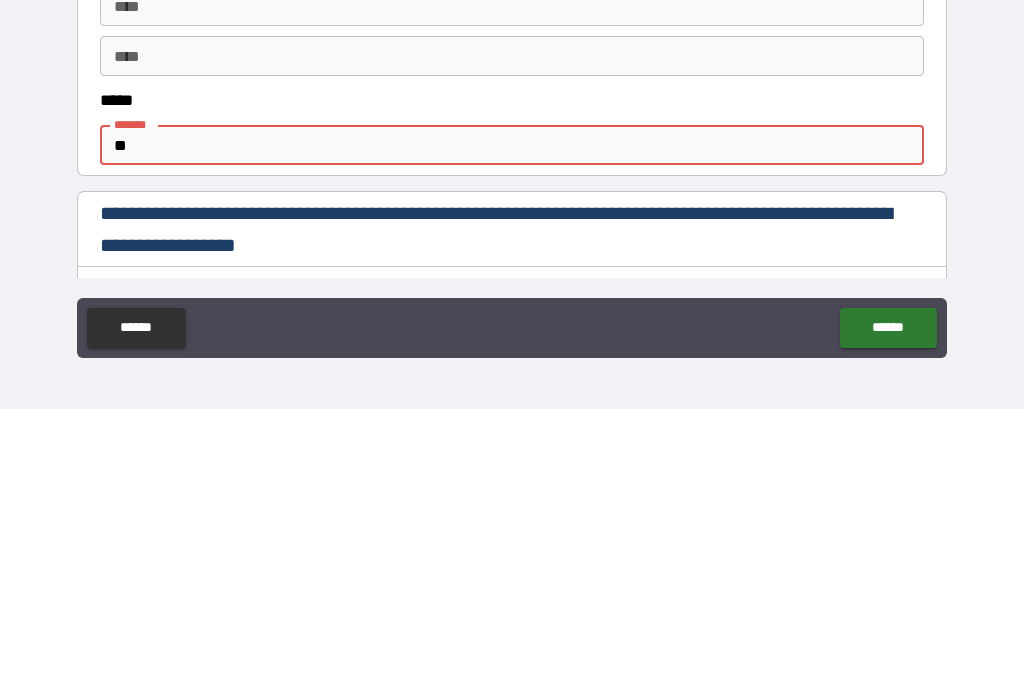 type on "*" 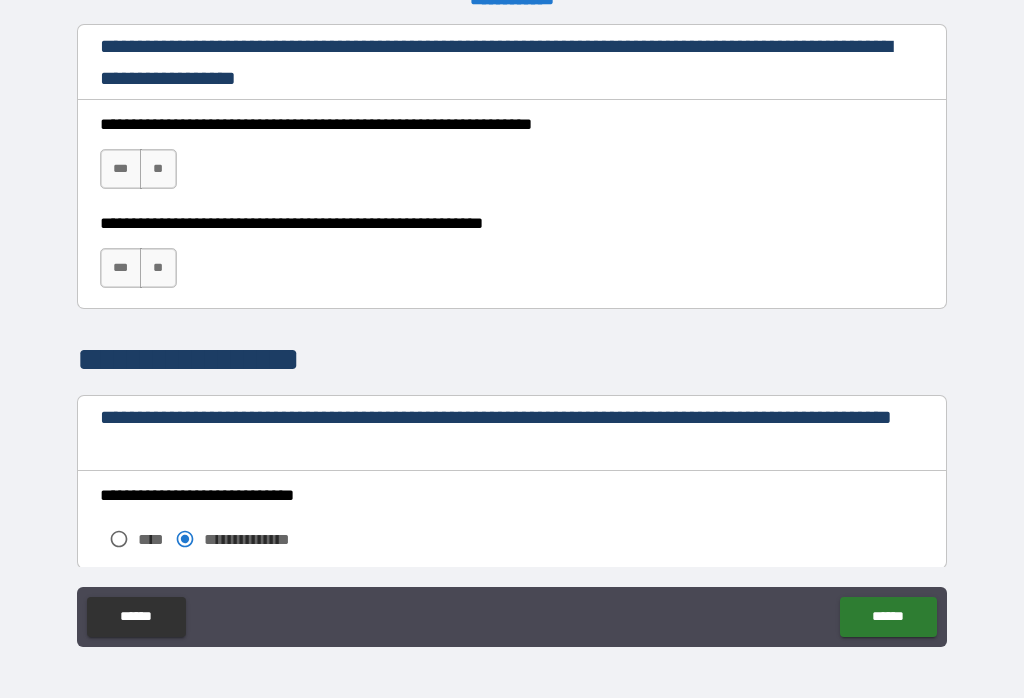 scroll, scrollTop: 1352, scrollLeft: 0, axis: vertical 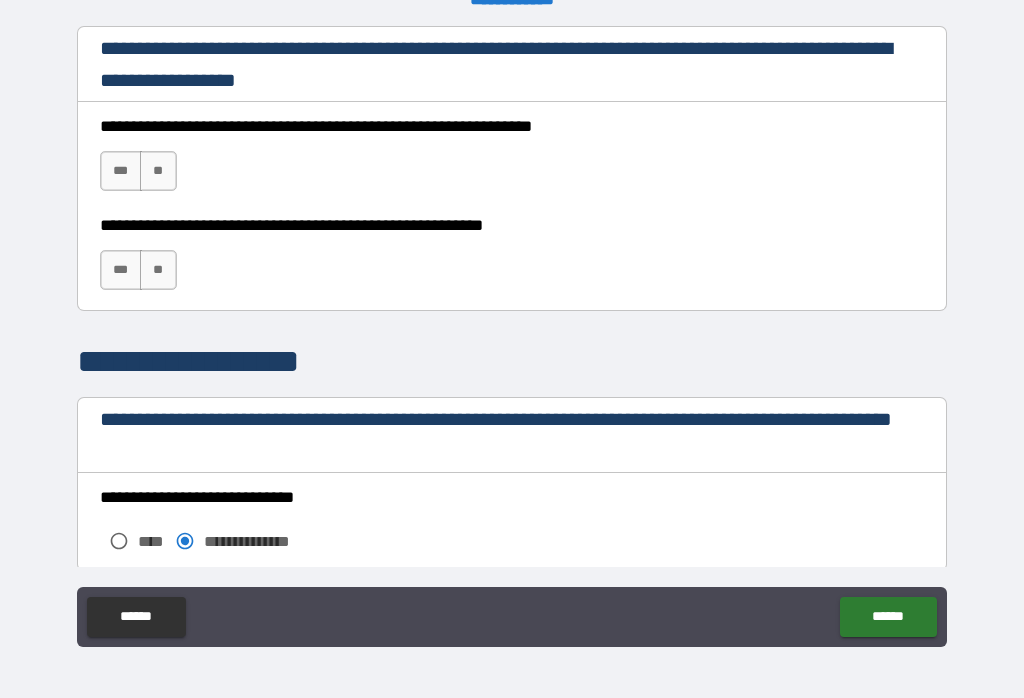 type on "**********" 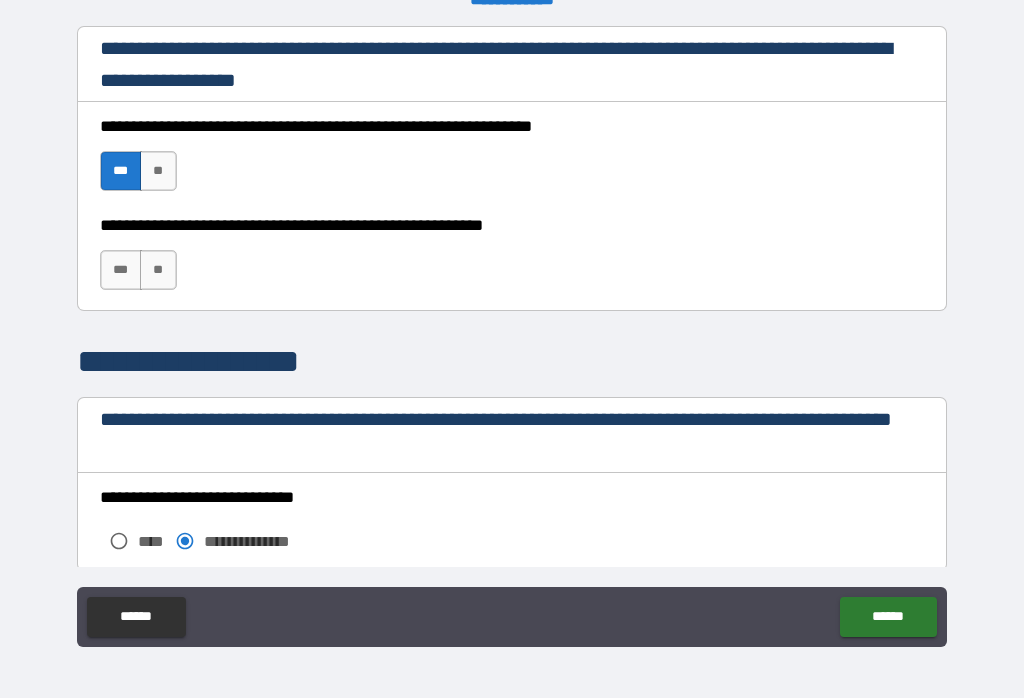 click on "***" at bounding box center [121, 270] 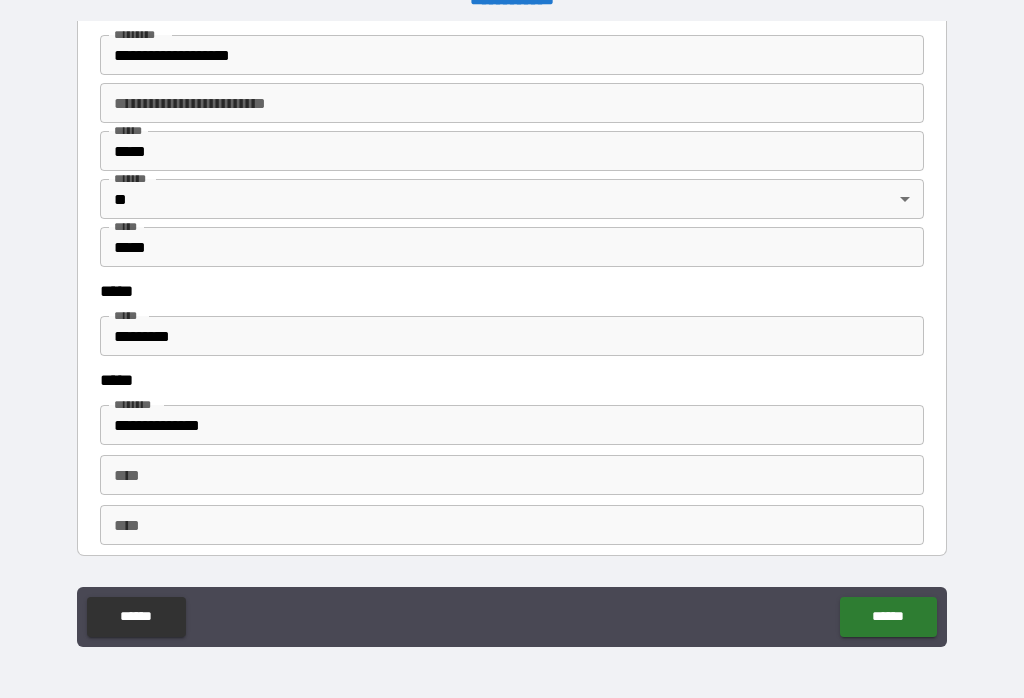 scroll, scrollTop: 2454, scrollLeft: 0, axis: vertical 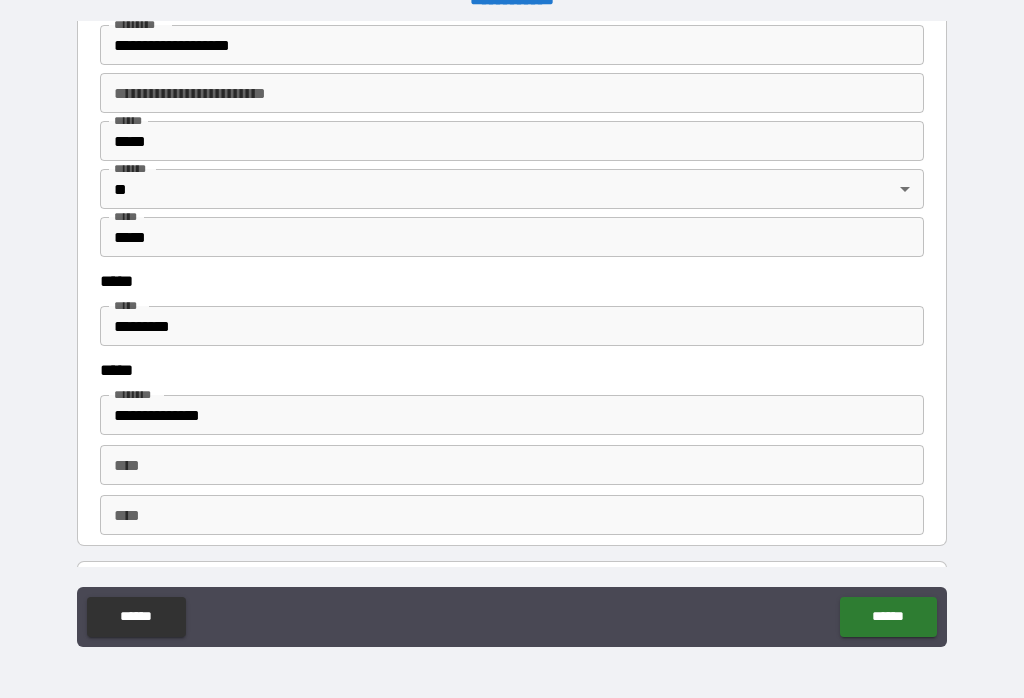 click on "*********" at bounding box center [512, 326] 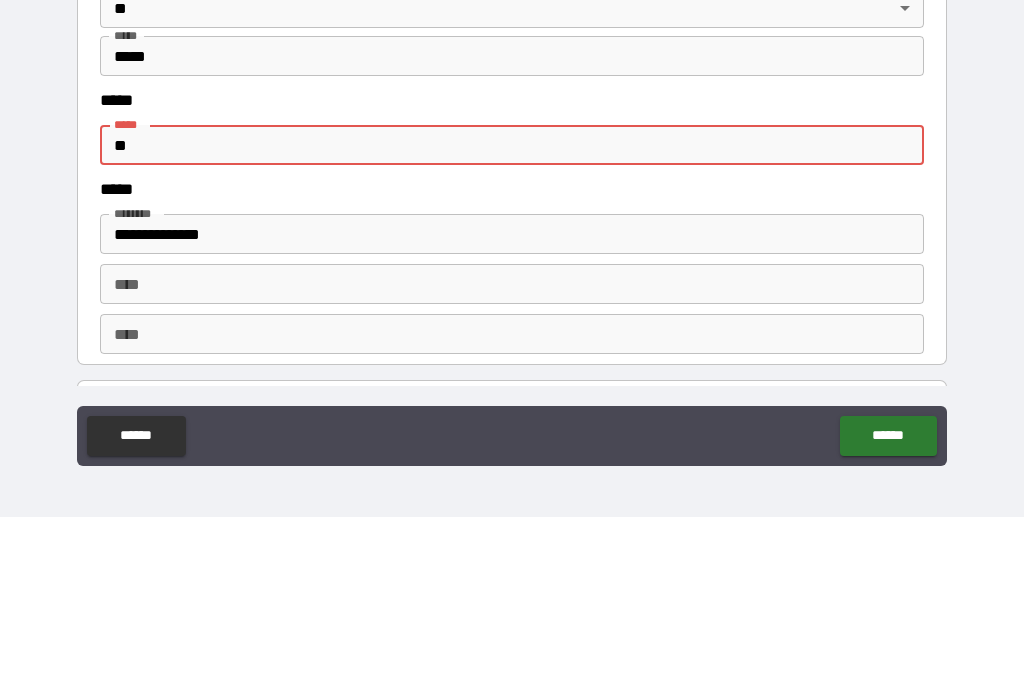 type on "*" 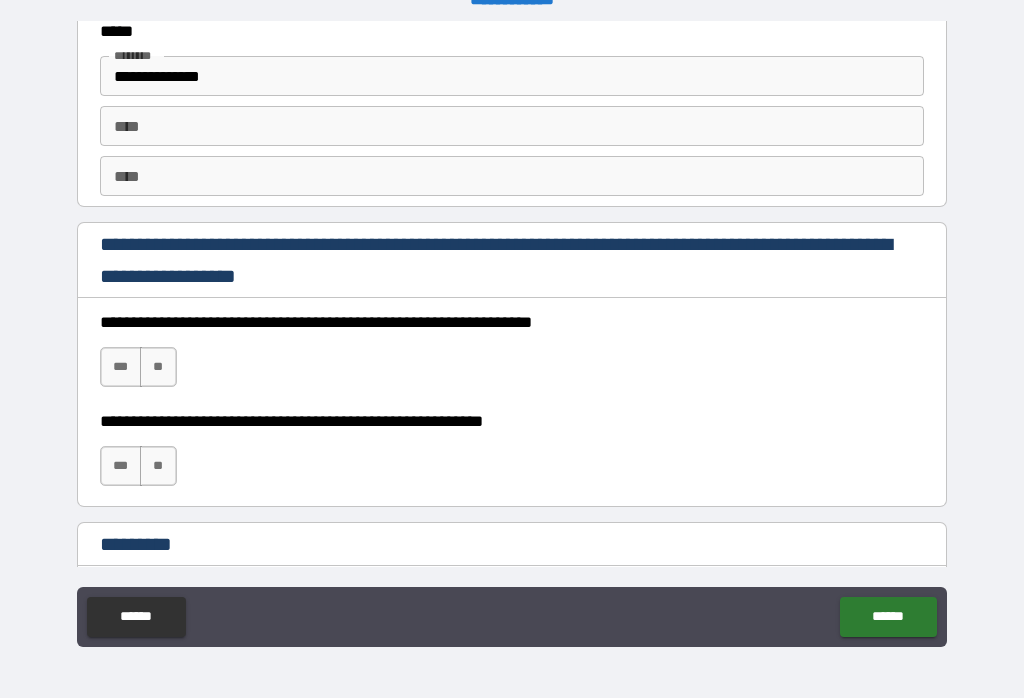 scroll, scrollTop: 2796, scrollLeft: 0, axis: vertical 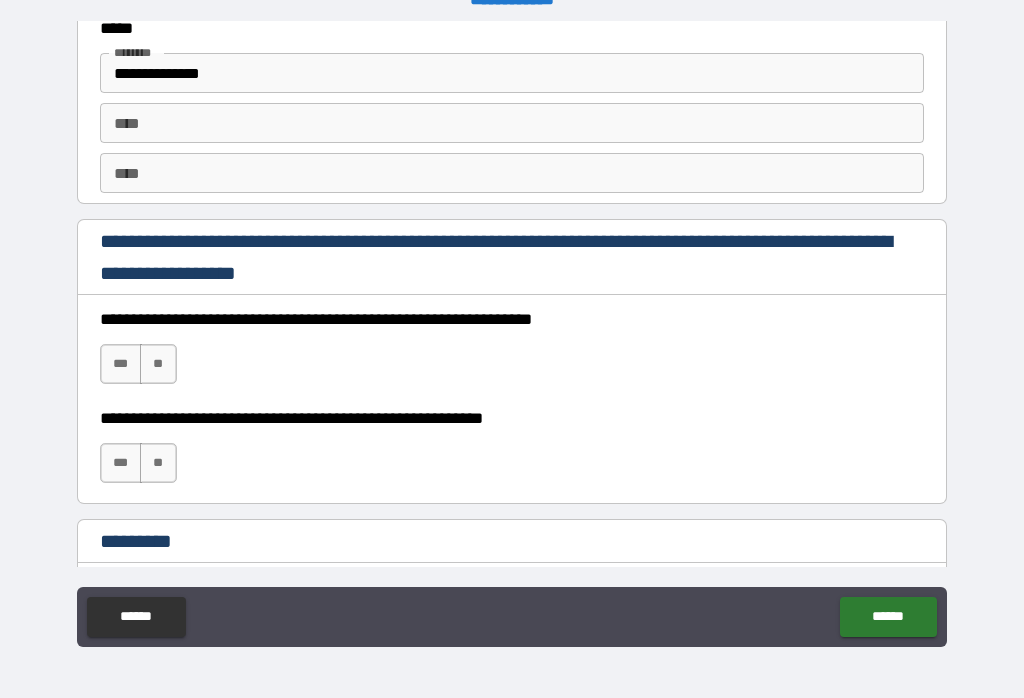 type on "**********" 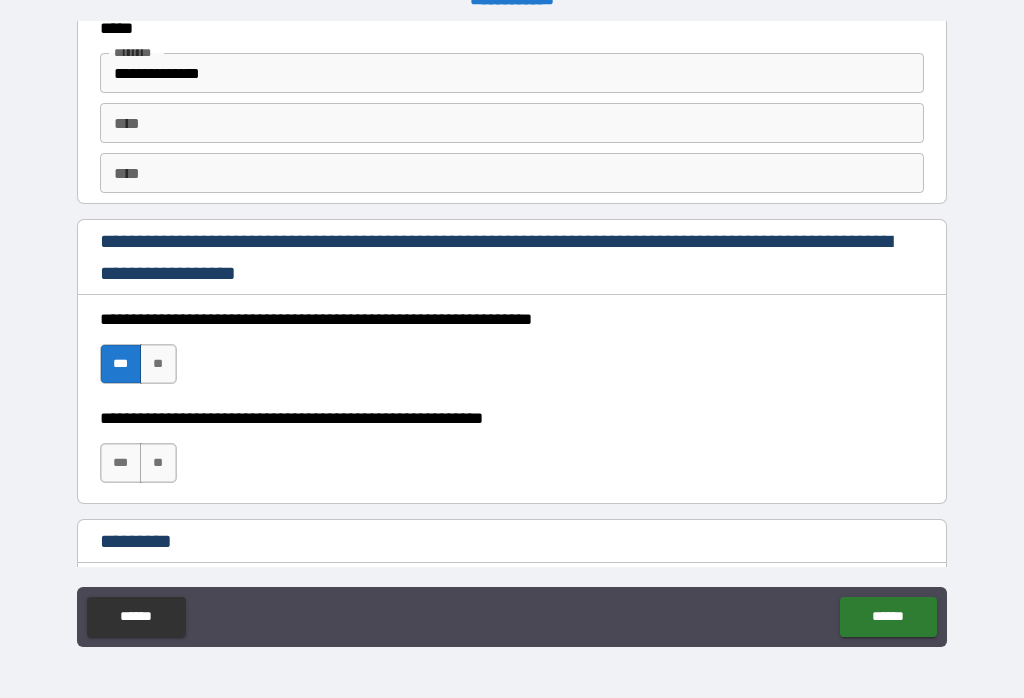 click on "***" at bounding box center (121, 463) 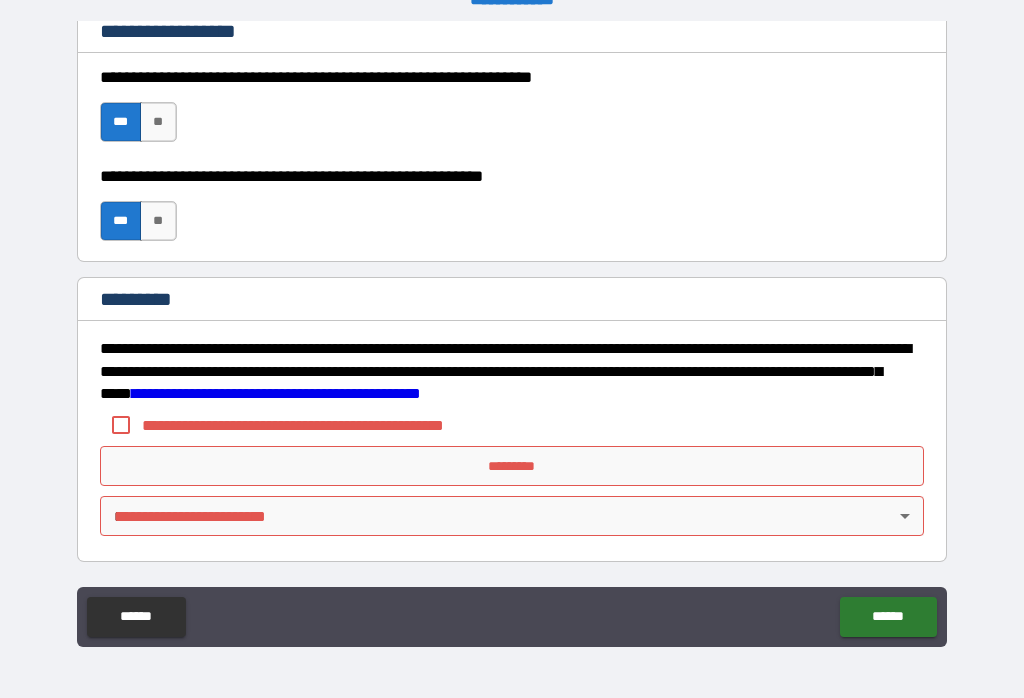 scroll, scrollTop: 3038, scrollLeft: 0, axis: vertical 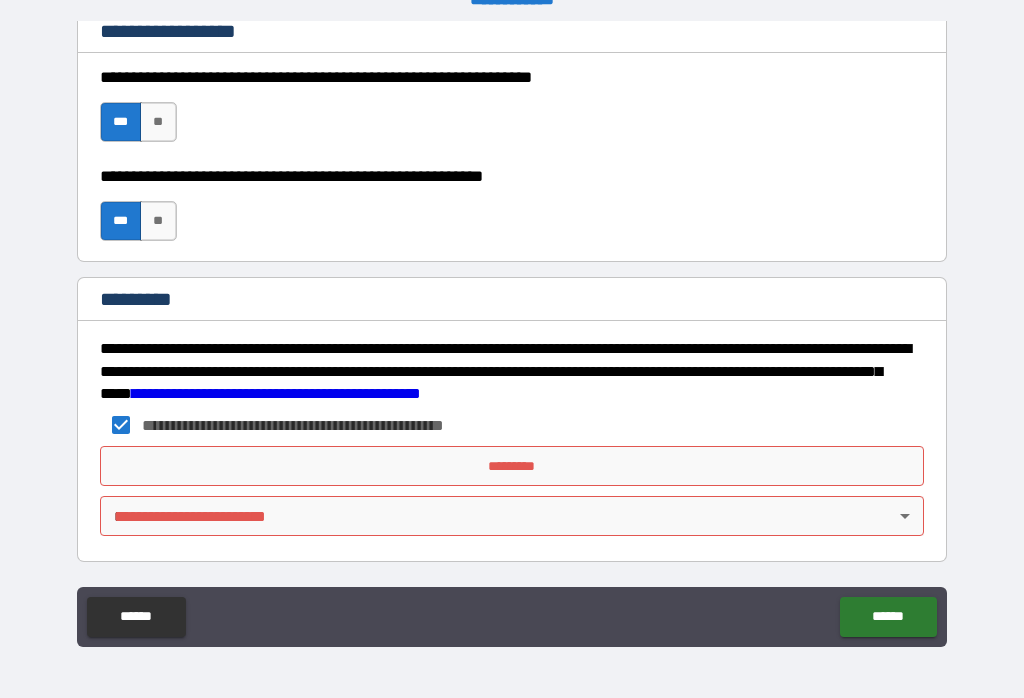click on "*********" at bounding box center [512, 466] 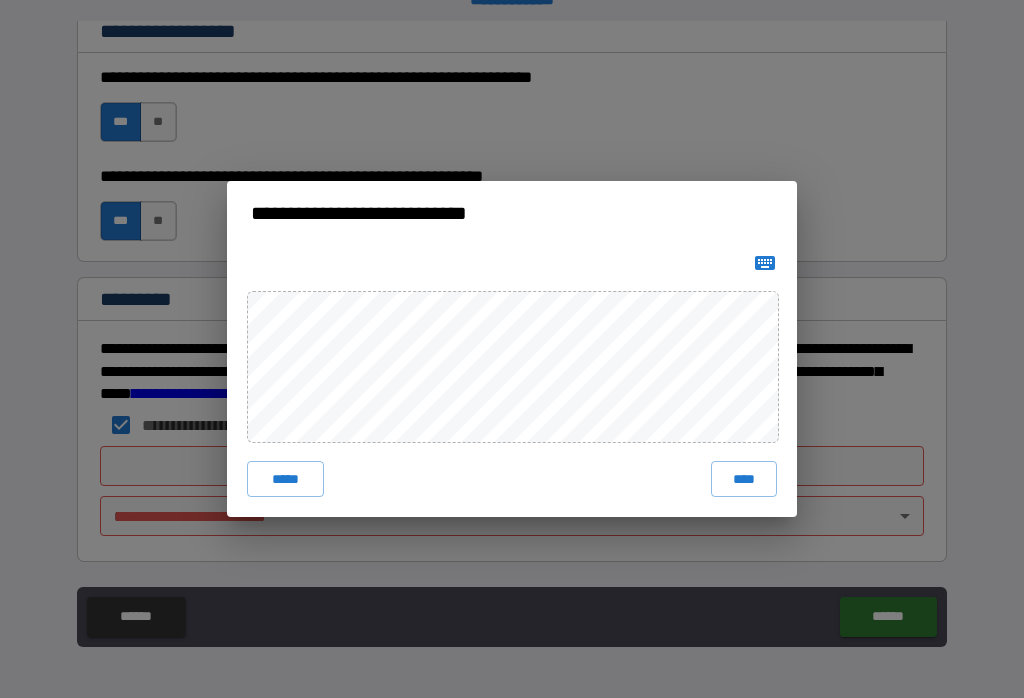 click on "****" at bounding box center (744, 479) 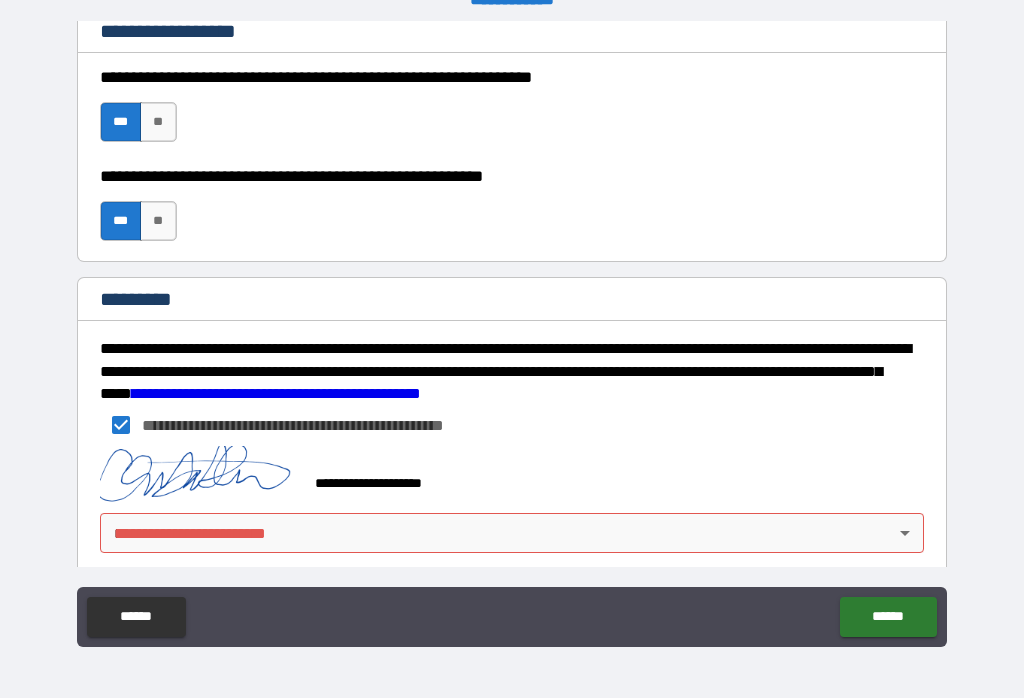 click on "**********" at bounding box center [512, 333] 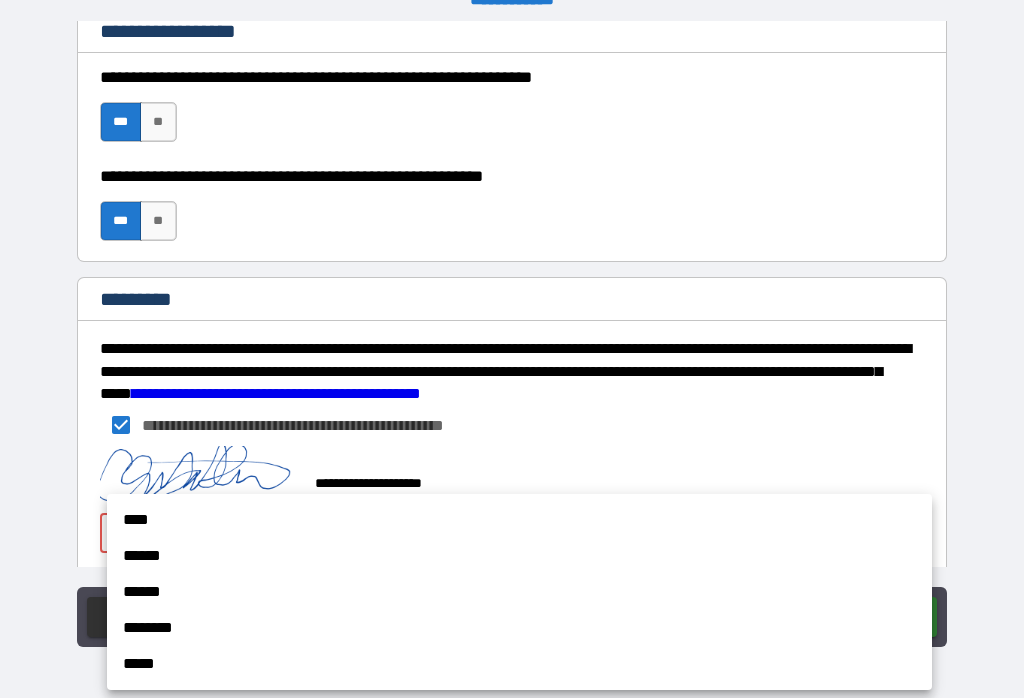 click on "******" at bounding box center (519, 556) 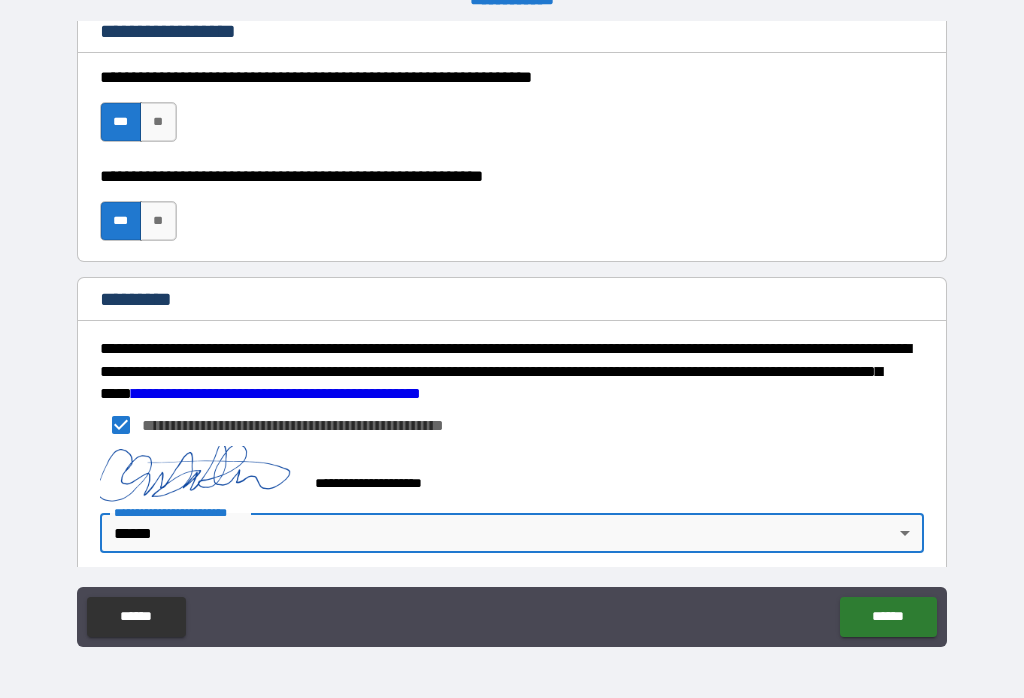 click on "******" at bounding box center [888, 617] 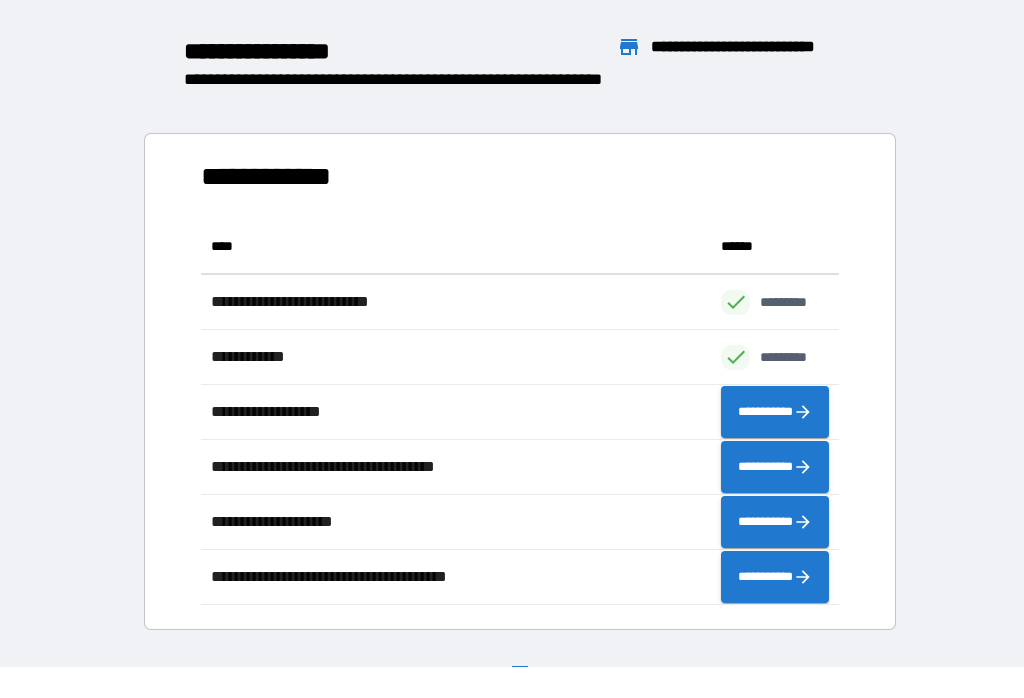 scroll, scrollTop: 1, scrollLeft: 1, axis: both 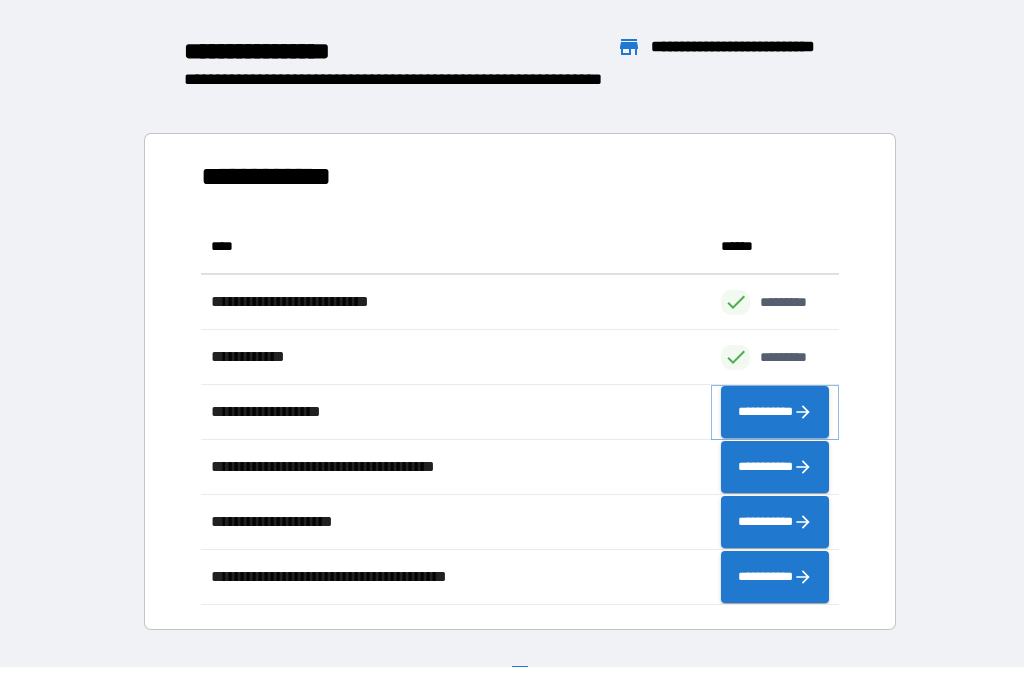 click 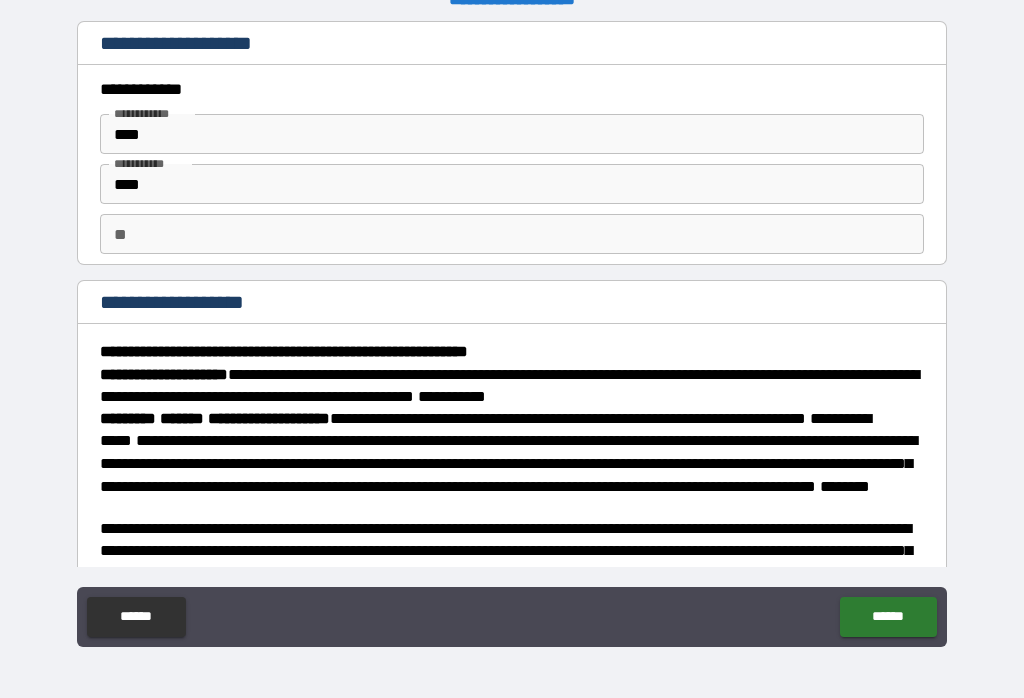 click on "**" at bounding box center (512, 234) 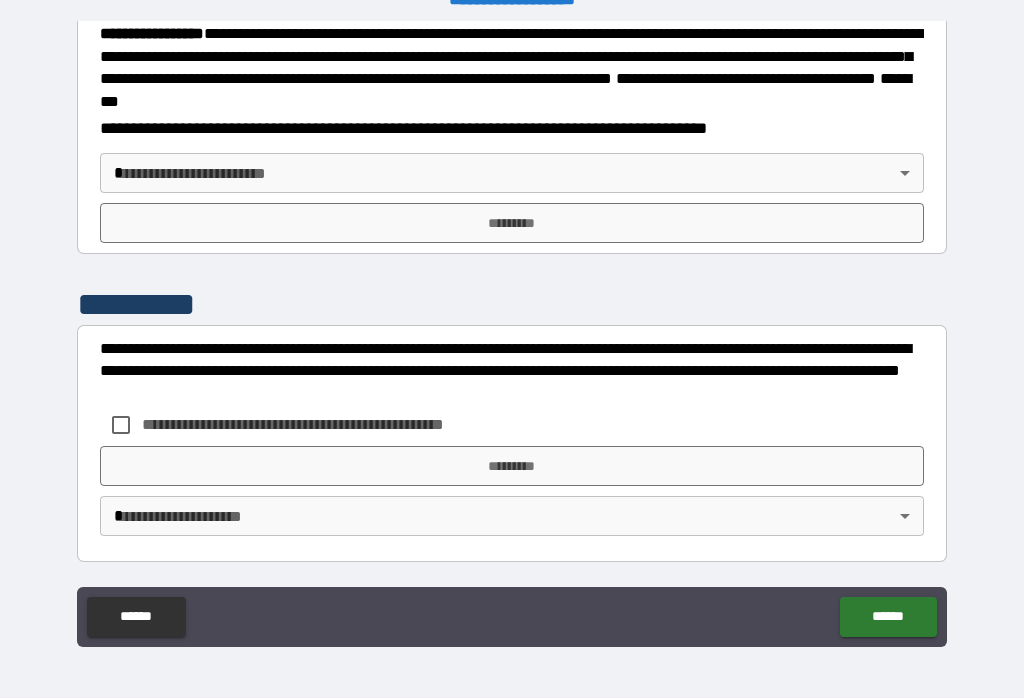 scroll, scrollTop: 2299, scrollLeft: 0, axis: vertical 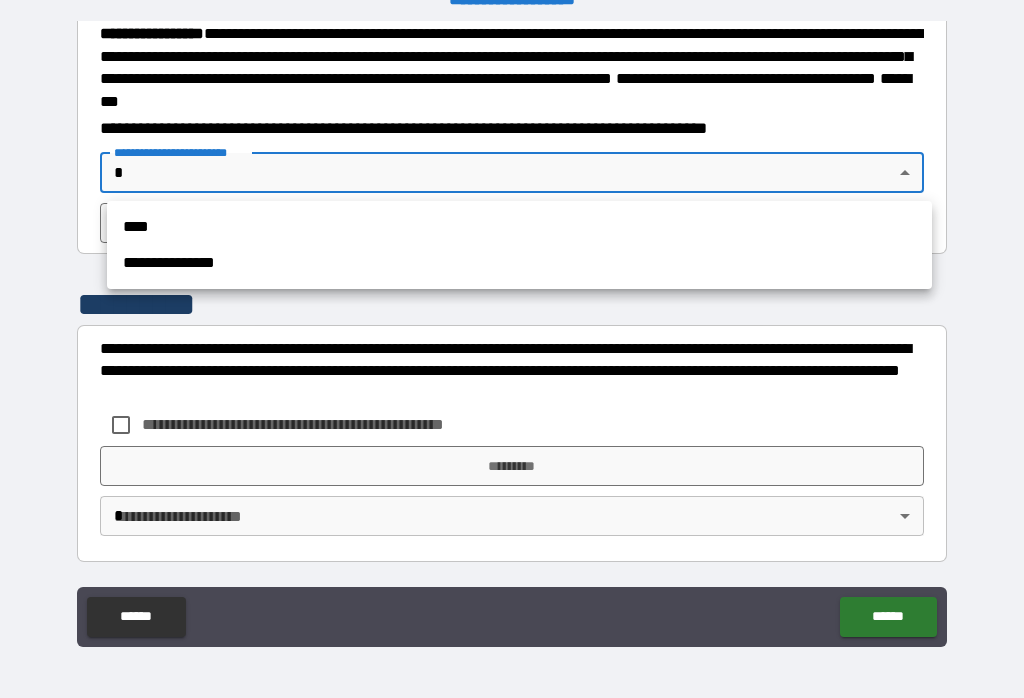 click on "**********" at bounding box center (519, 263) 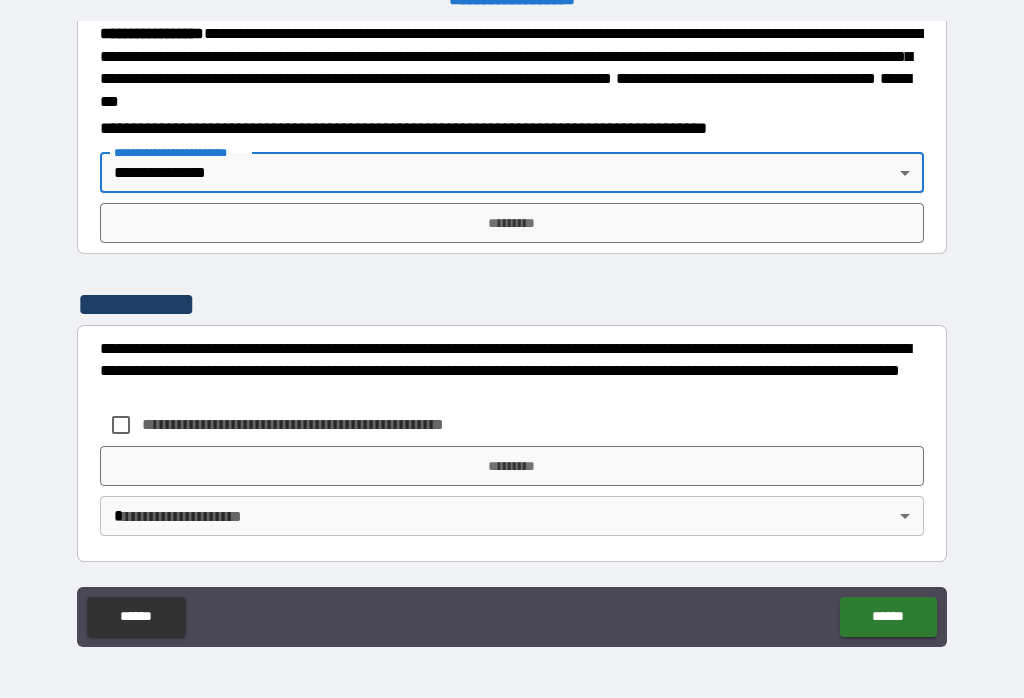 click on "*********" at bounding box center (512, 223) 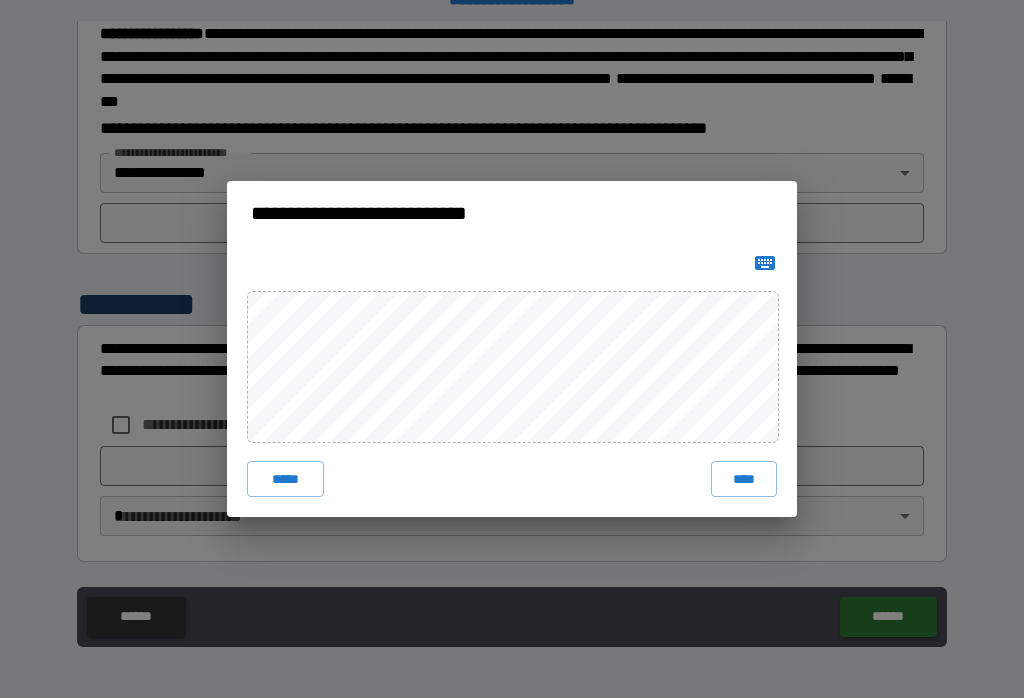 click on "****" at bounding box center [744, 479] 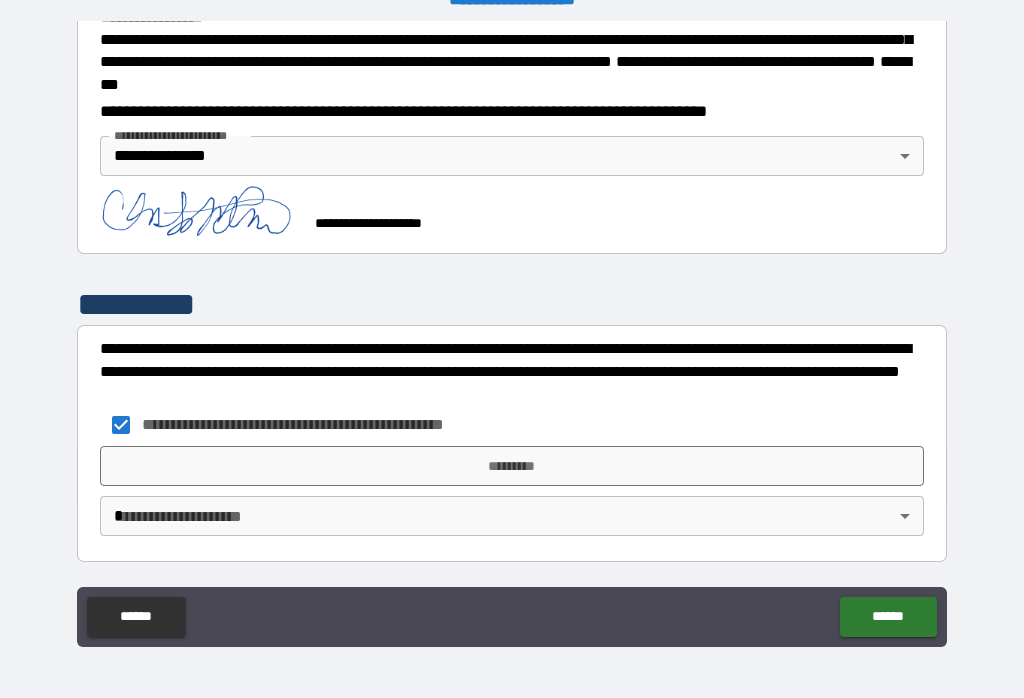 click on "*********" at bounding box center [512, 466] 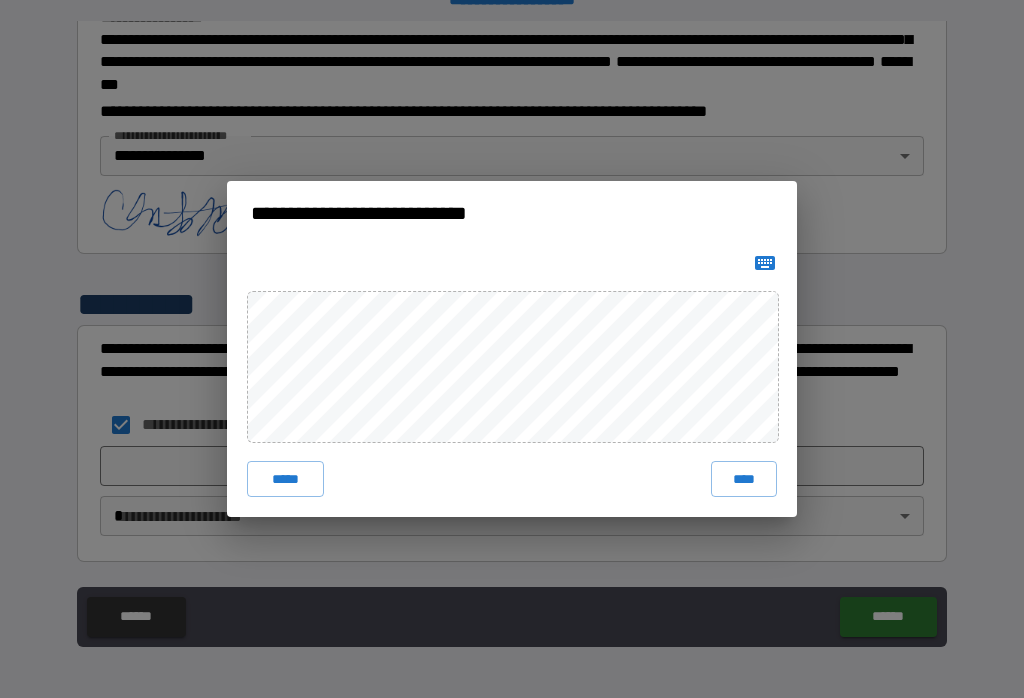 click on "****" at bounding box center (744, 479) 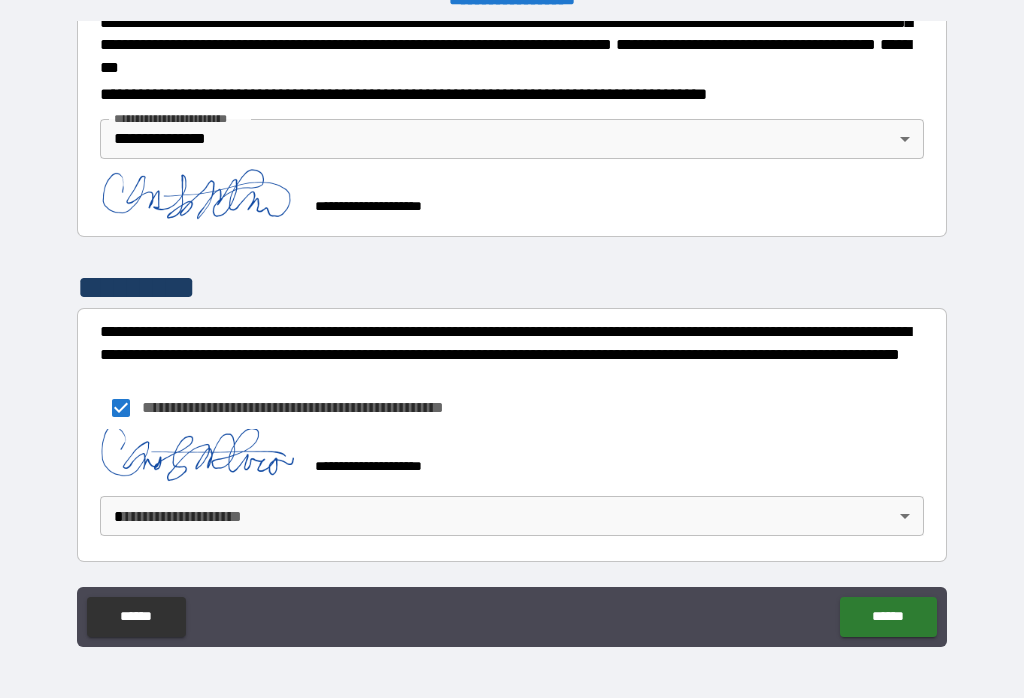 scroll, scrollTop: 2333, scrollLeft: 0, axis: vertical 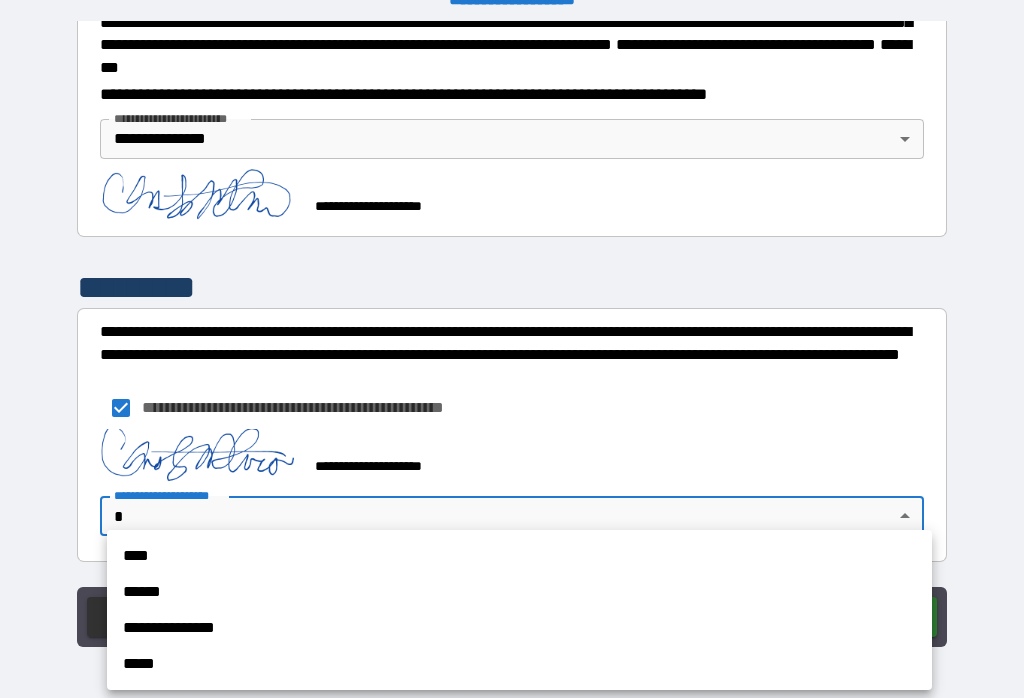 click on "**********" at bounding box center [519, 628] 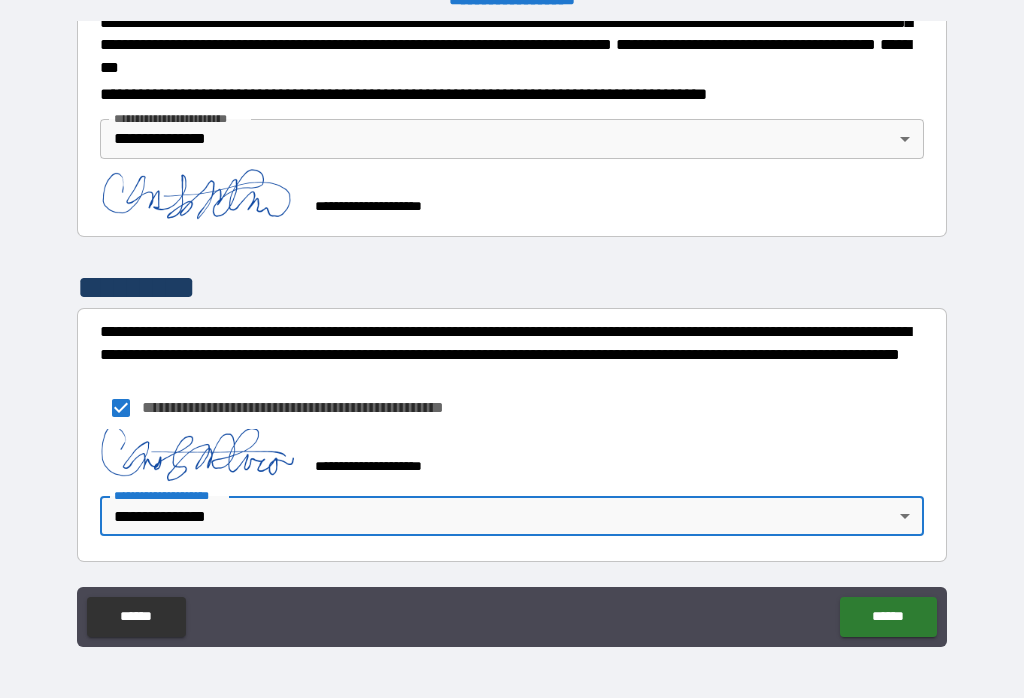 click on "******" at bounding box center [888, 617] 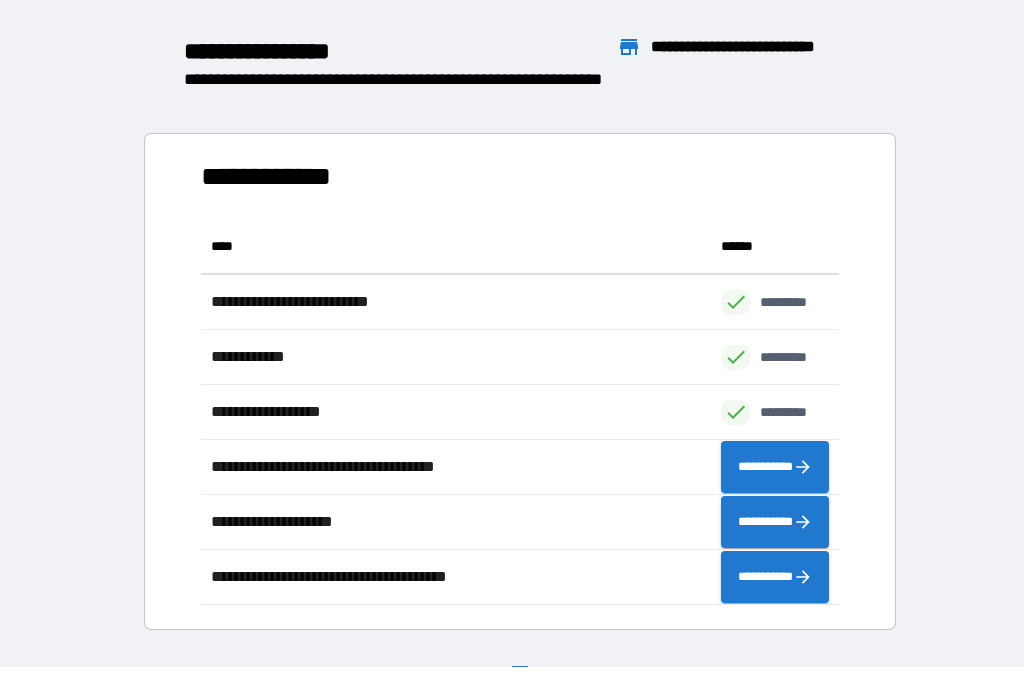 scroll, scrollTop: 1, scrollLeft: 1, axis: both 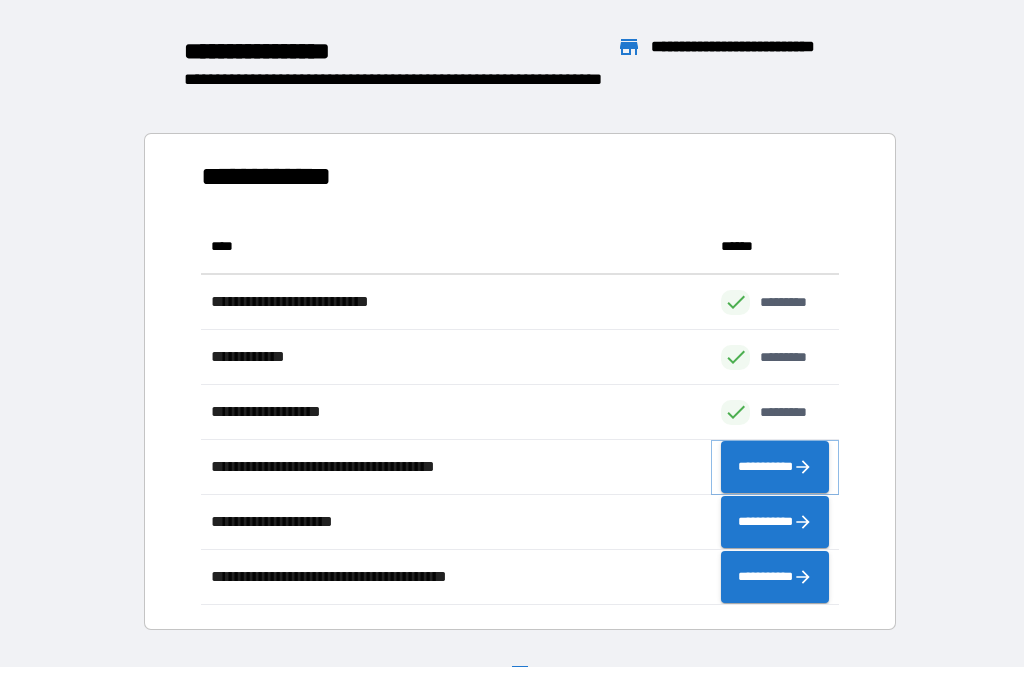click on "**********" at bounding box center [775, 467] 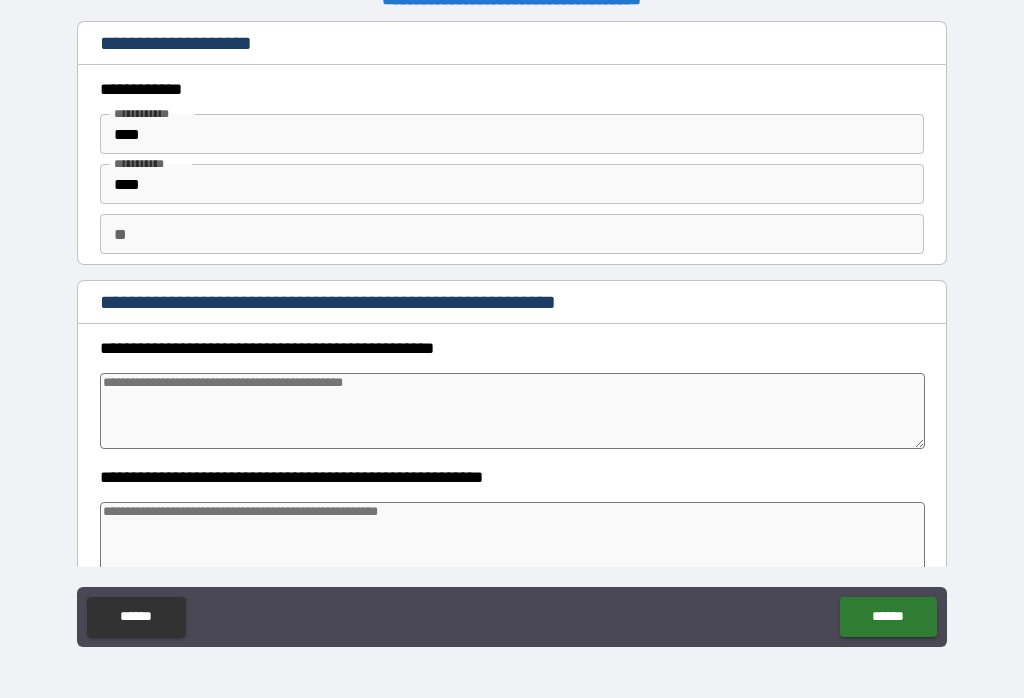 type on "*" 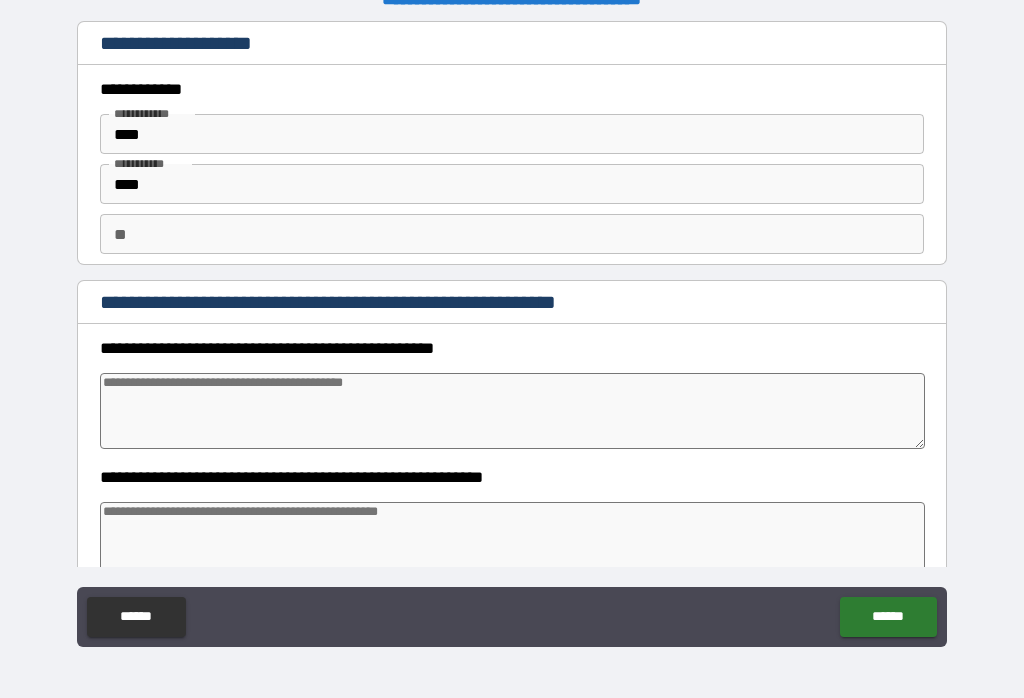 type on "*" 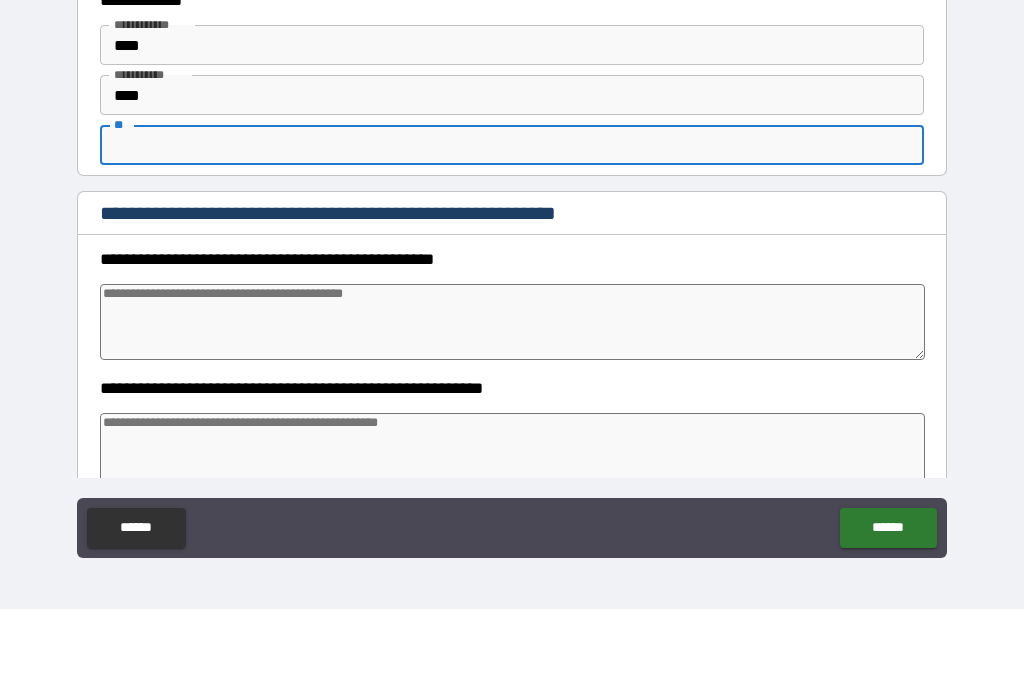 type on "*" 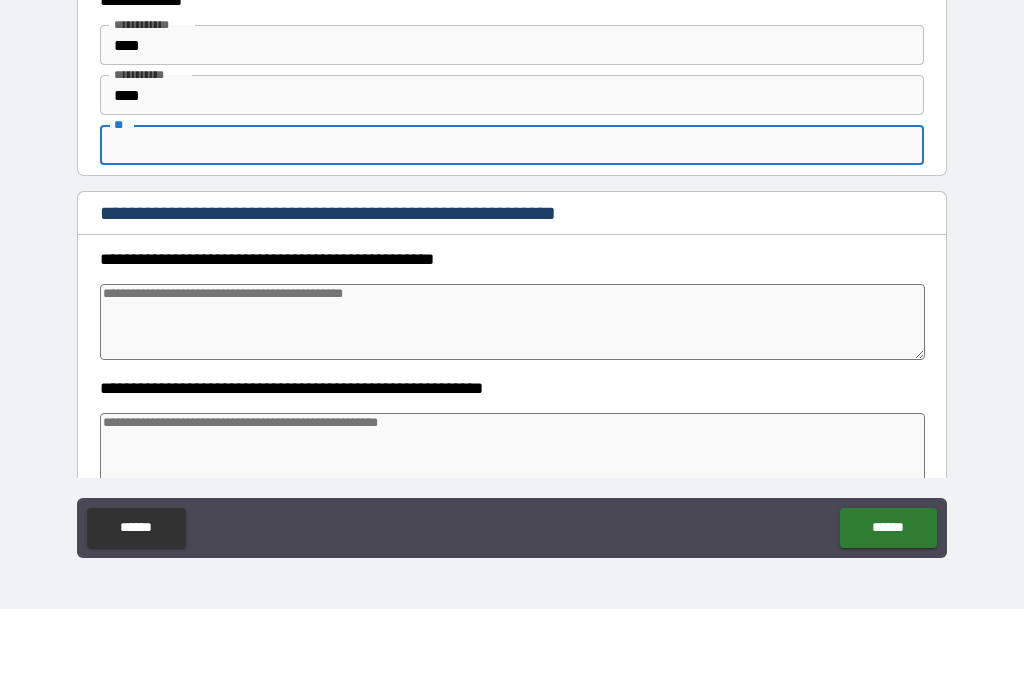 type on "*" 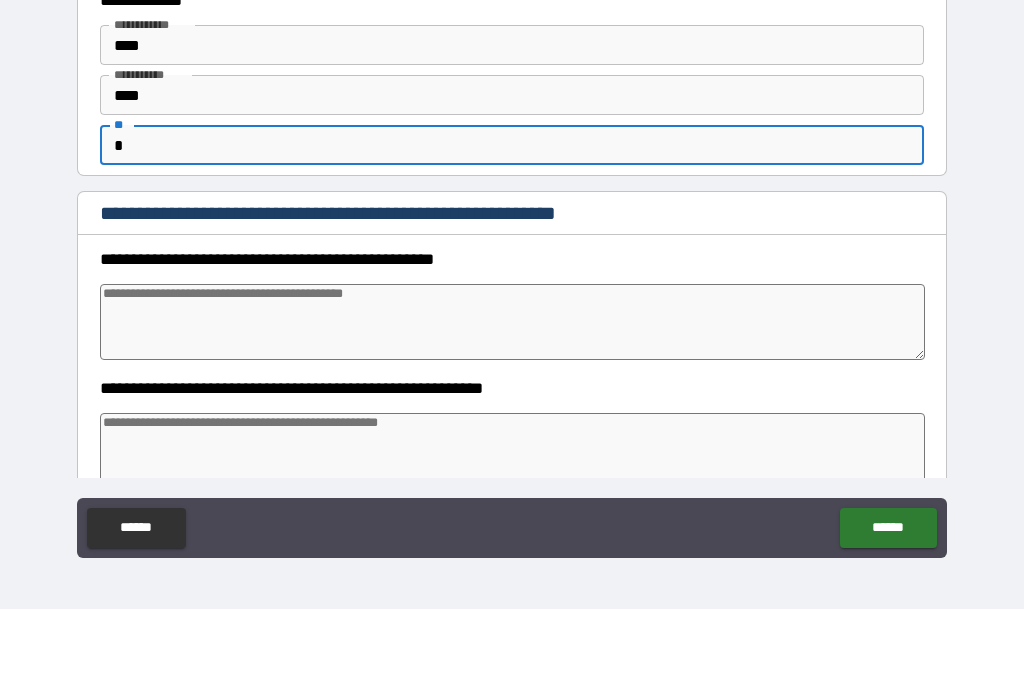 type on "*" 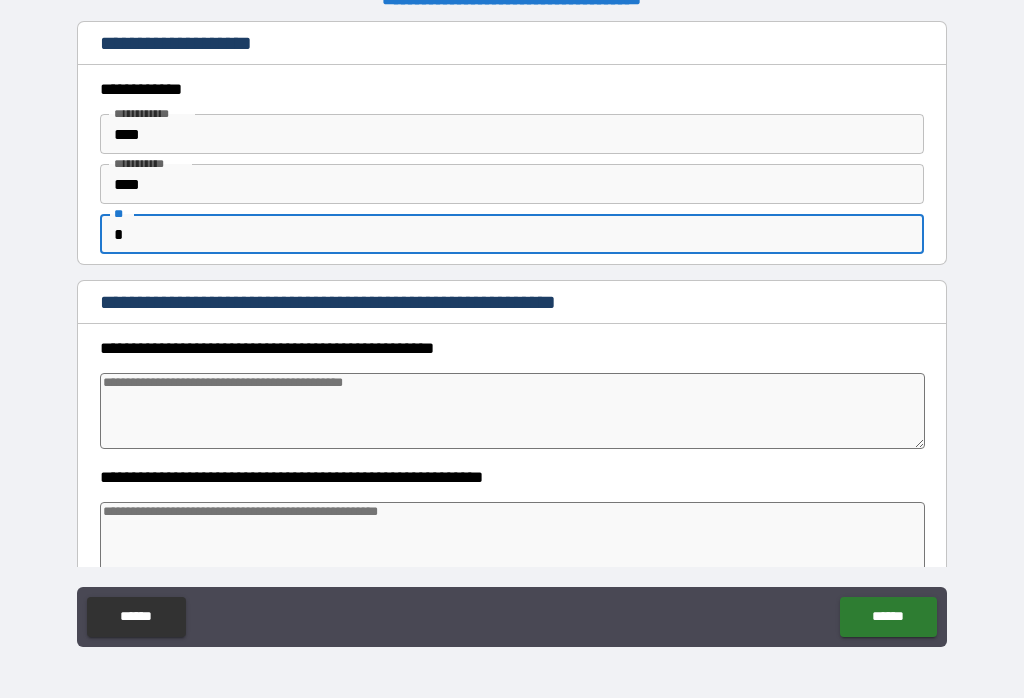 type on "*" 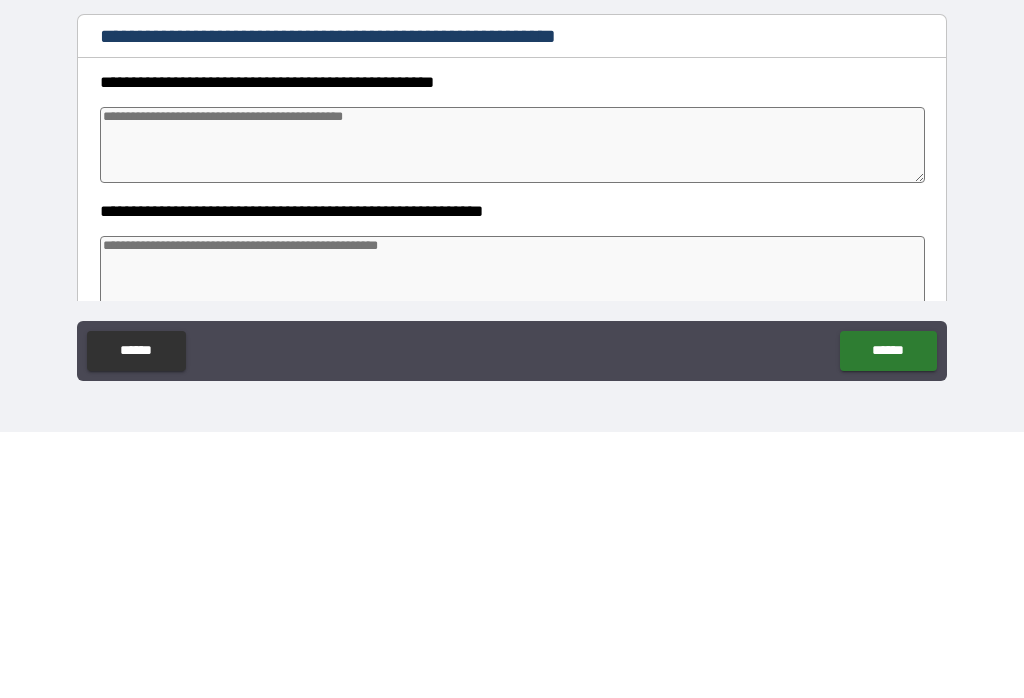 type on "*" 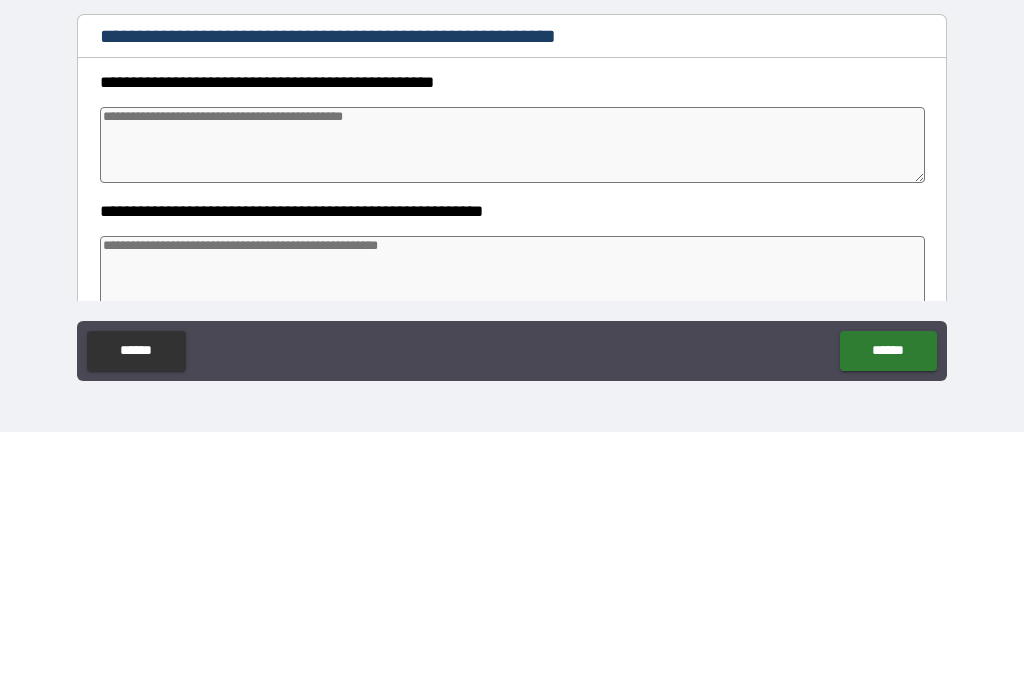 type on "*" 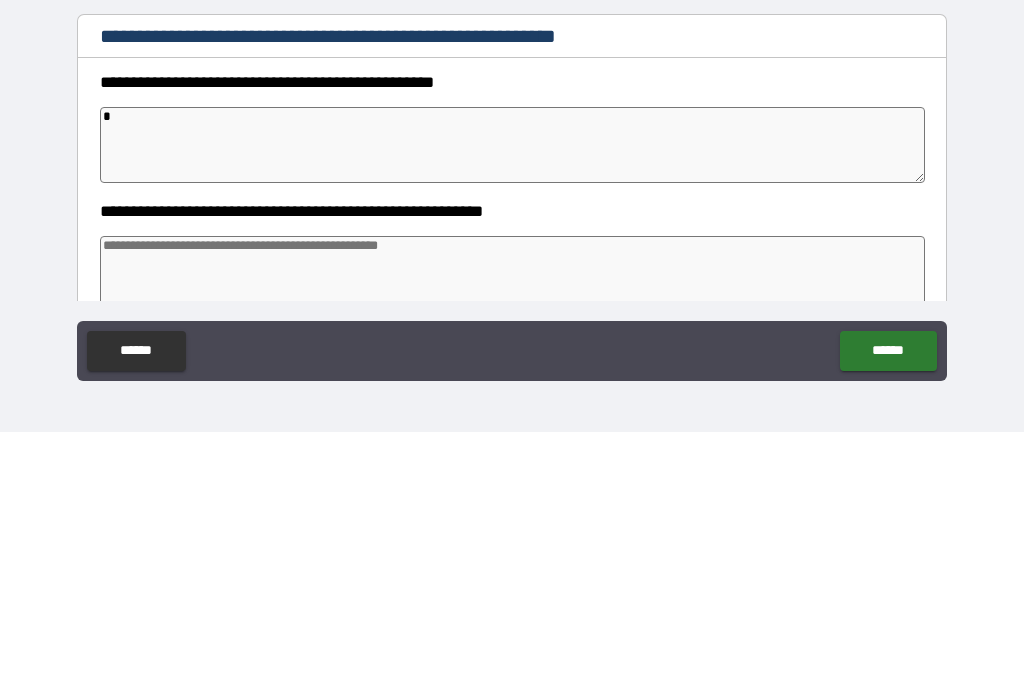 type on "**" 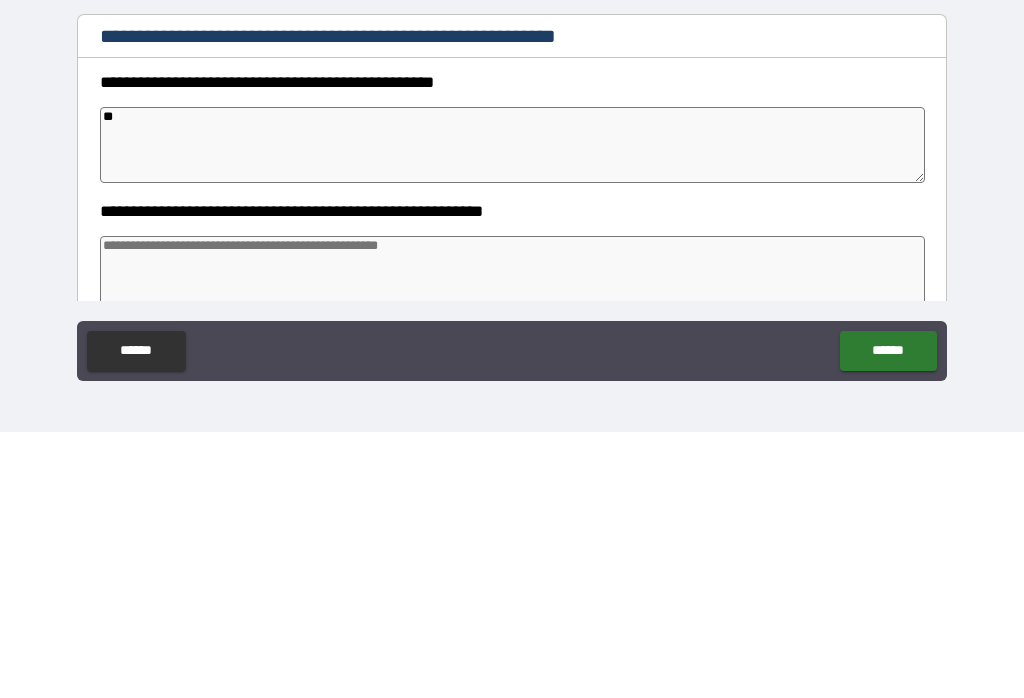 type on "*" 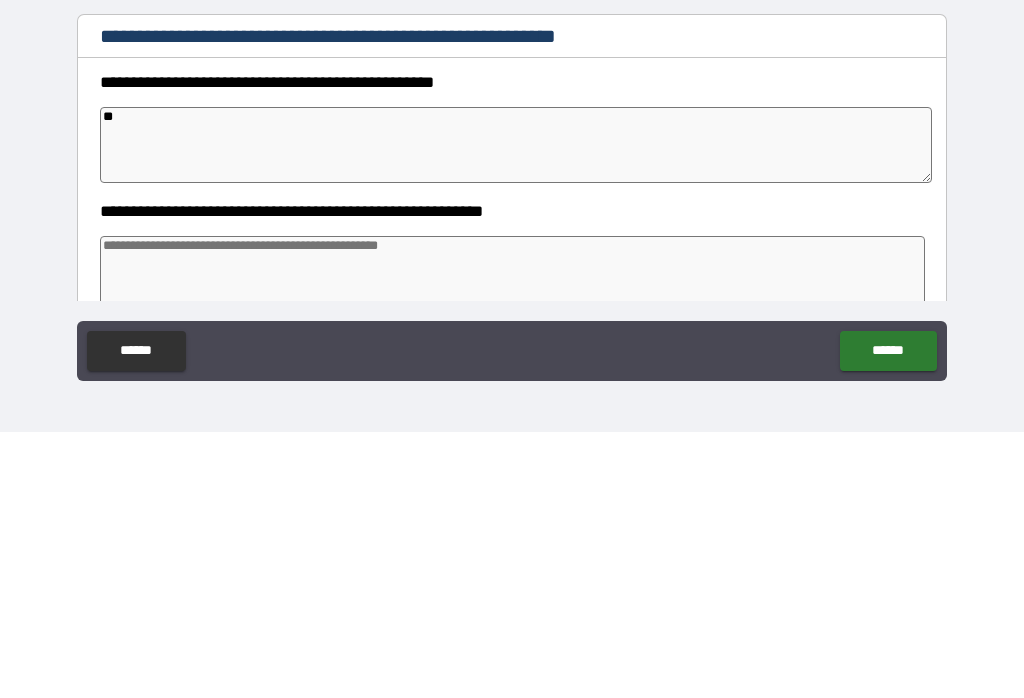 type on "*" 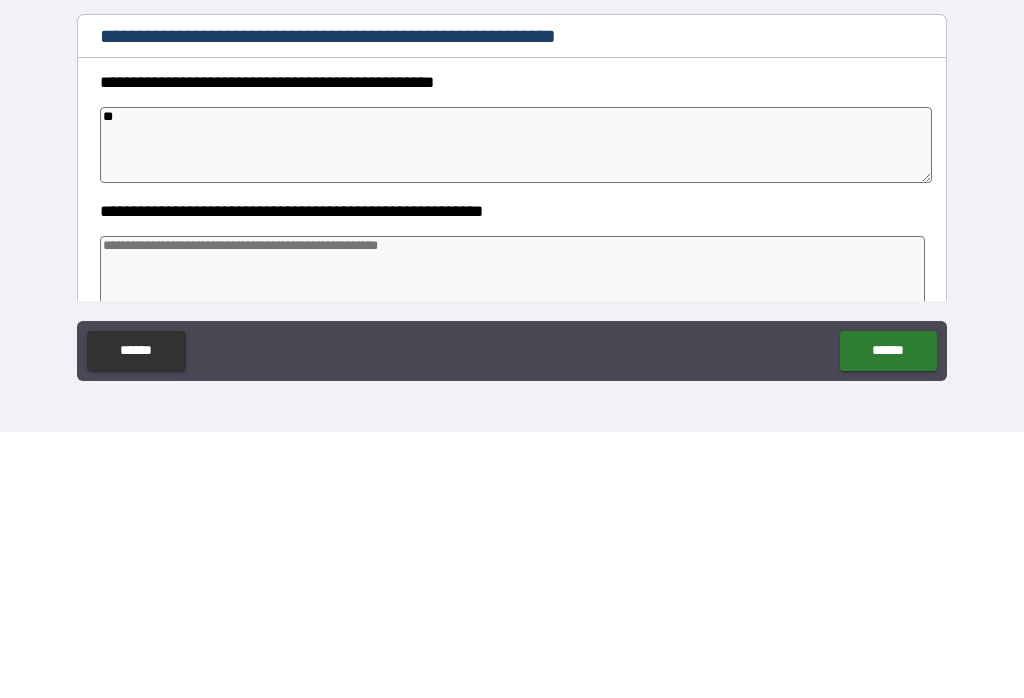 type on "*" 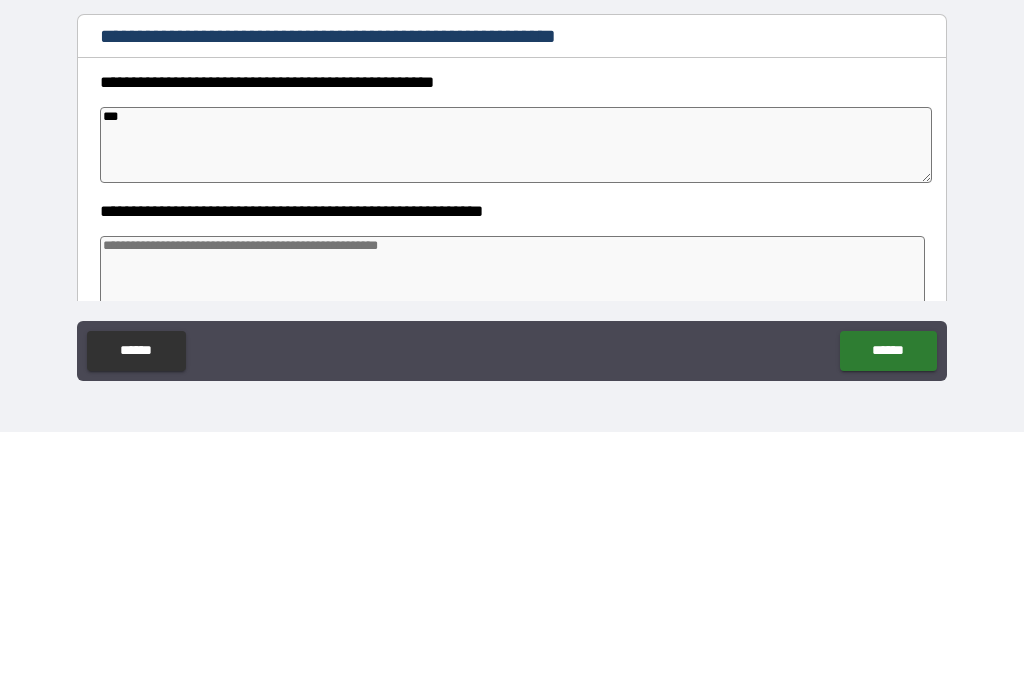 type on "*" 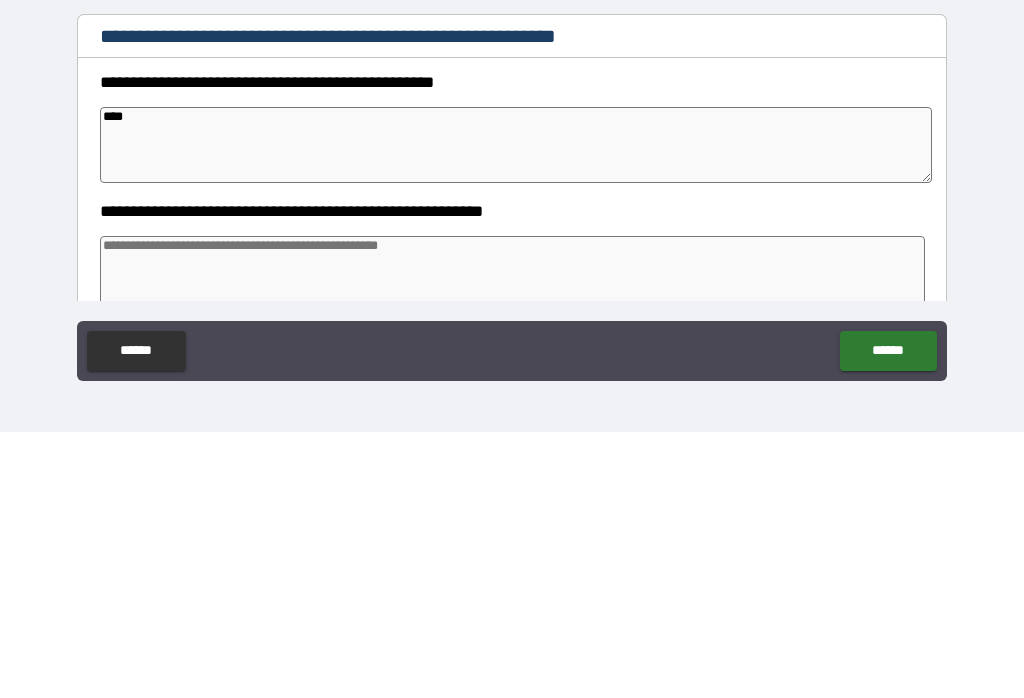 type on "*" 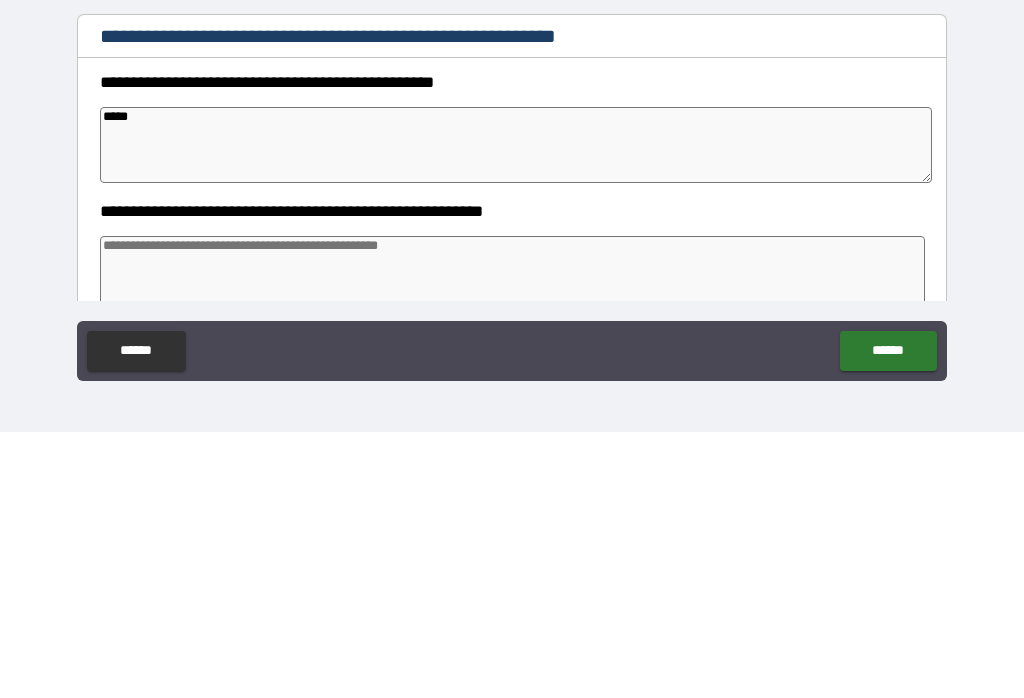 type on "*" 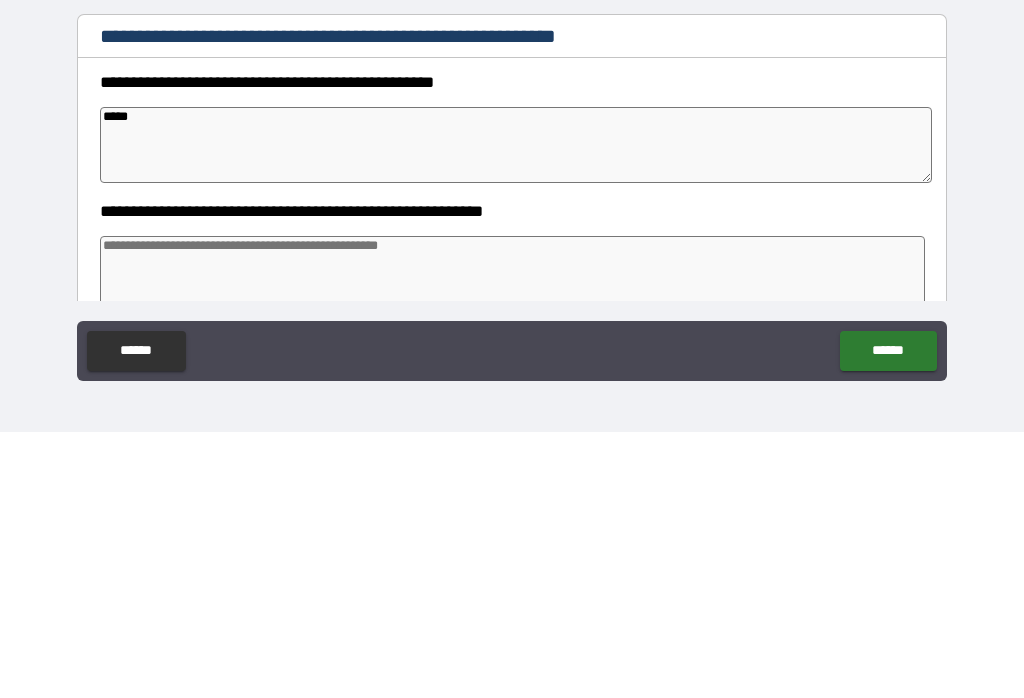 type on "*****" 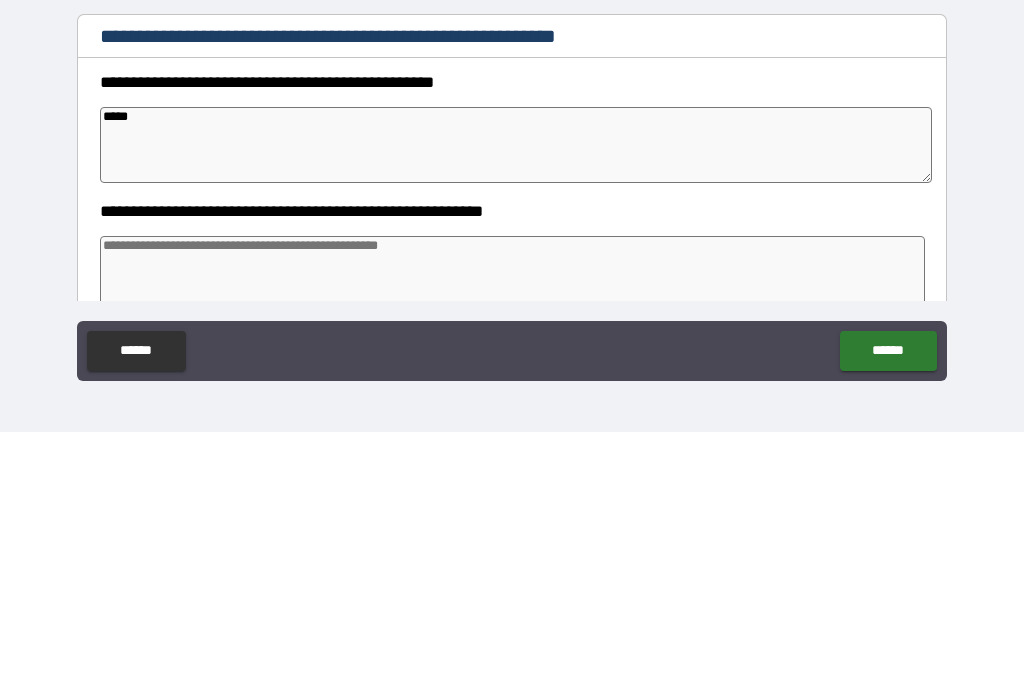type on "*" 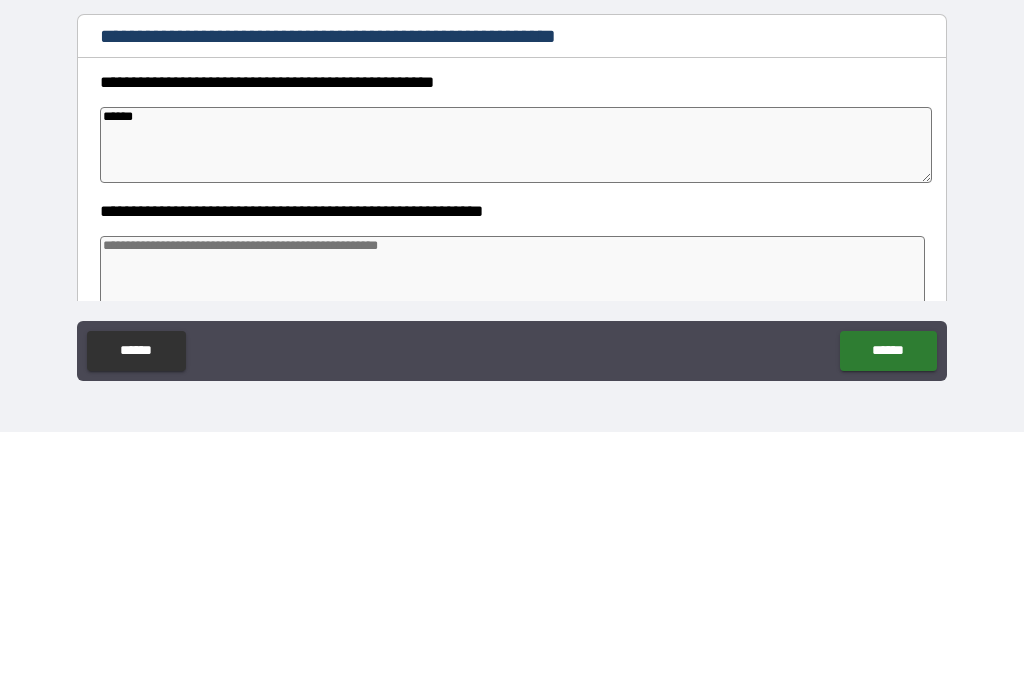 type on "*" 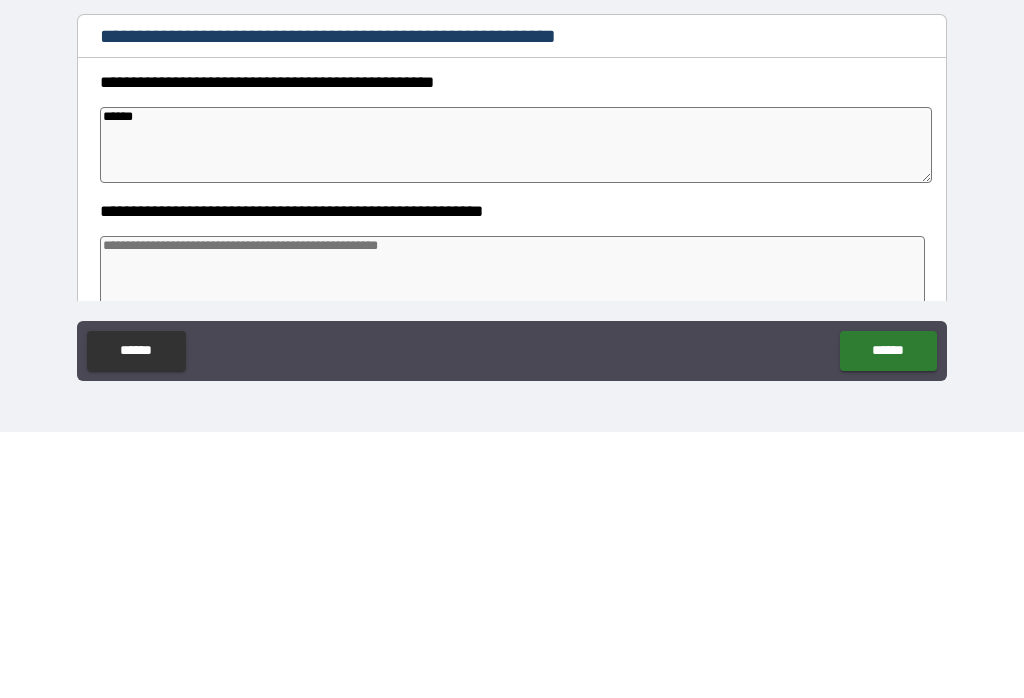 type on "*******" 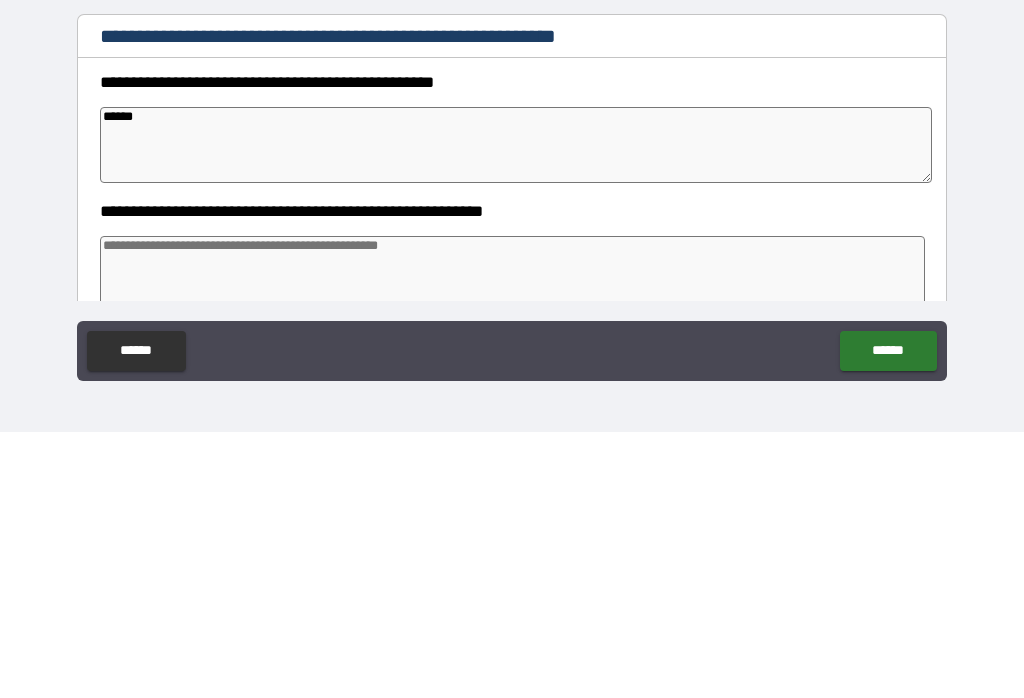 type on "*" 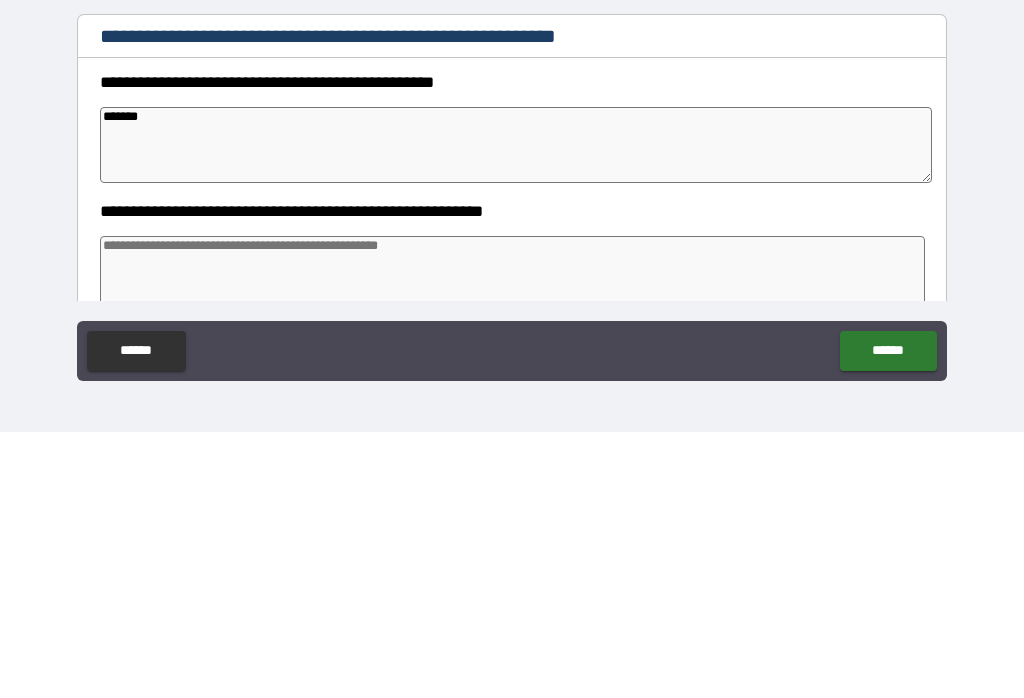 type on "********" 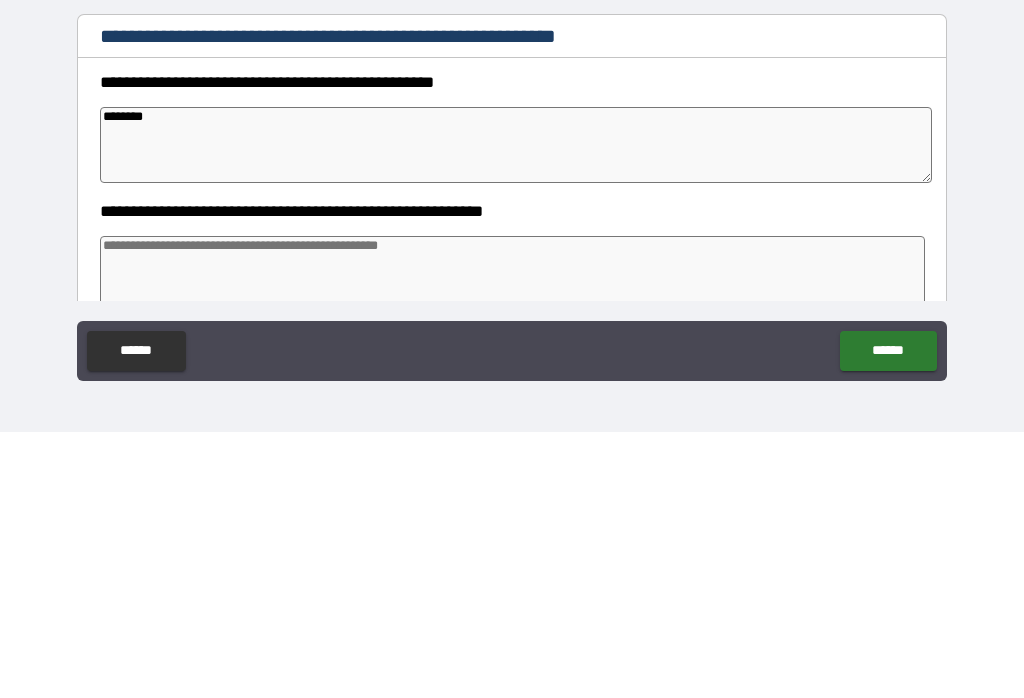 type on "*" 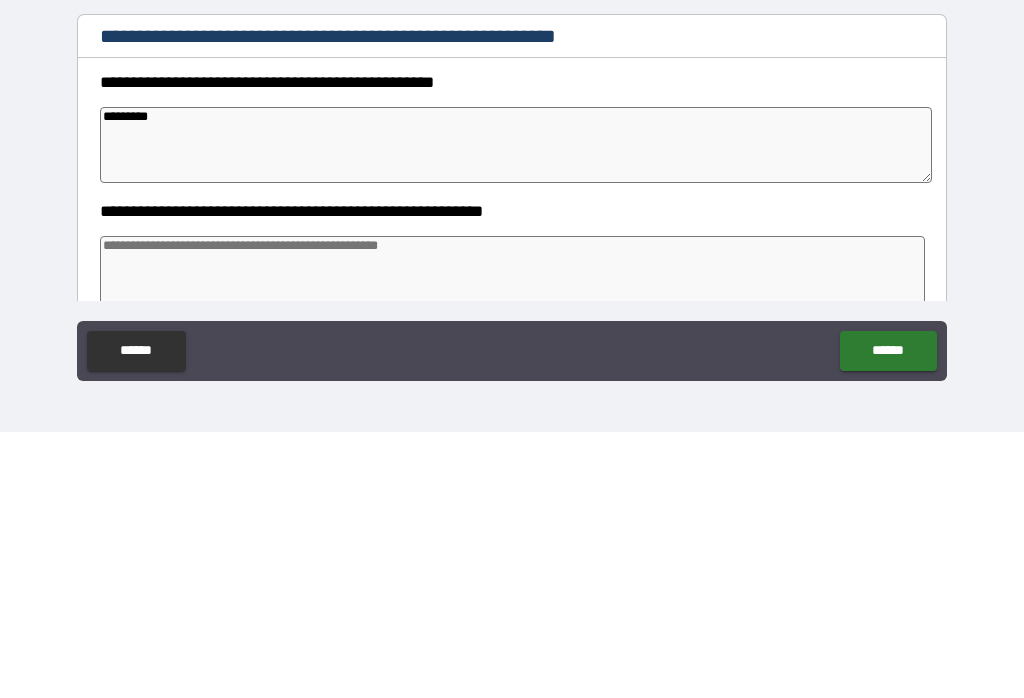 type on "*" 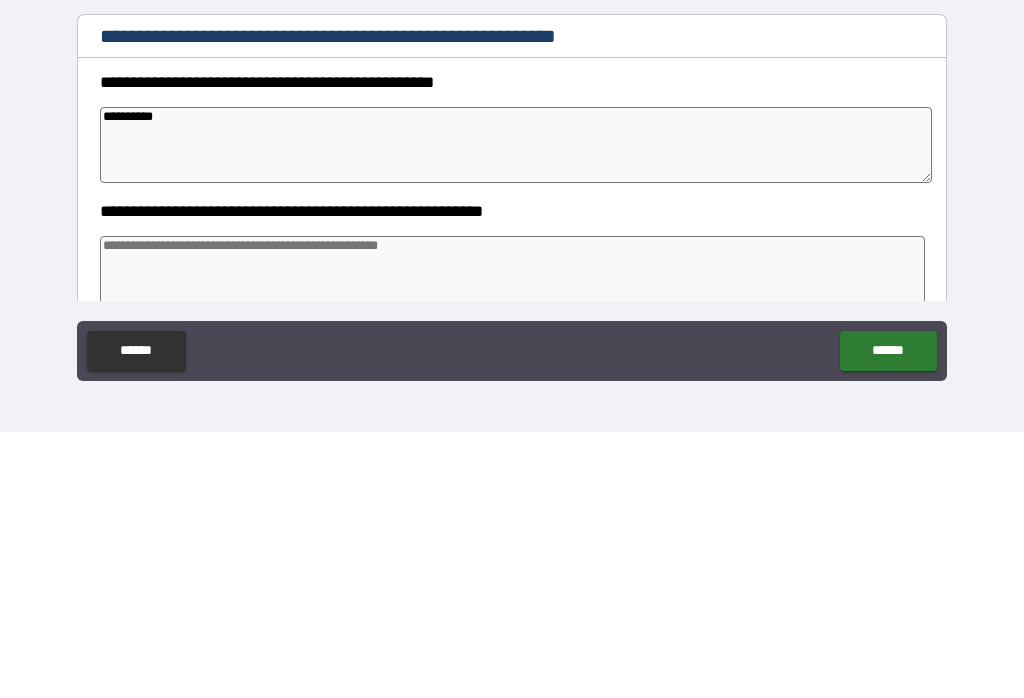 type on "*" 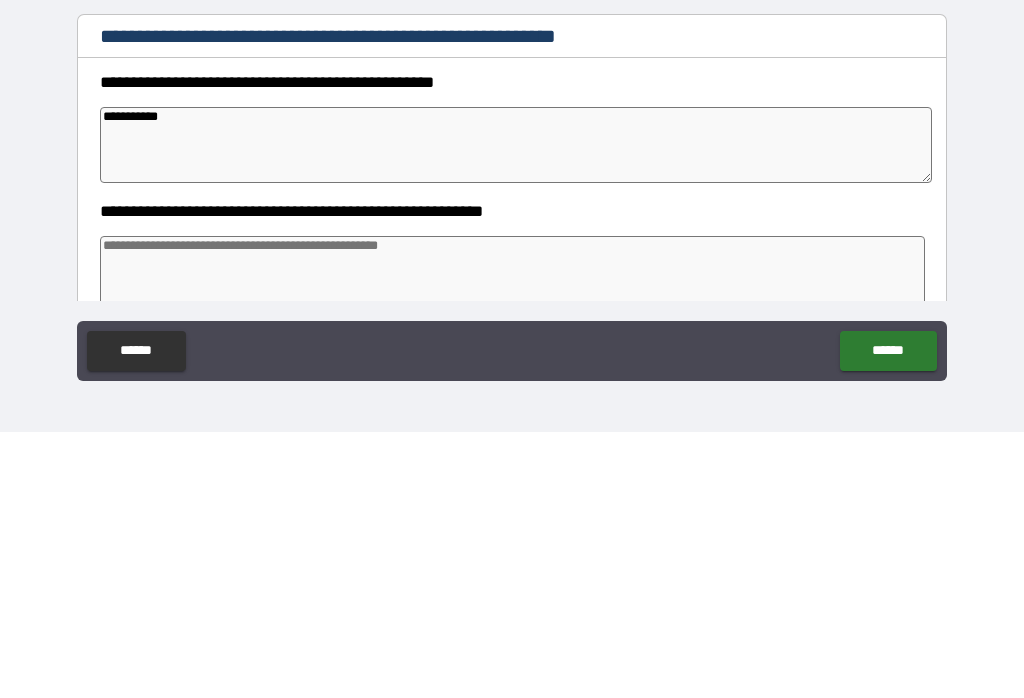 type on "*" 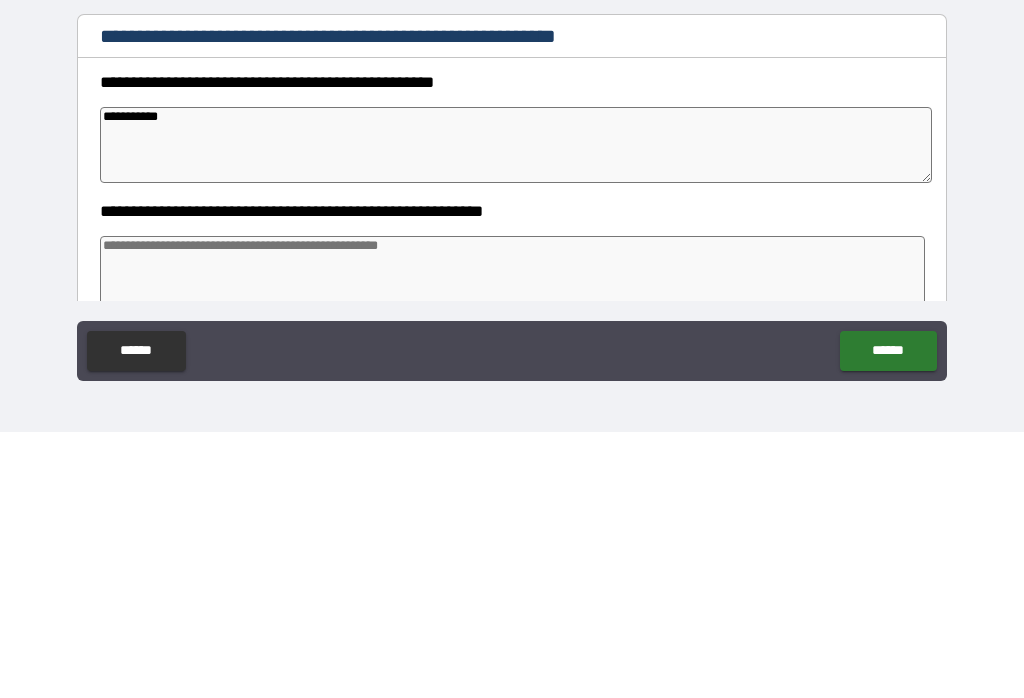 type on "**********" 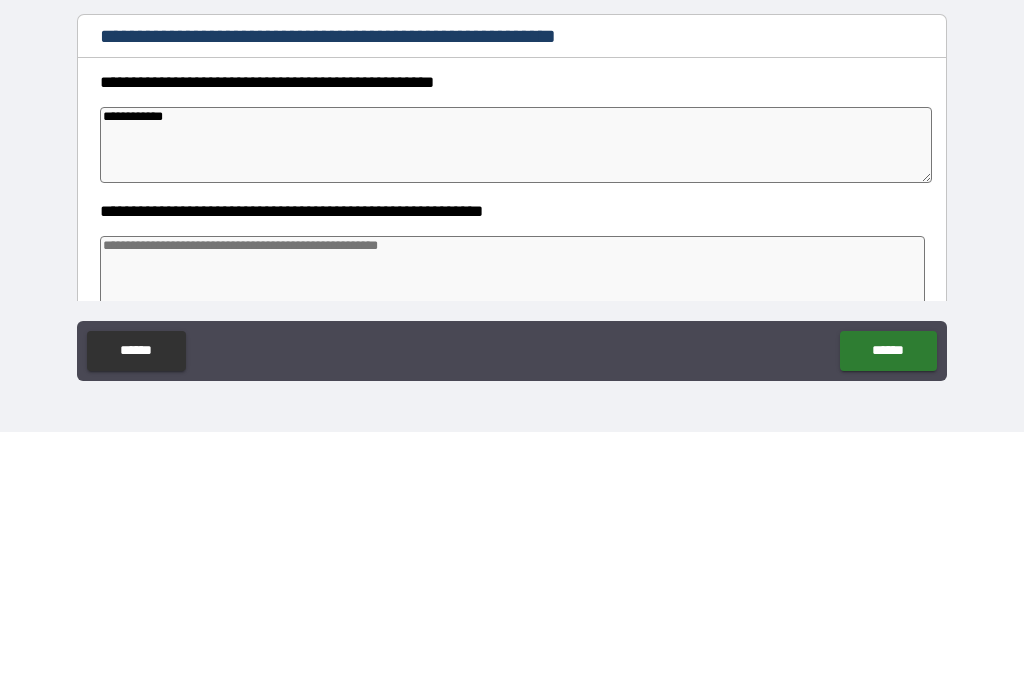 type on "*" 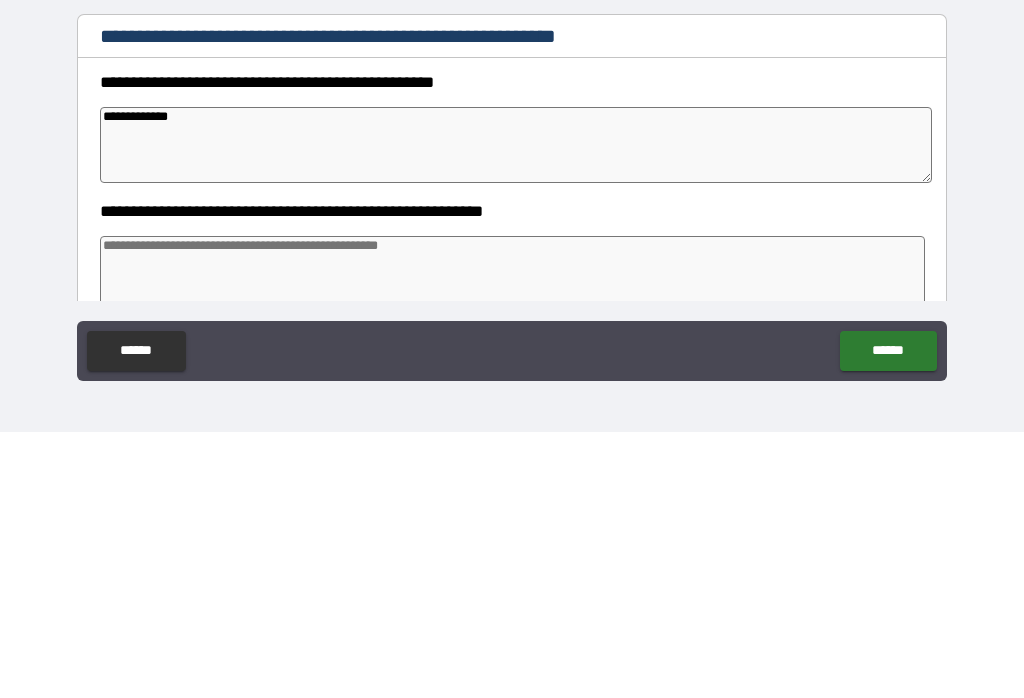 type on "*" 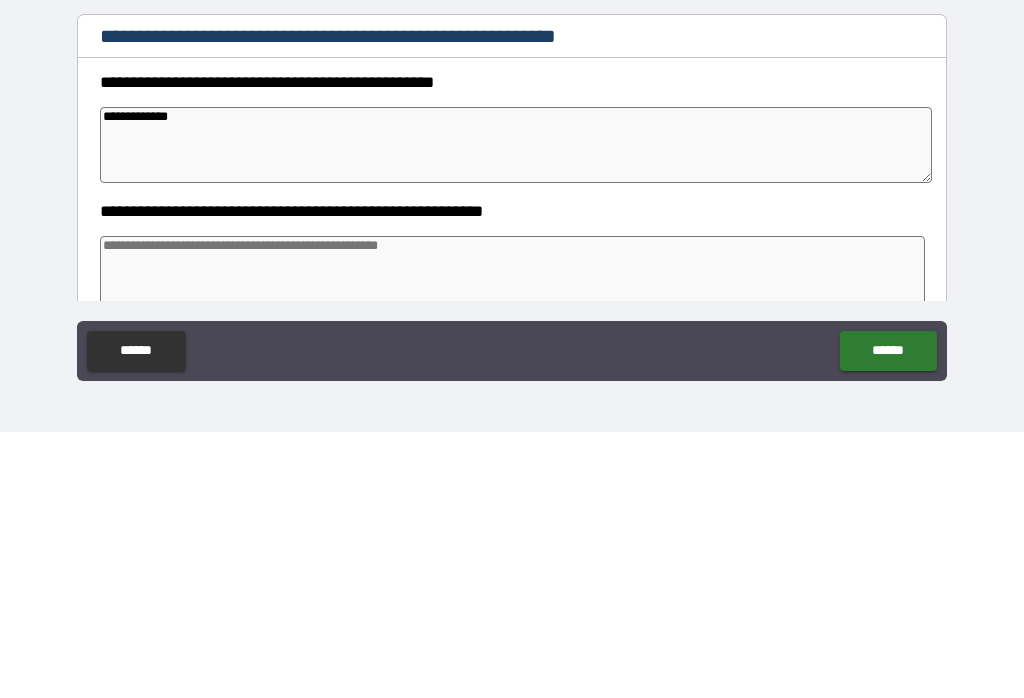 type on "**********" 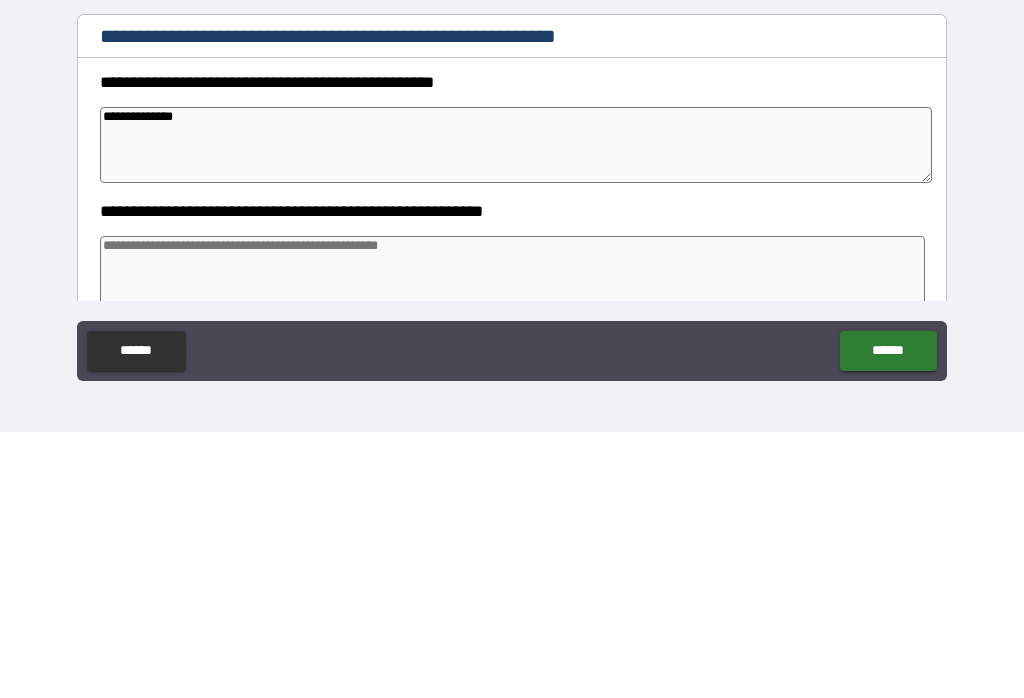 type on "*" 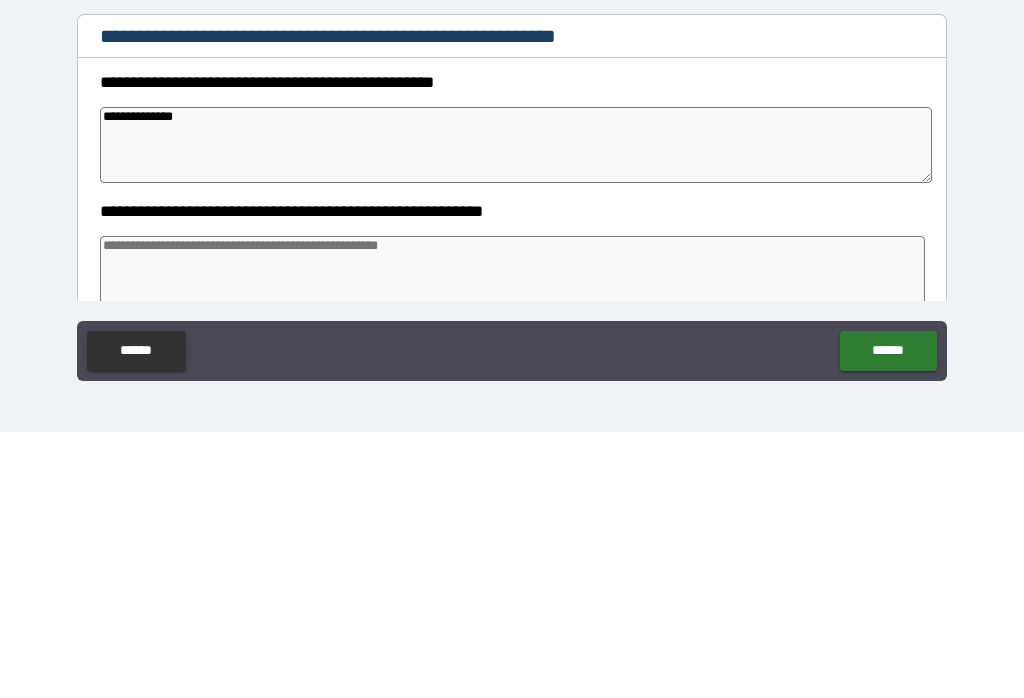type on "**********" 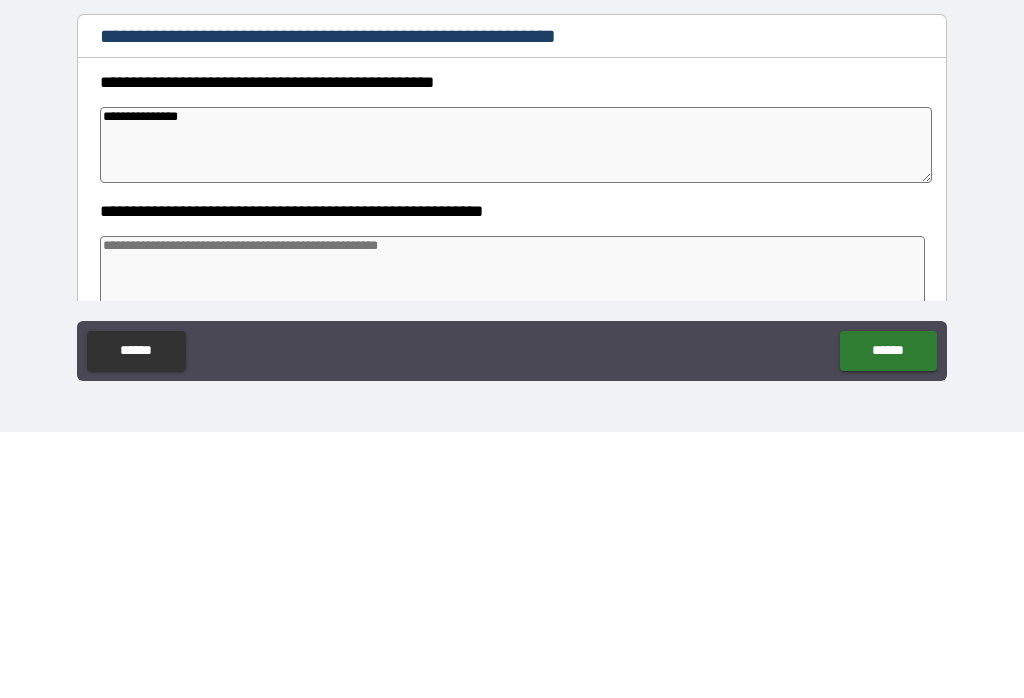 type on "*" 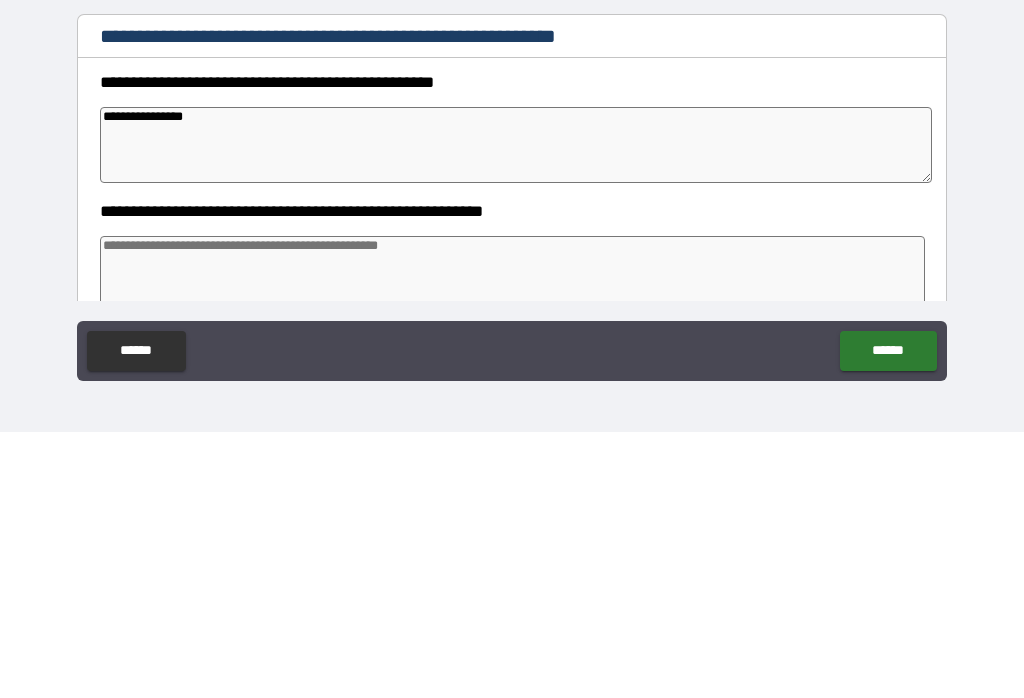 type on "*" 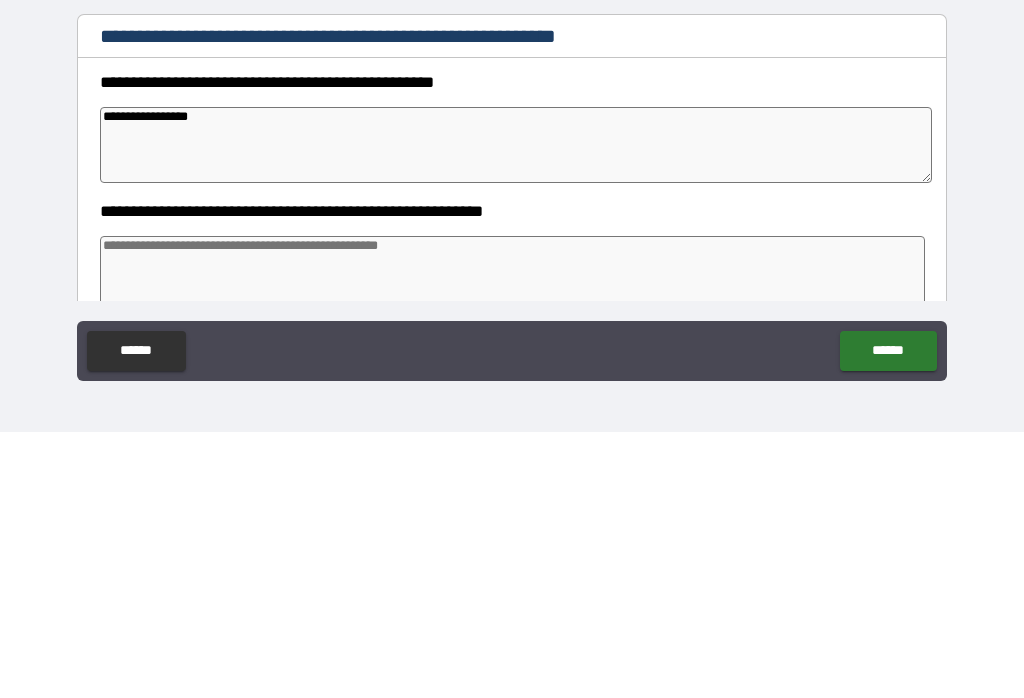 type on "*" 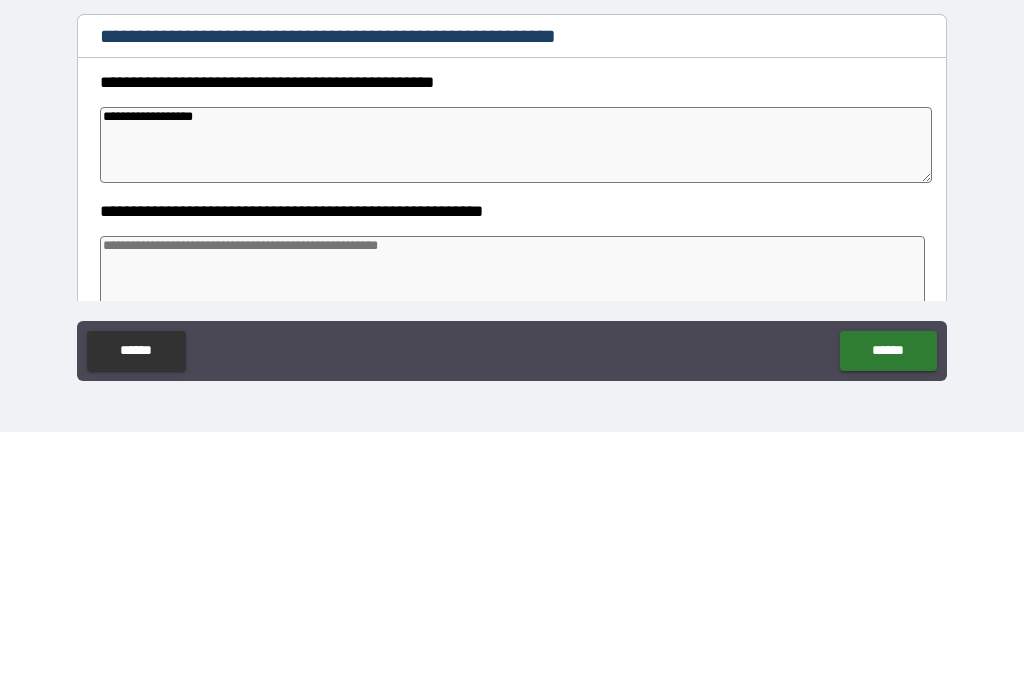 type on "*" 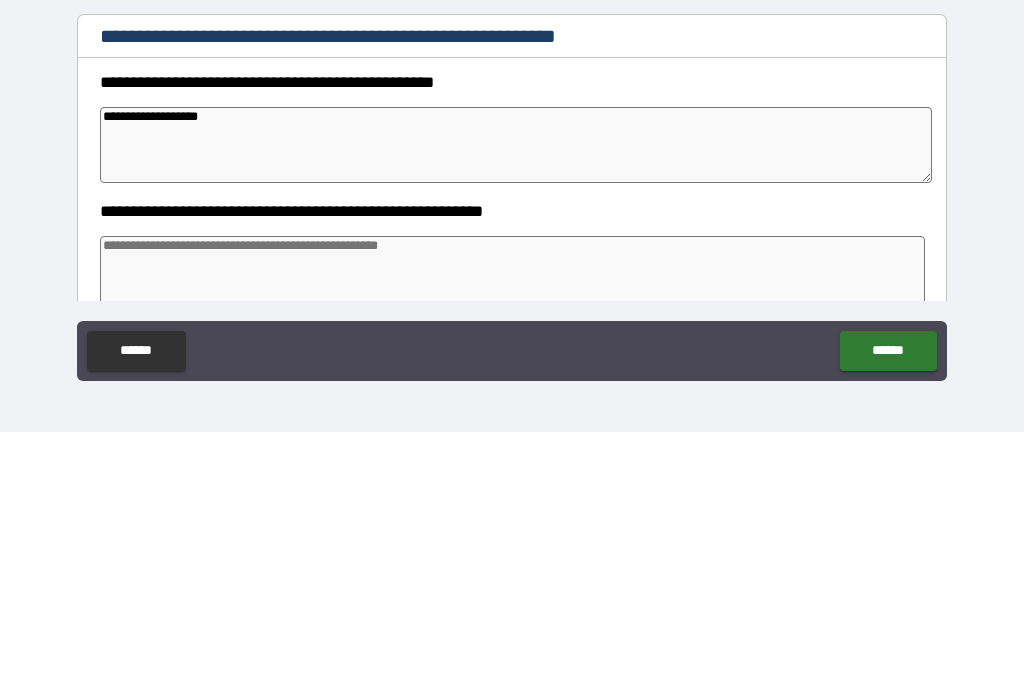 type on "*" 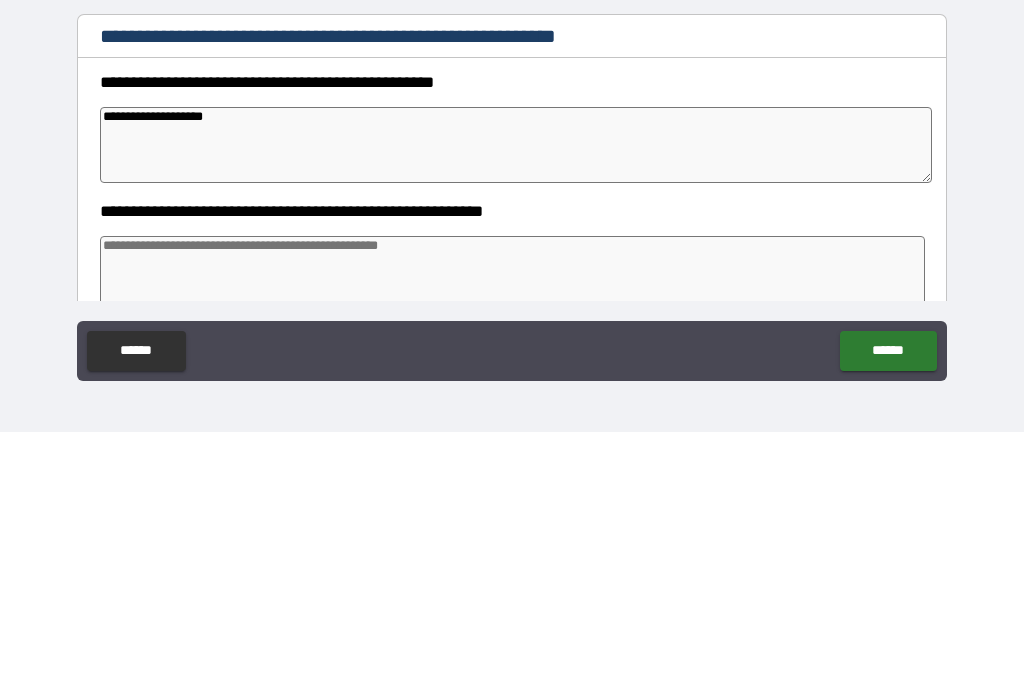 type on "*" 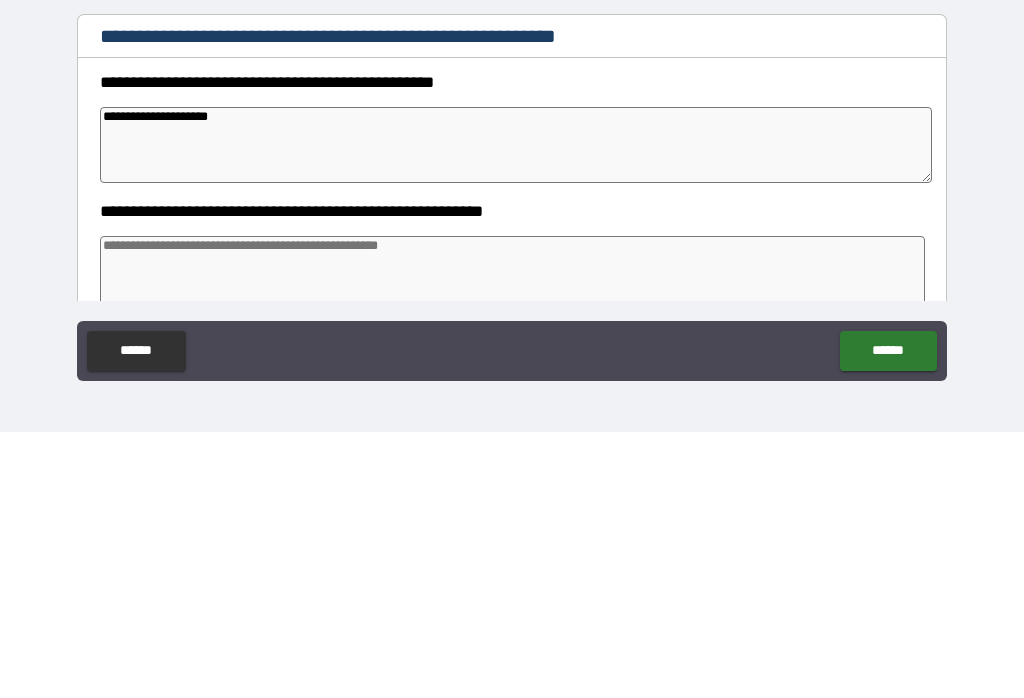 type on "*" 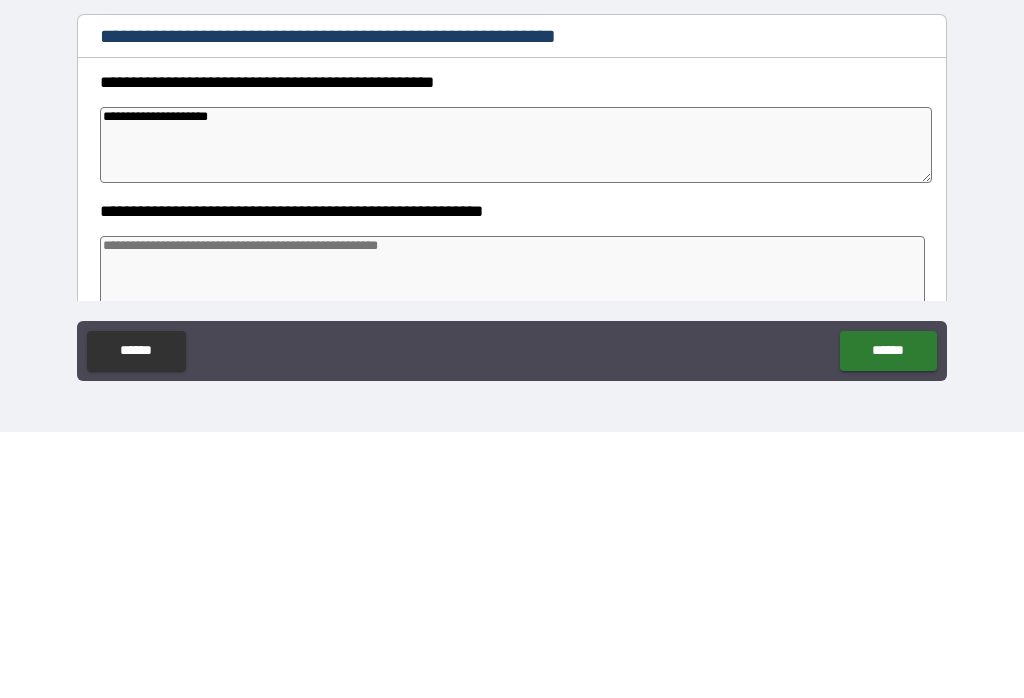 type on "**********" 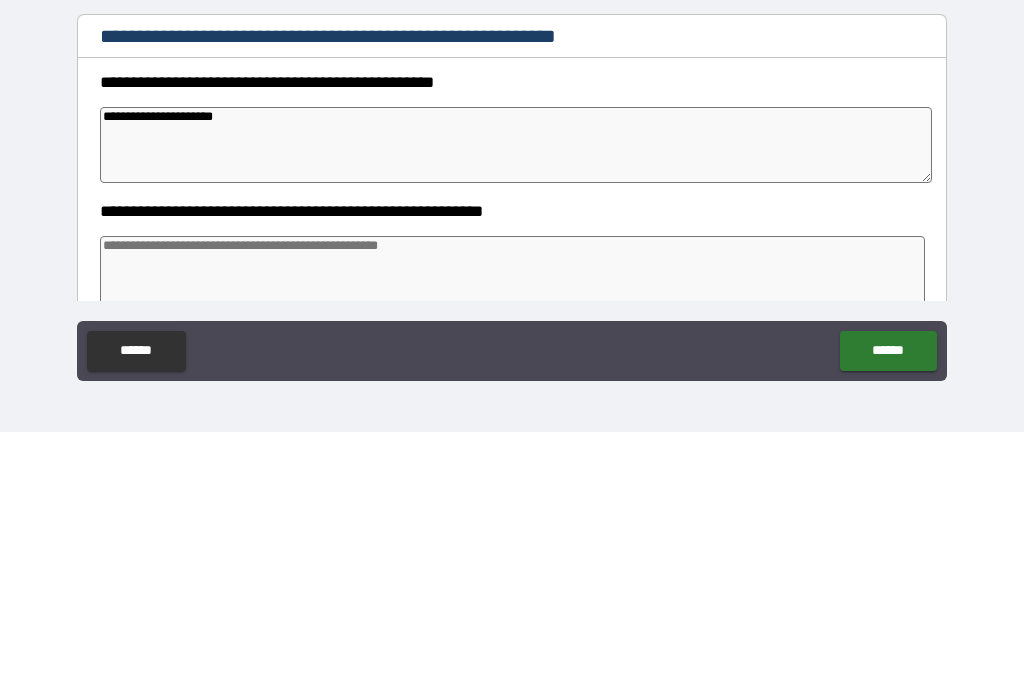 type on "*" 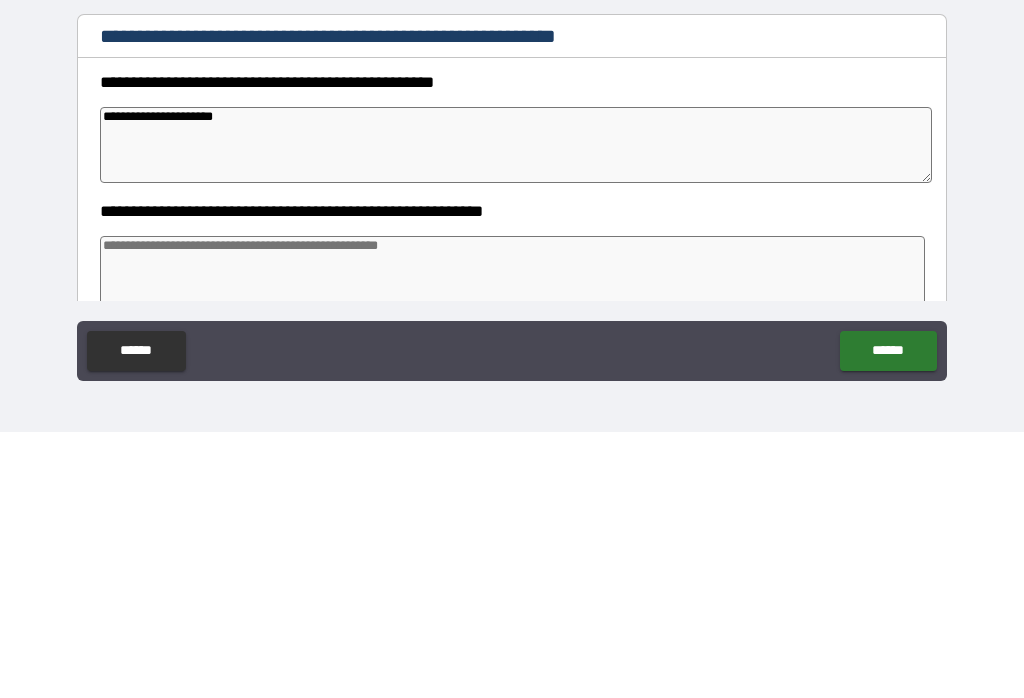 type on "**********" 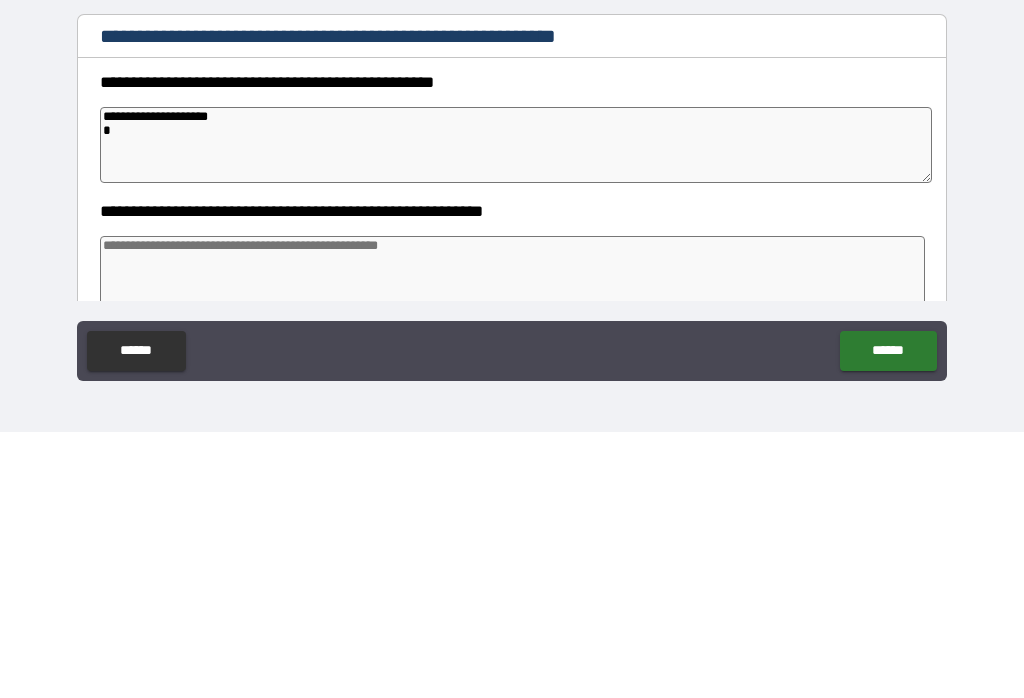 type on "*" 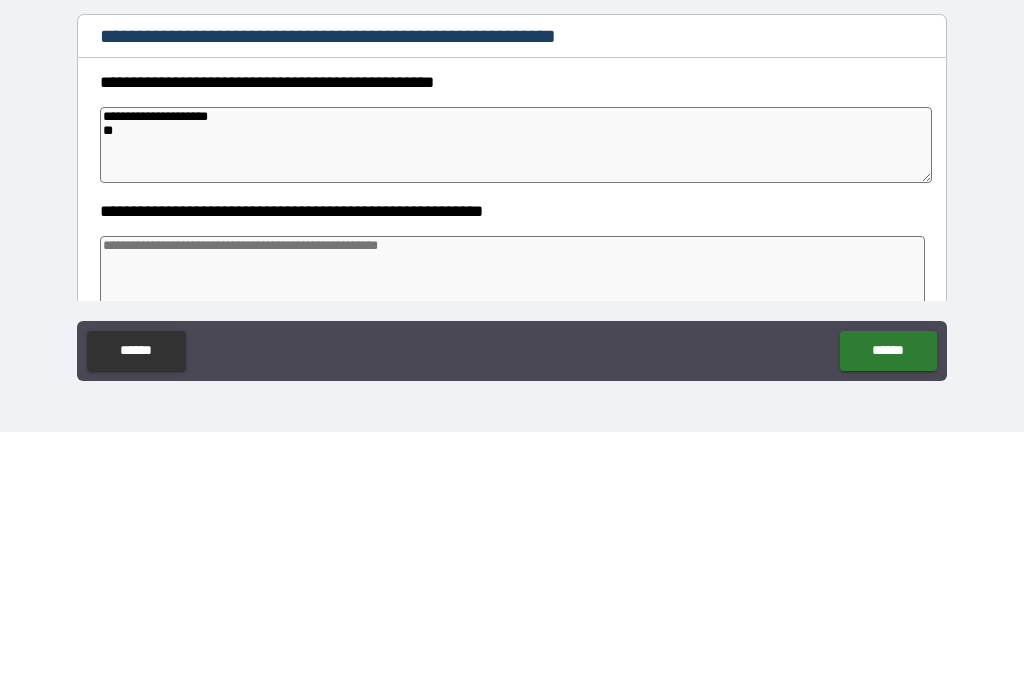 type on "*" 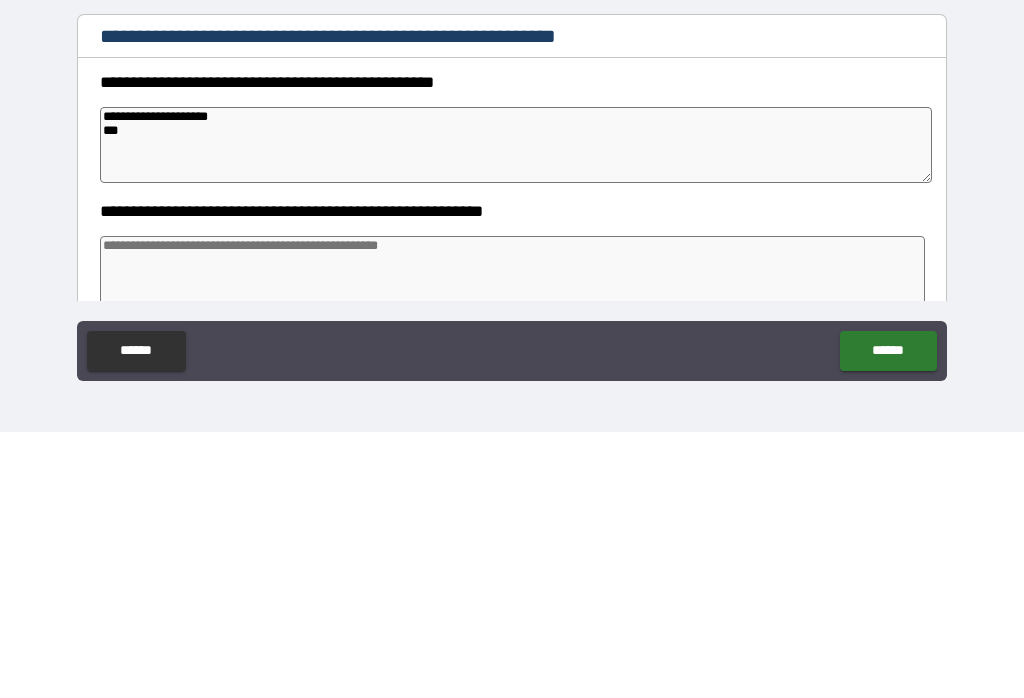 type on "*" 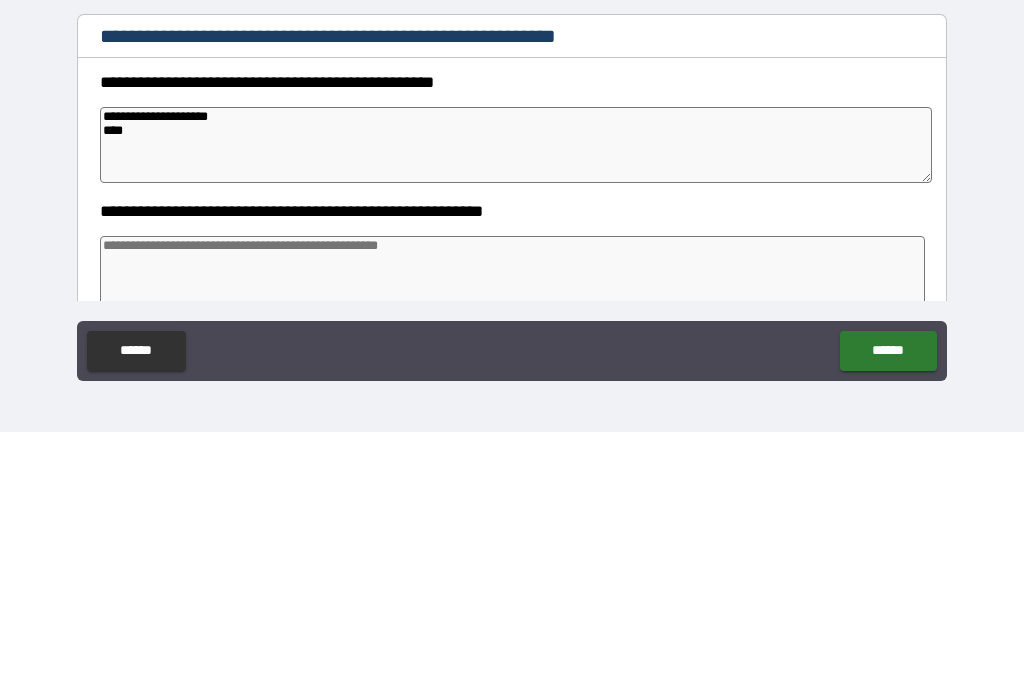 type on "*" 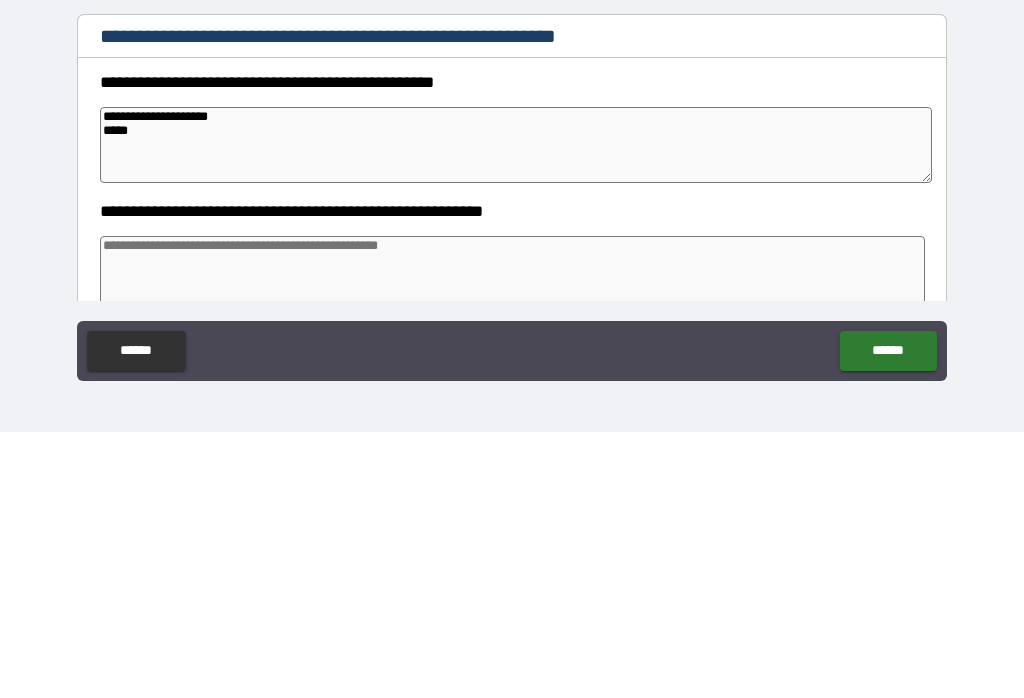 type on "*" 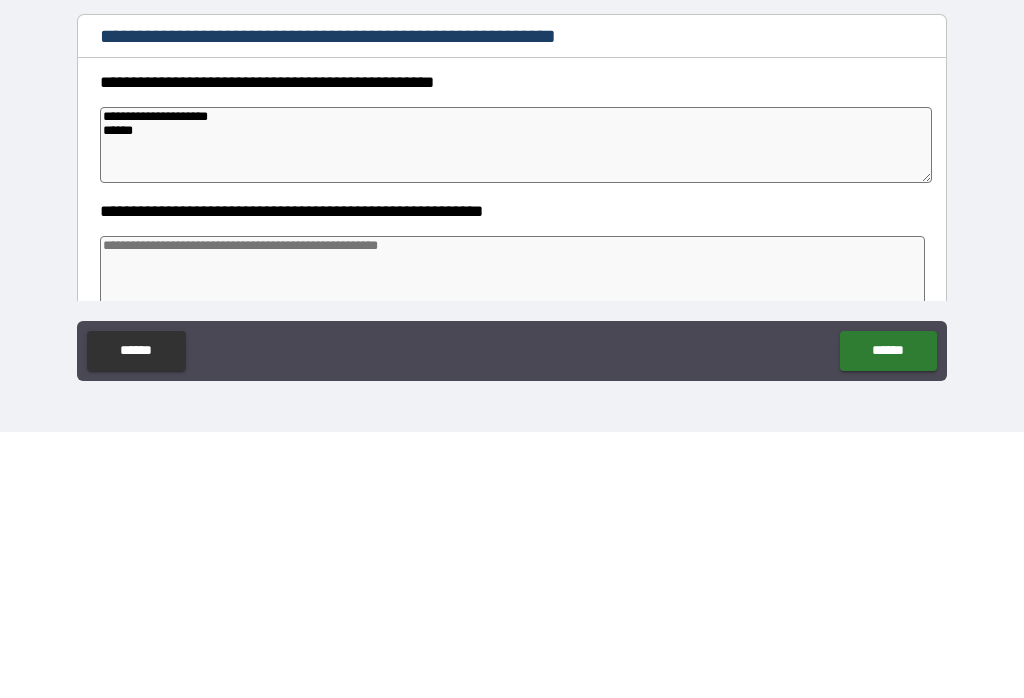 type on "*" 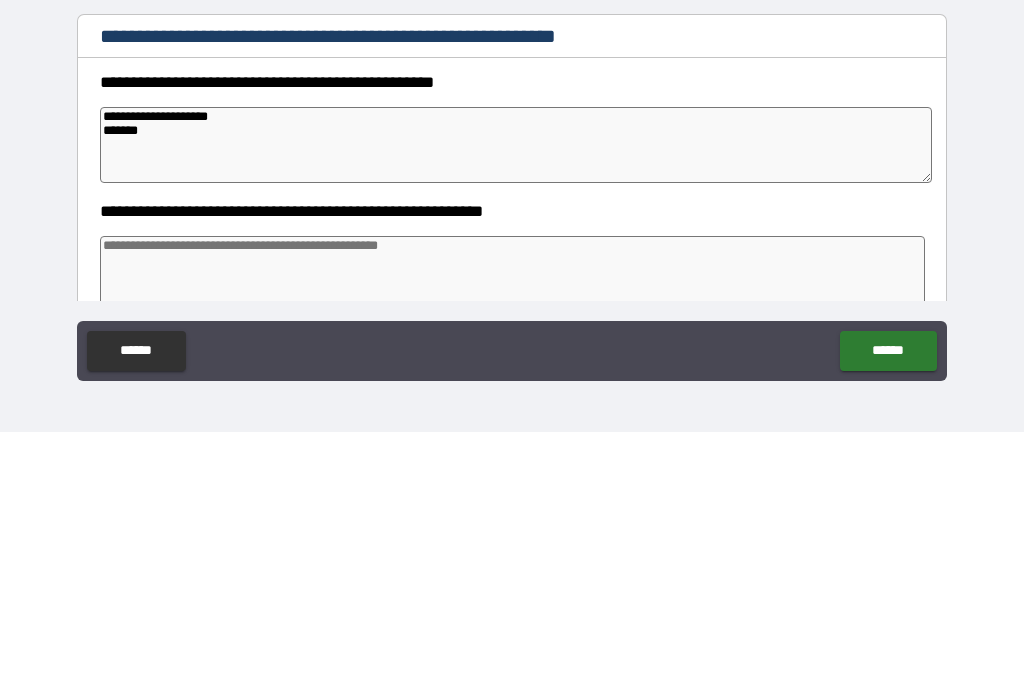 type on "**********" 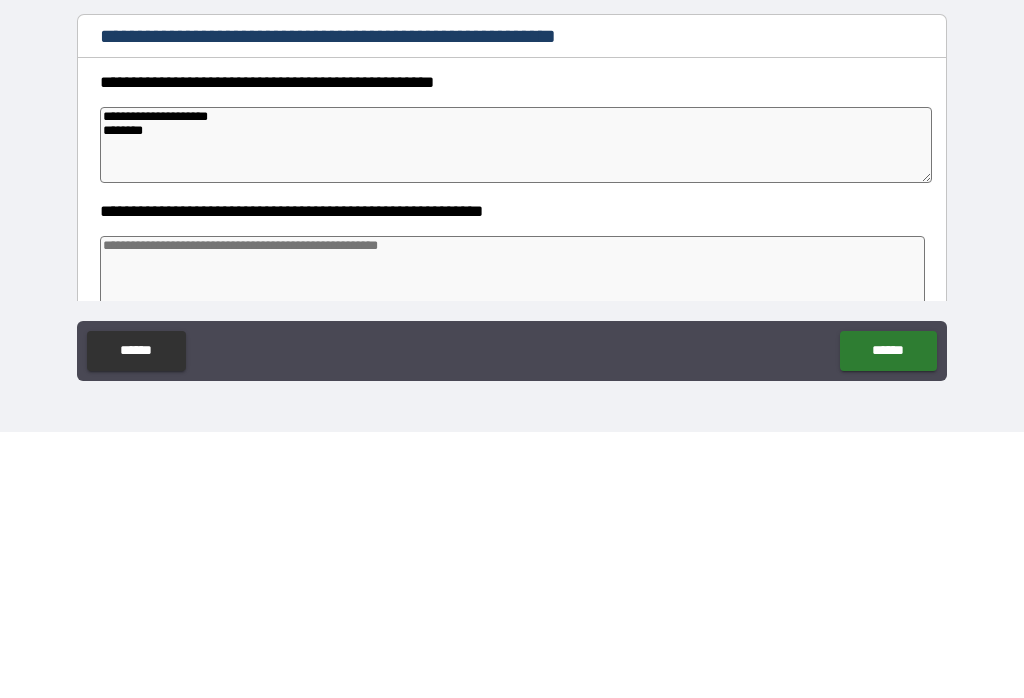 type on "*" 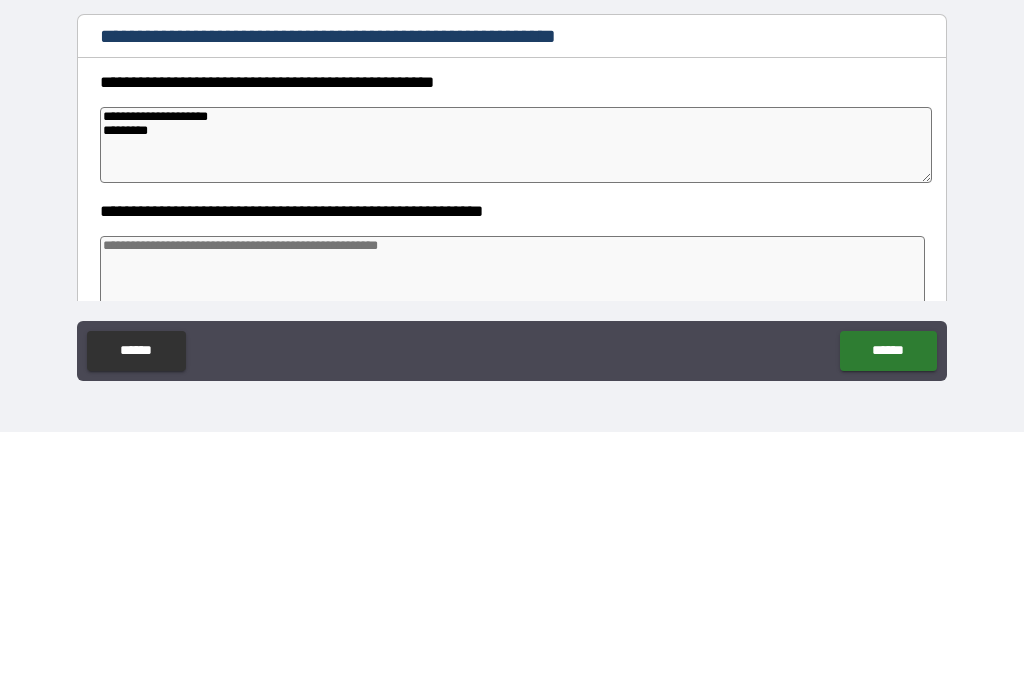 type on "*" 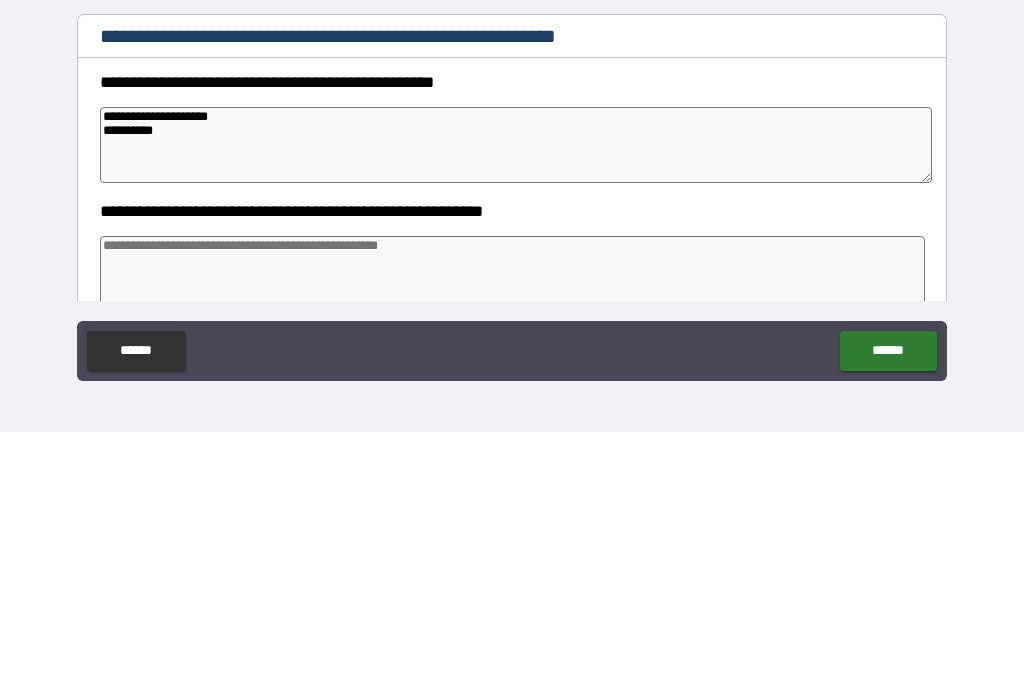 type on "*" 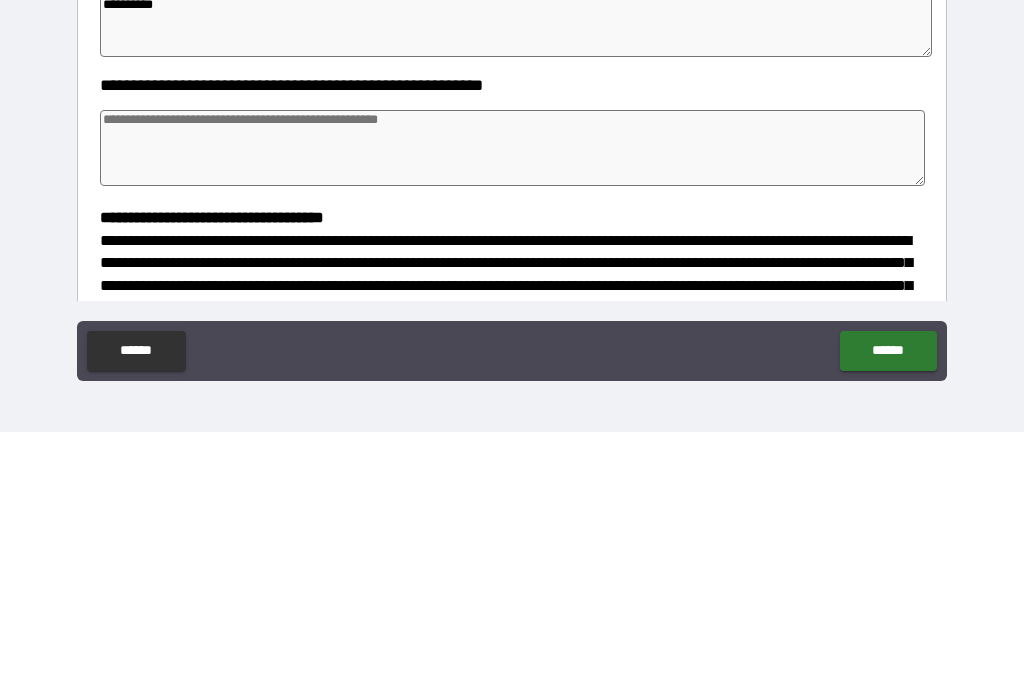 scroll, scrollTop: 160, scrollLeft: 0, axis: vertical 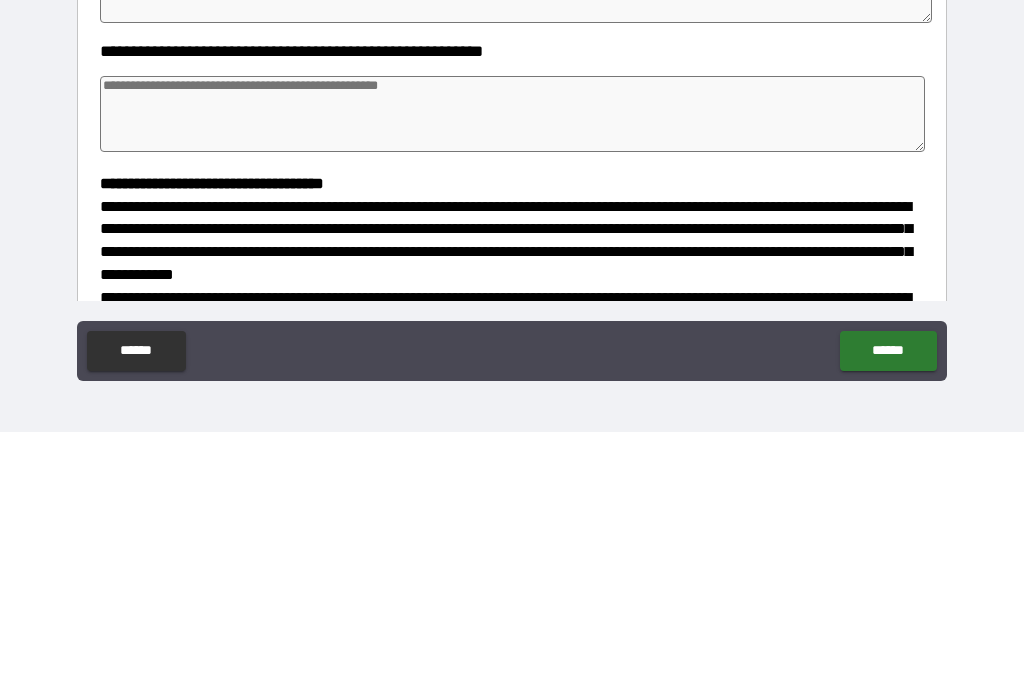 type on "**********" 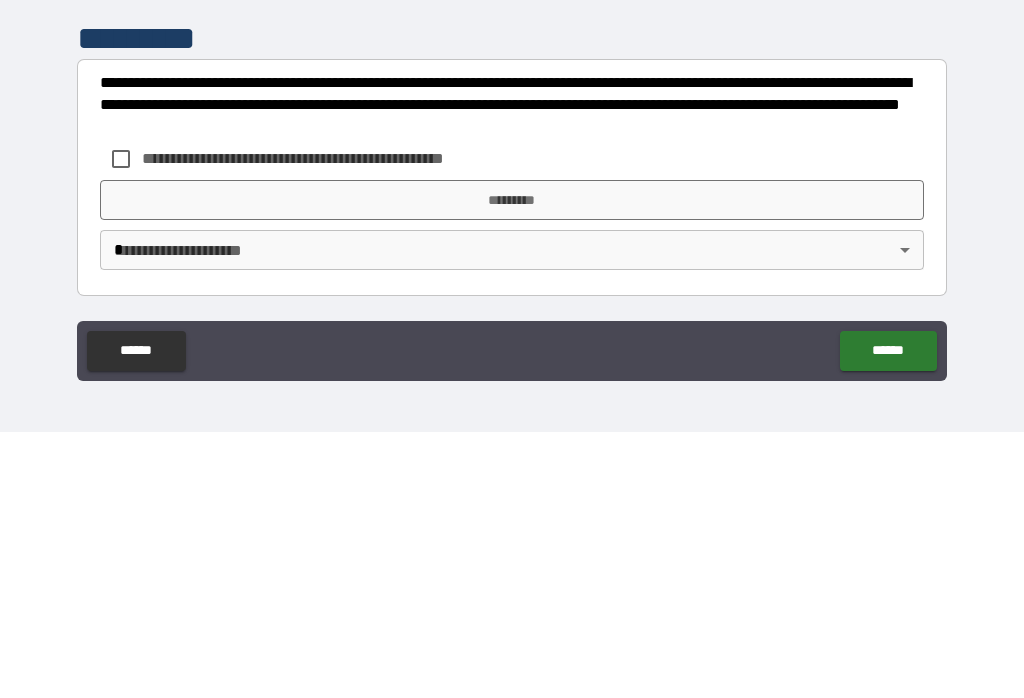 scroll, scrollTop: 544, scrollLeft: 0, axis: vertical 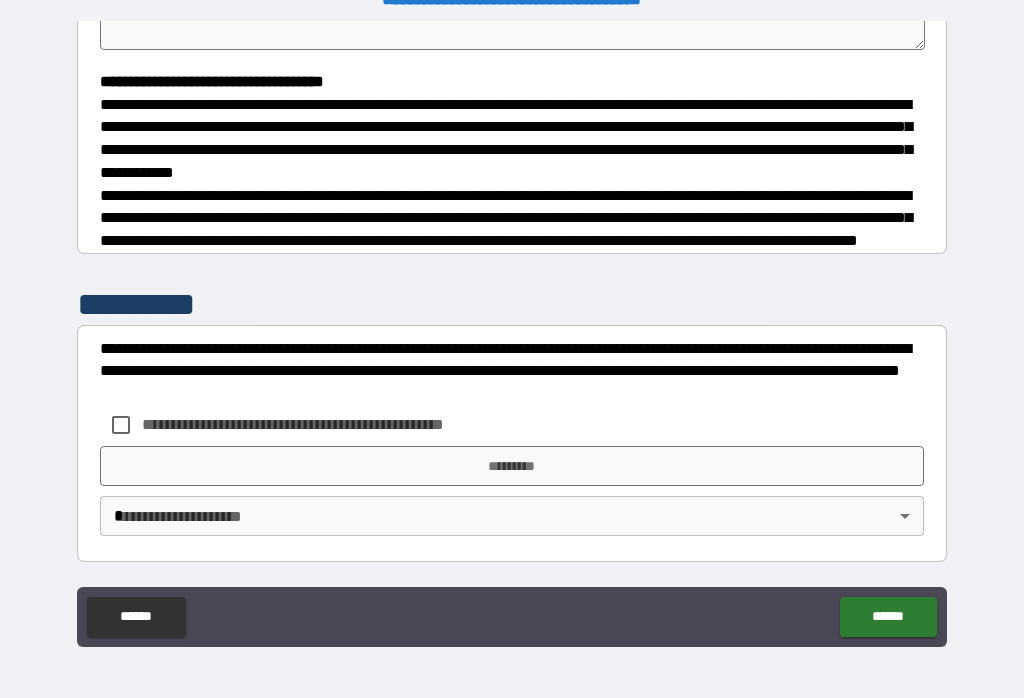 type on "*" 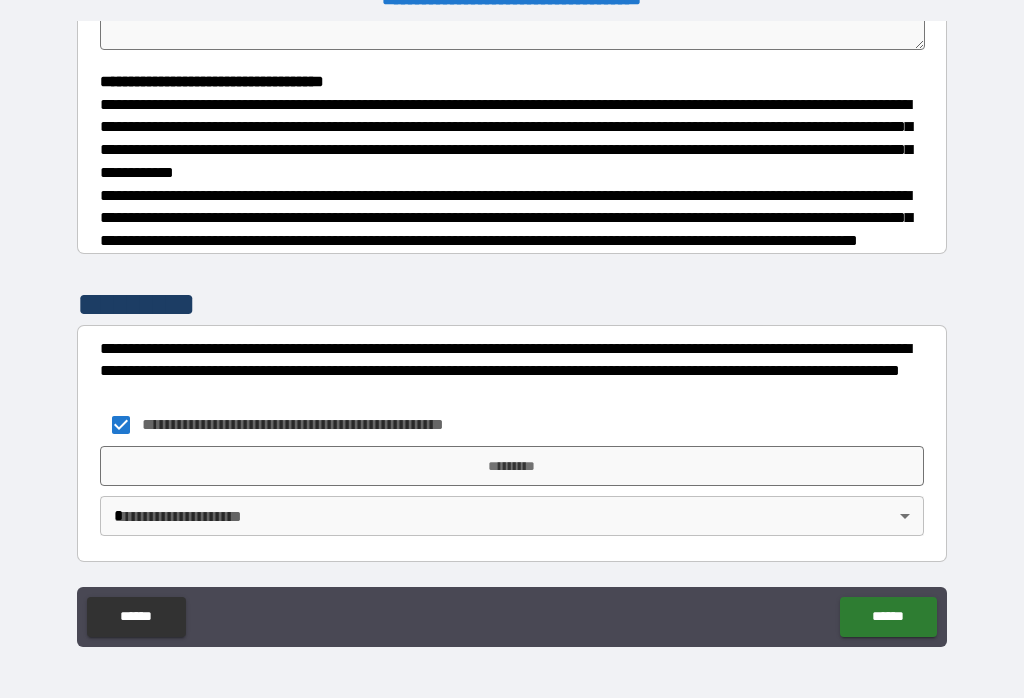 click on "*********" at bounding box center [512, 466] 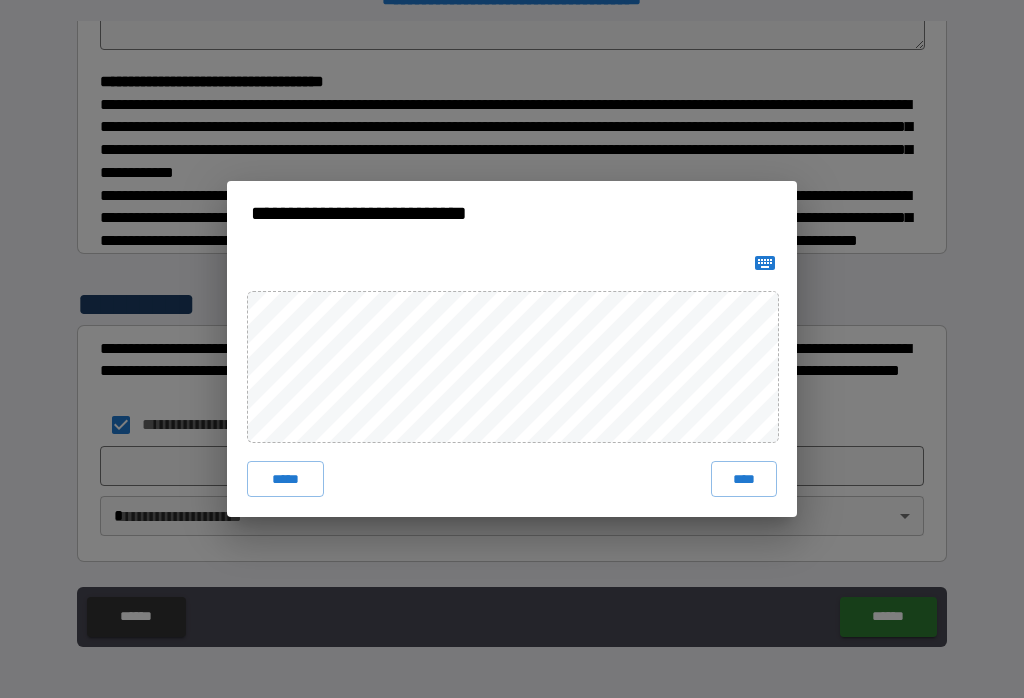 click on "****" at bounding box center [744, 479] 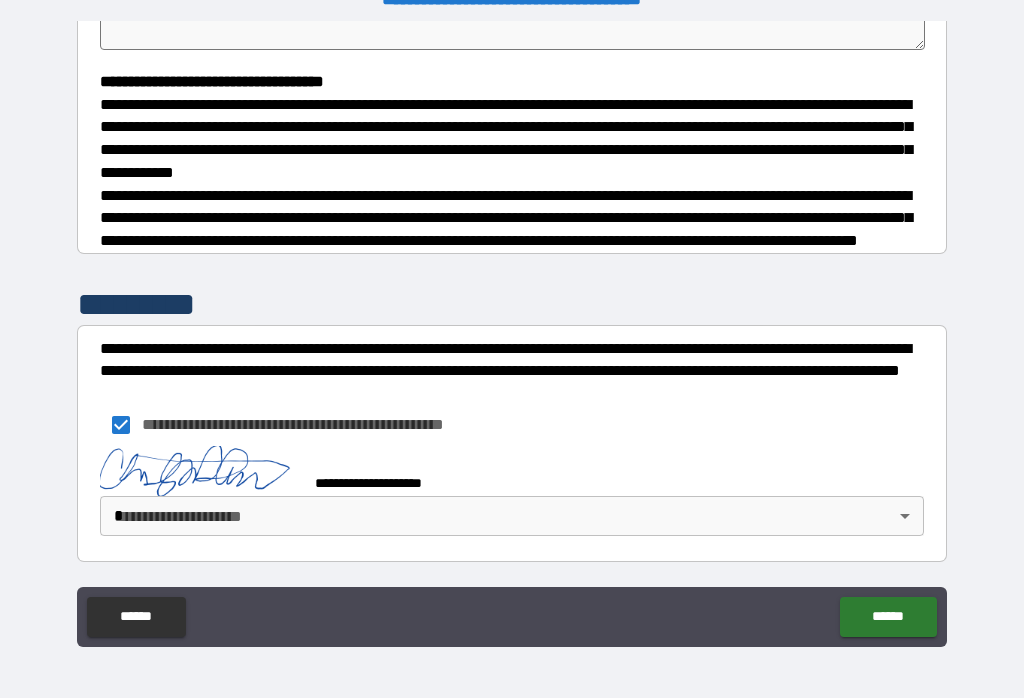 scroll, scrollTop: 534, scrollLeft: 0, axis: vertical 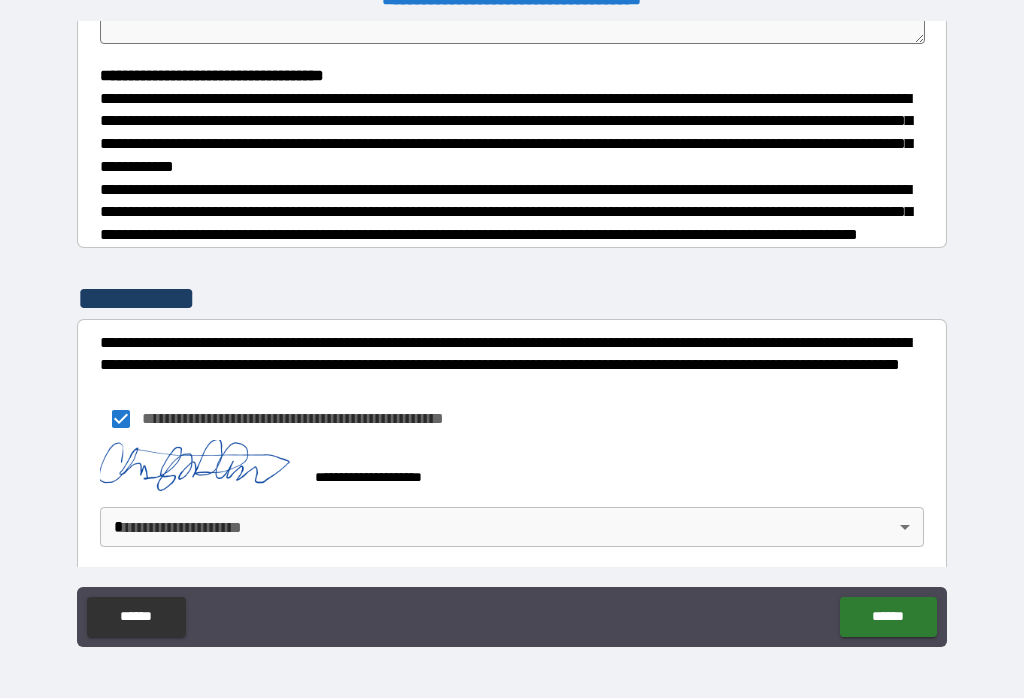 click on "**********" at bounding box center [512, 333] 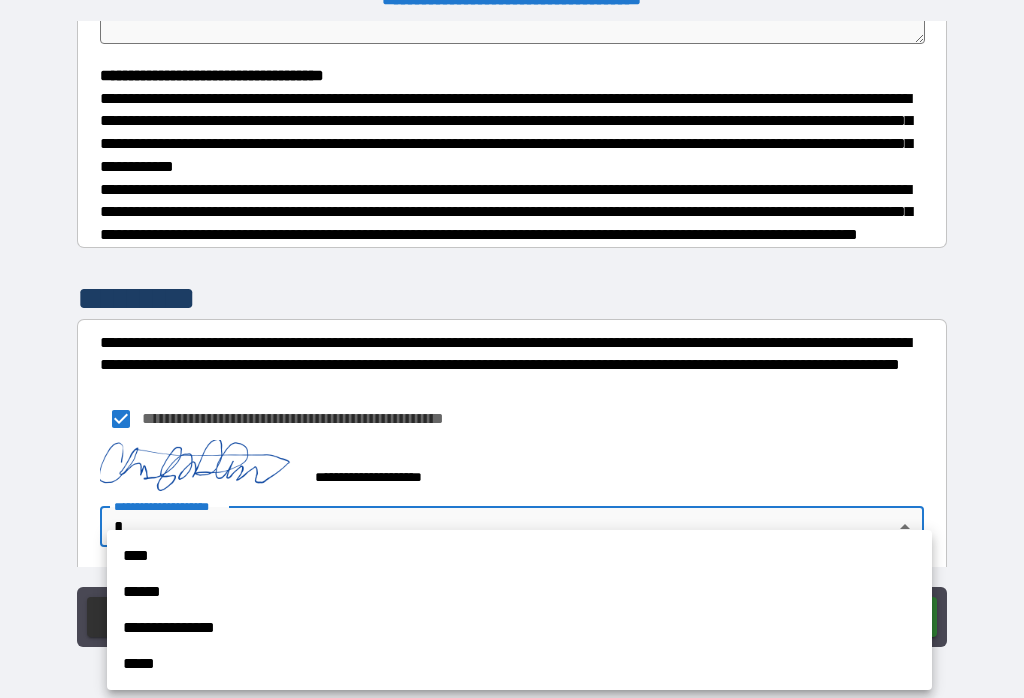 click on "**********" at bounding box center (519, 628) 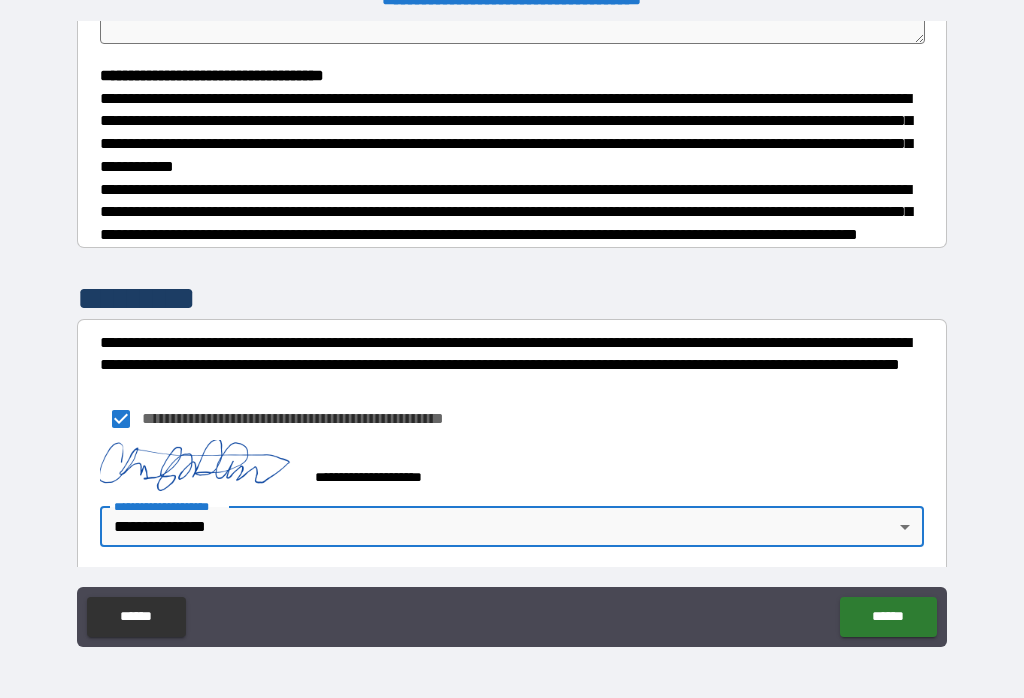 type on "*" 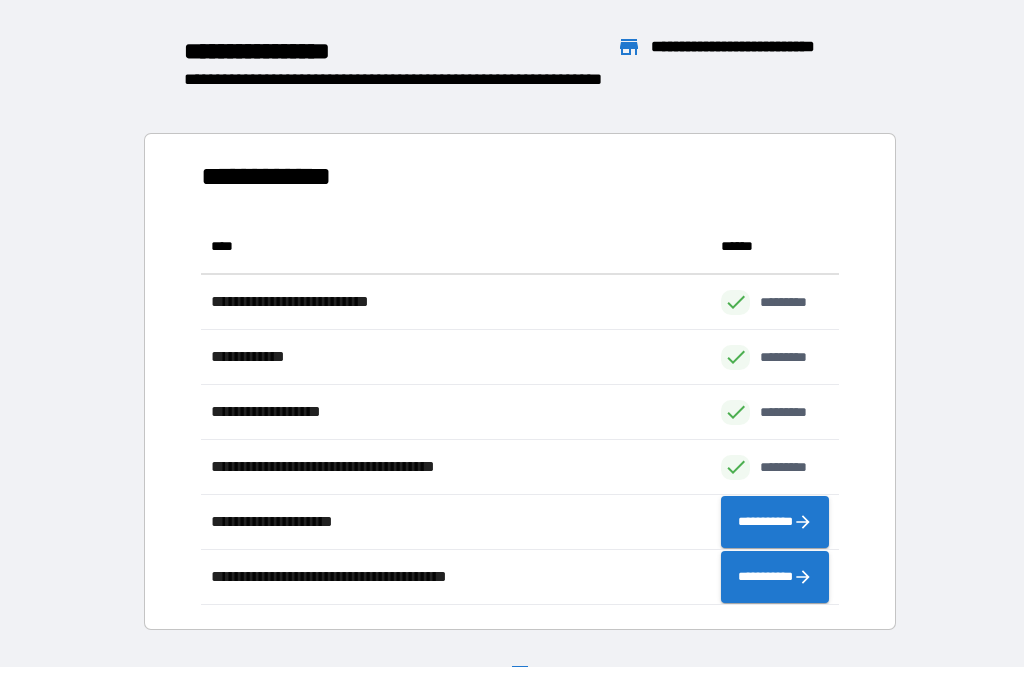 scroll, scrollTop: 1, scrollLeft: 1, axis: both 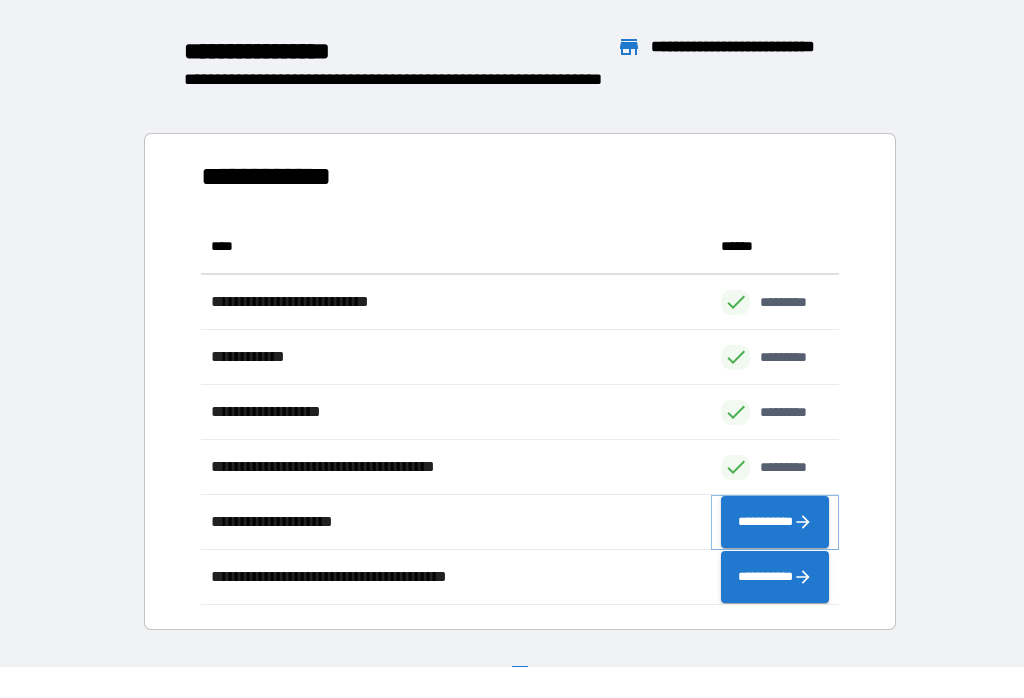 click 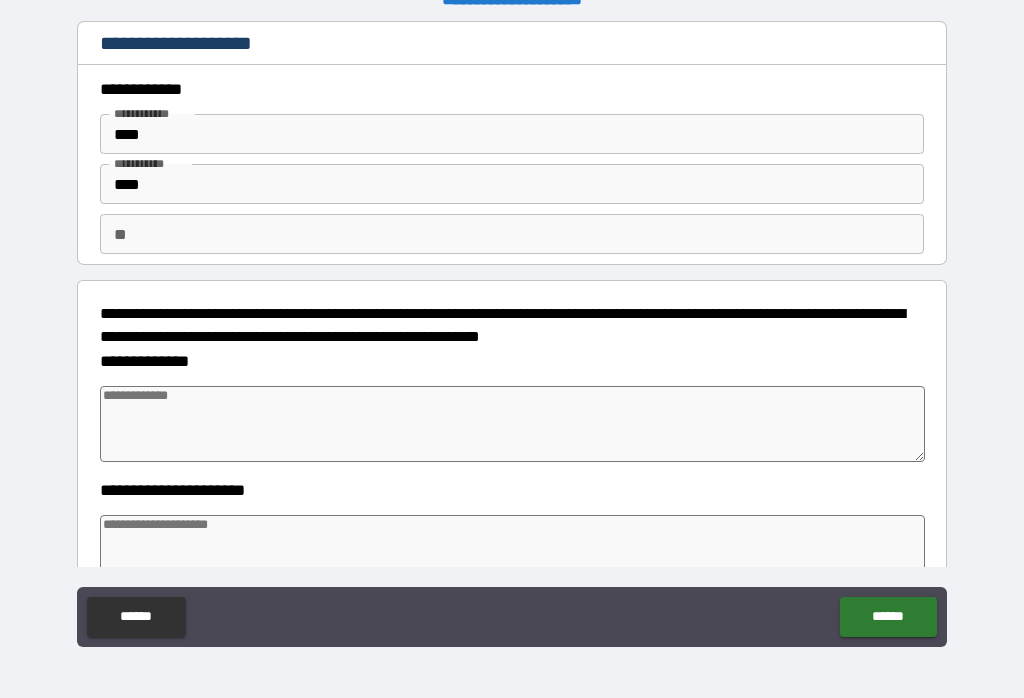 type on "*" 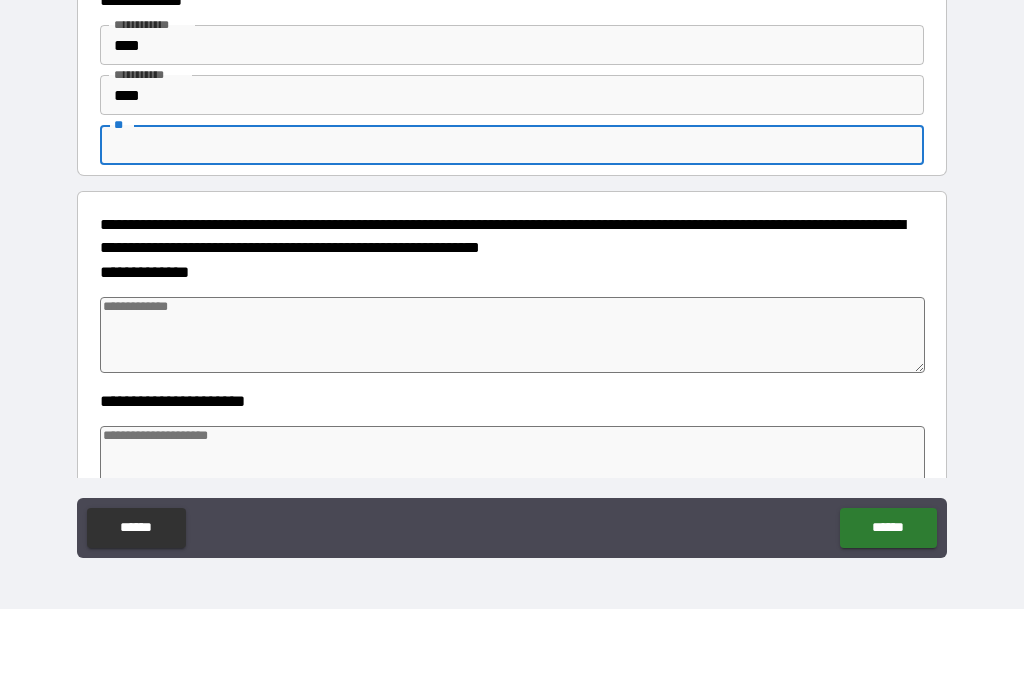 type on "*" 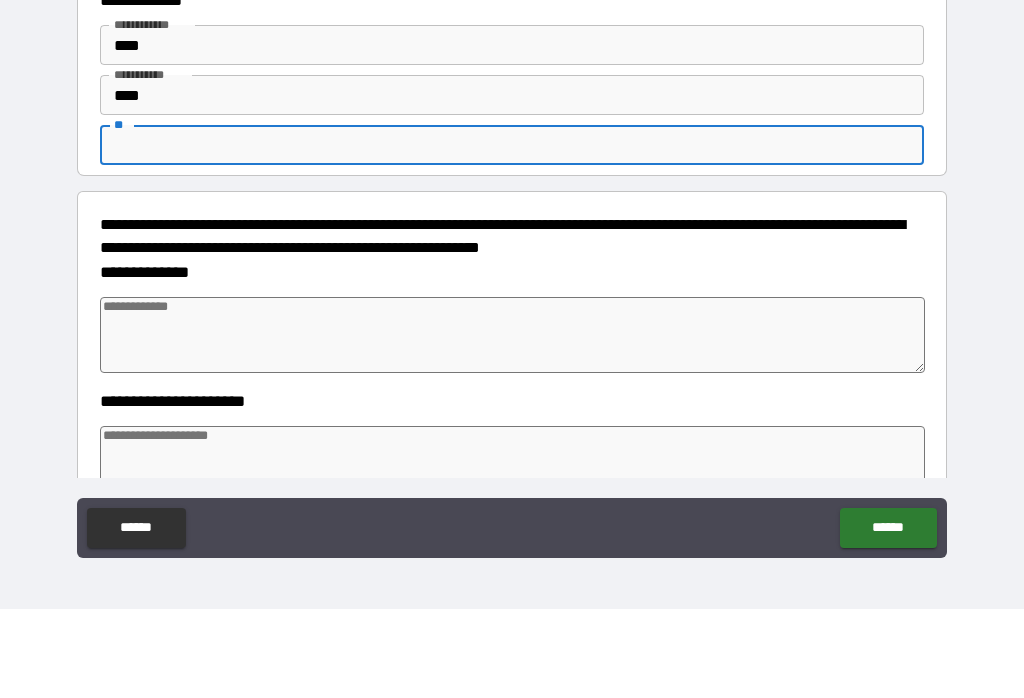 type on "*" 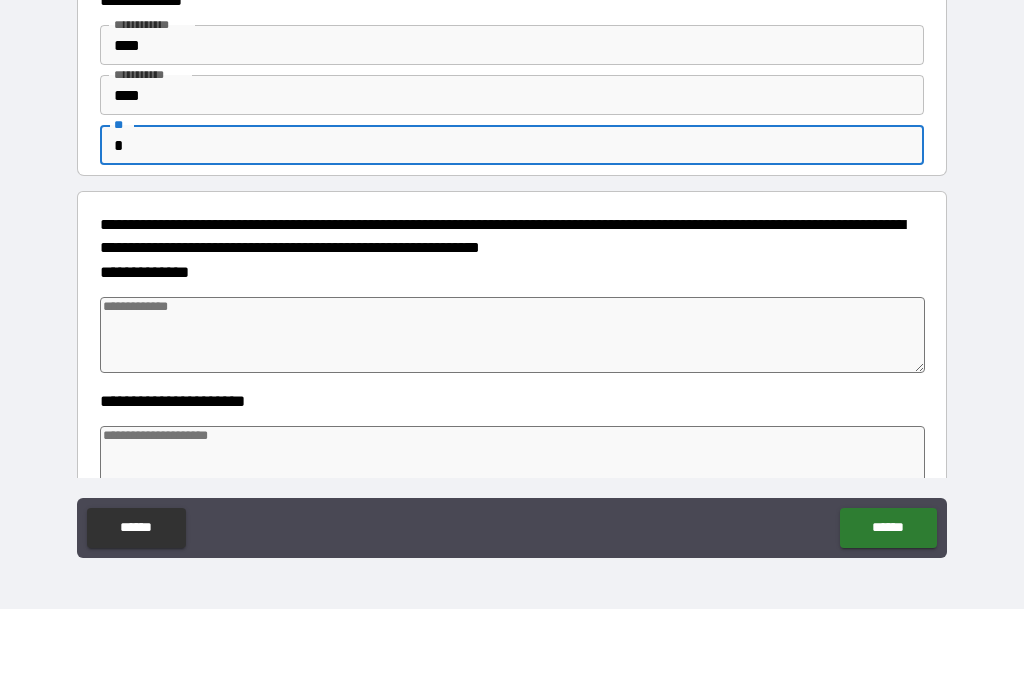 type on "*" 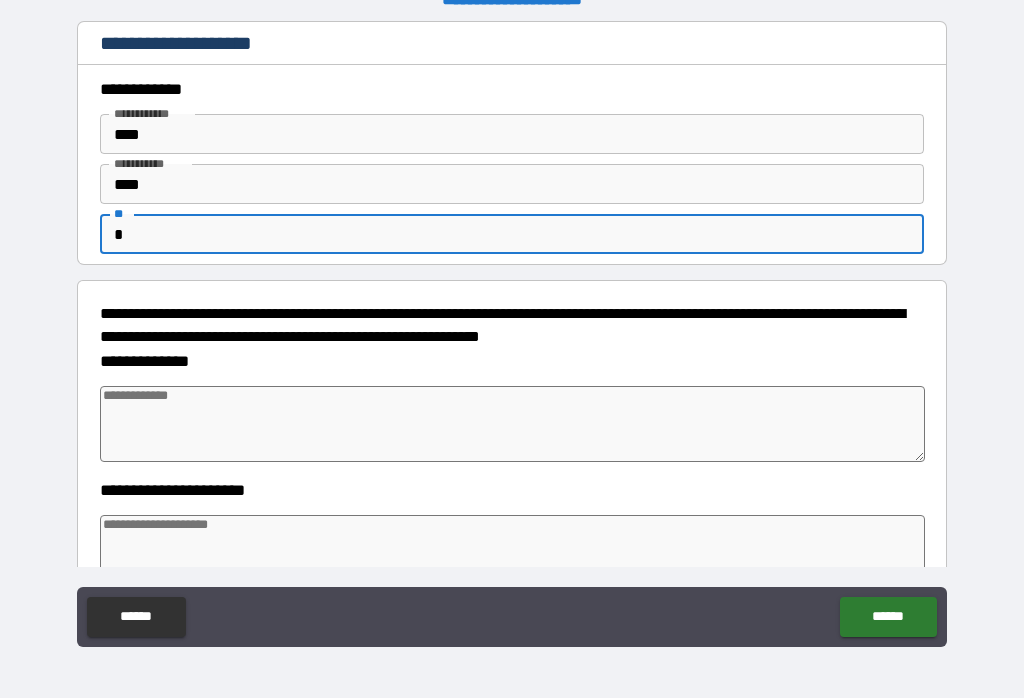 type on "*" 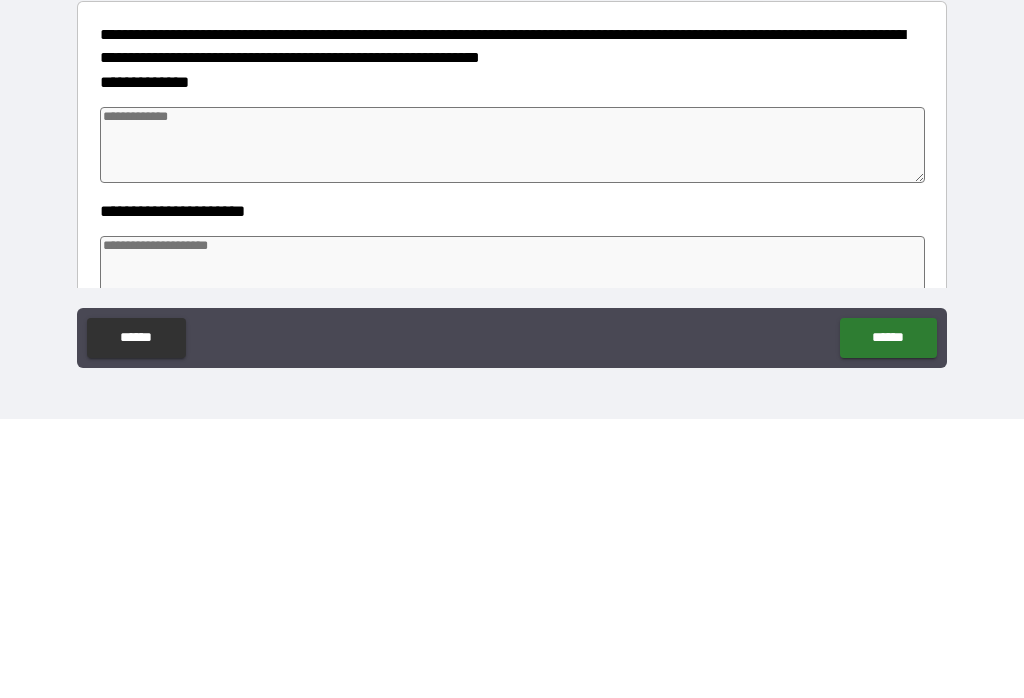 type 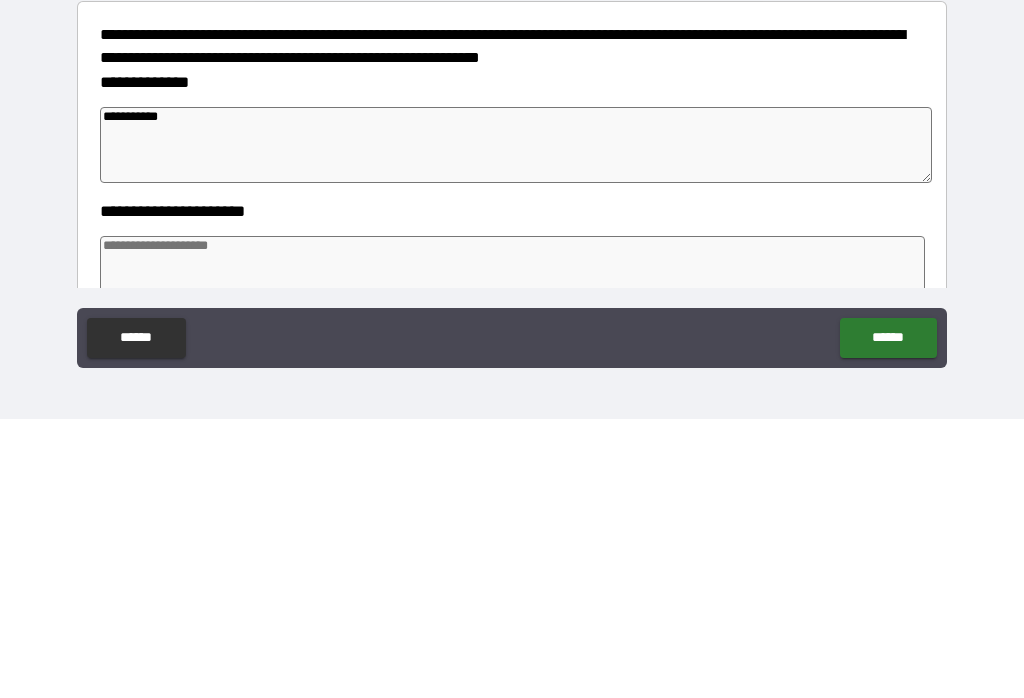 click at bounding box center [513, 553] 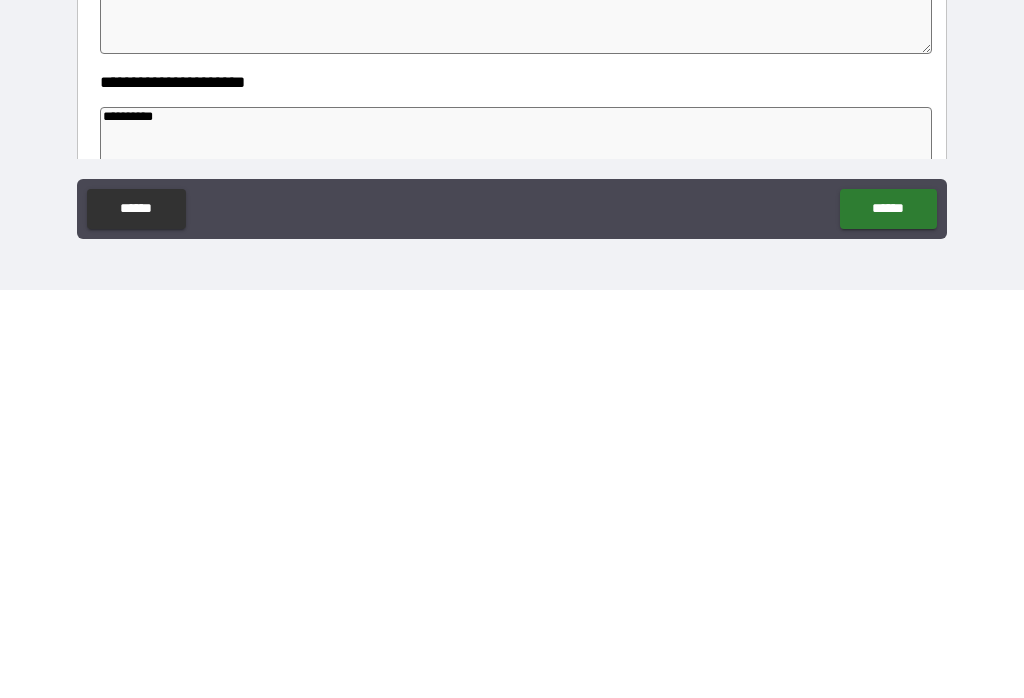 click on "******" at bounding box center (888, 617) 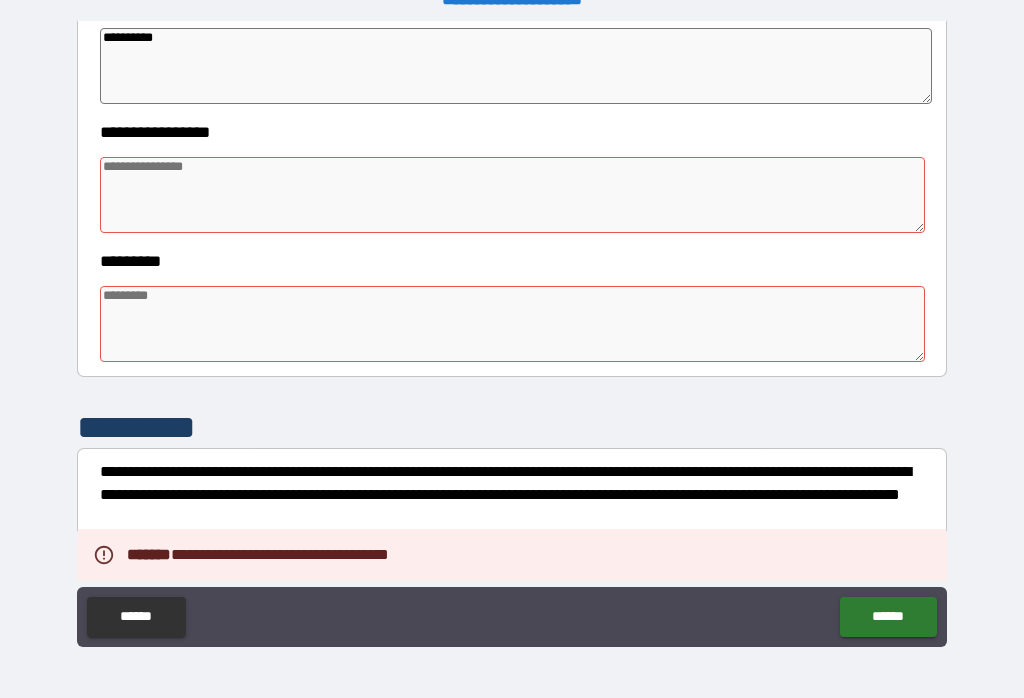 scroll, scrollTop: 506, scrollLeft: 0, axis: vertical 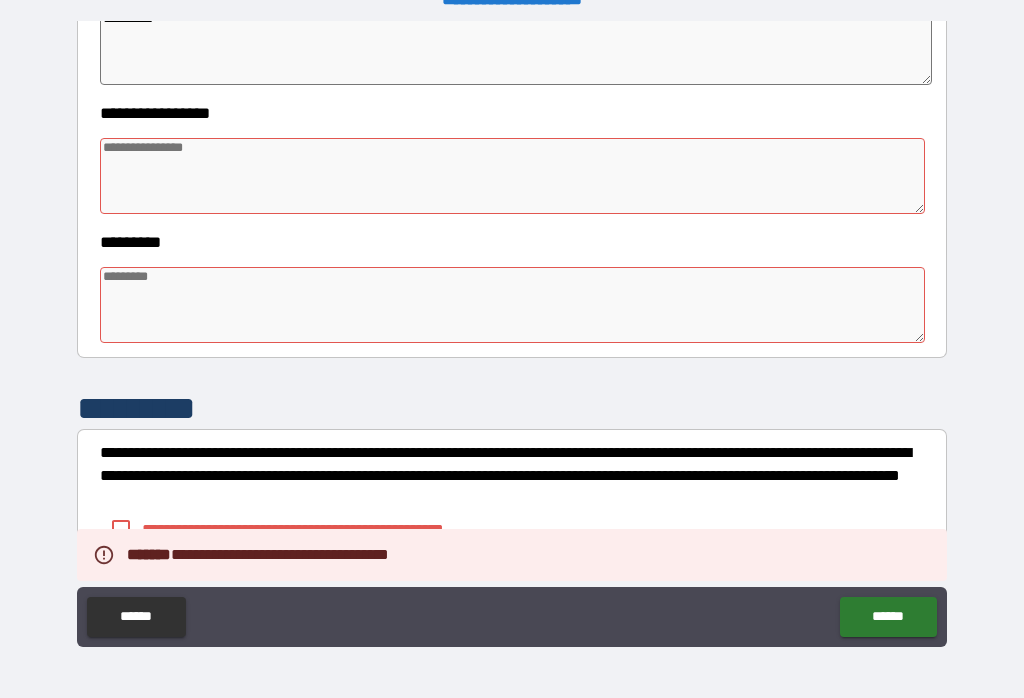 click at bounding box center (513, 176) 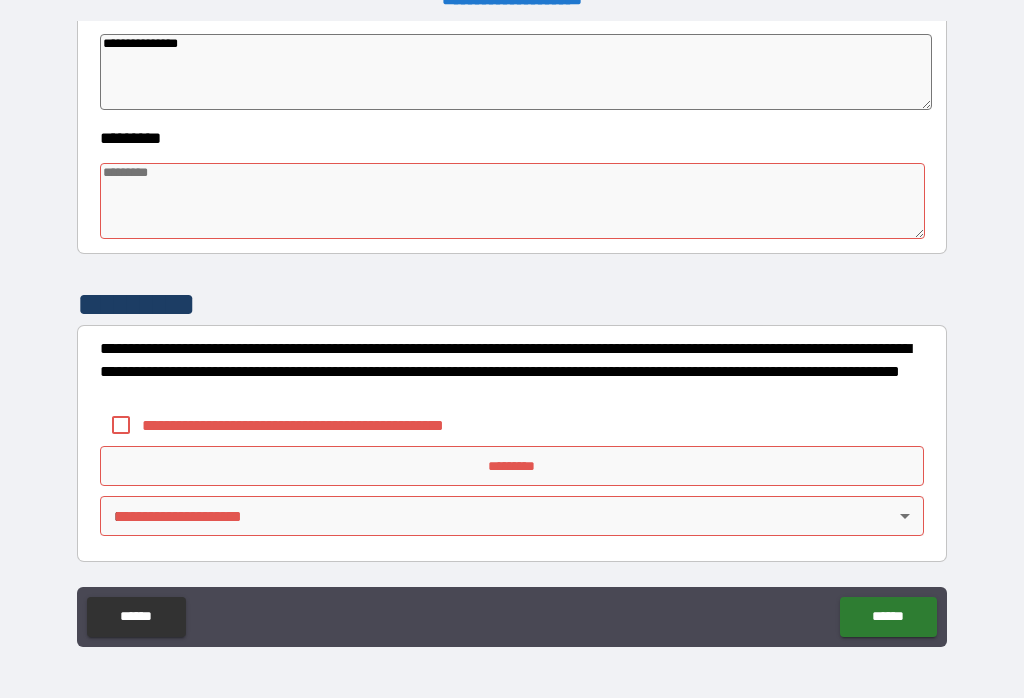 scroll, scrollTop: 610, scrollLeft: 0, axis: vertical 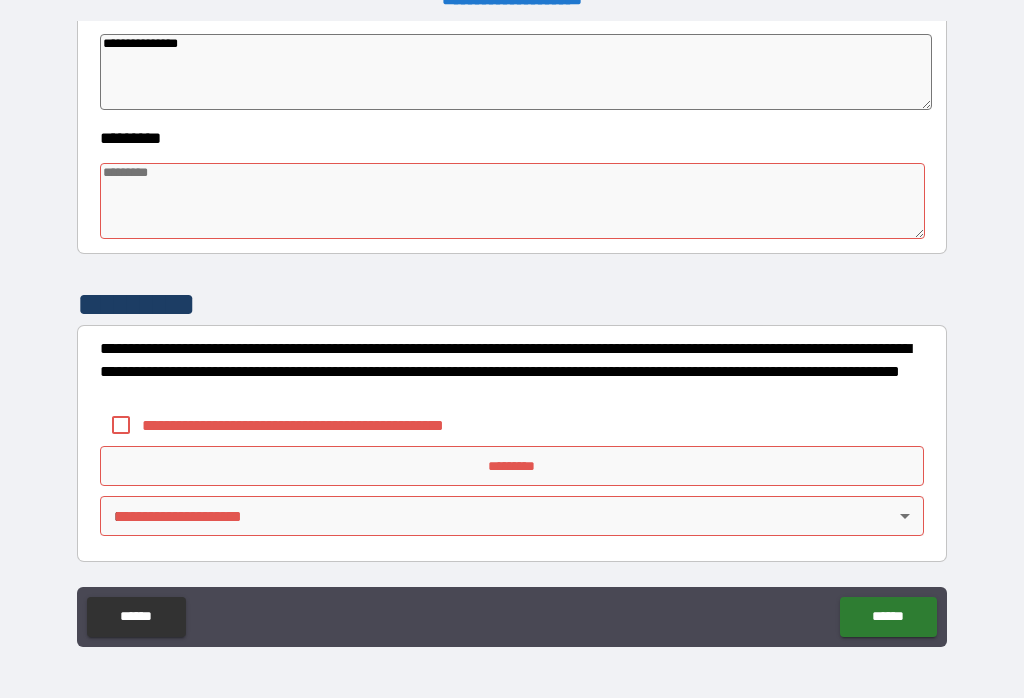 click at bounding box center (513, 201) 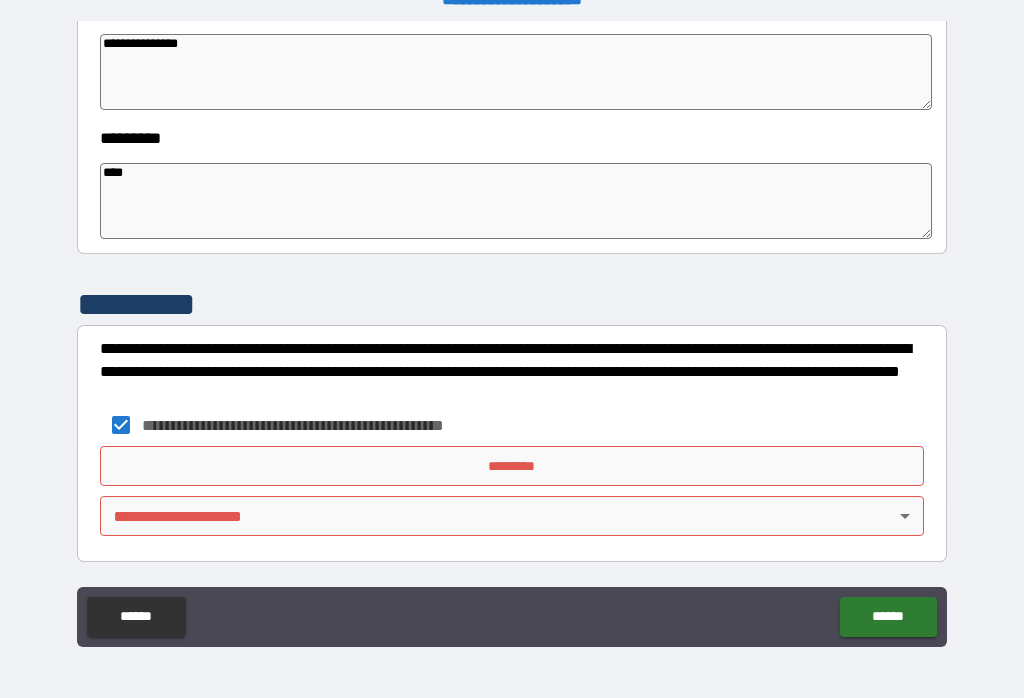 click on "*********" at bounding box center [512, 466] 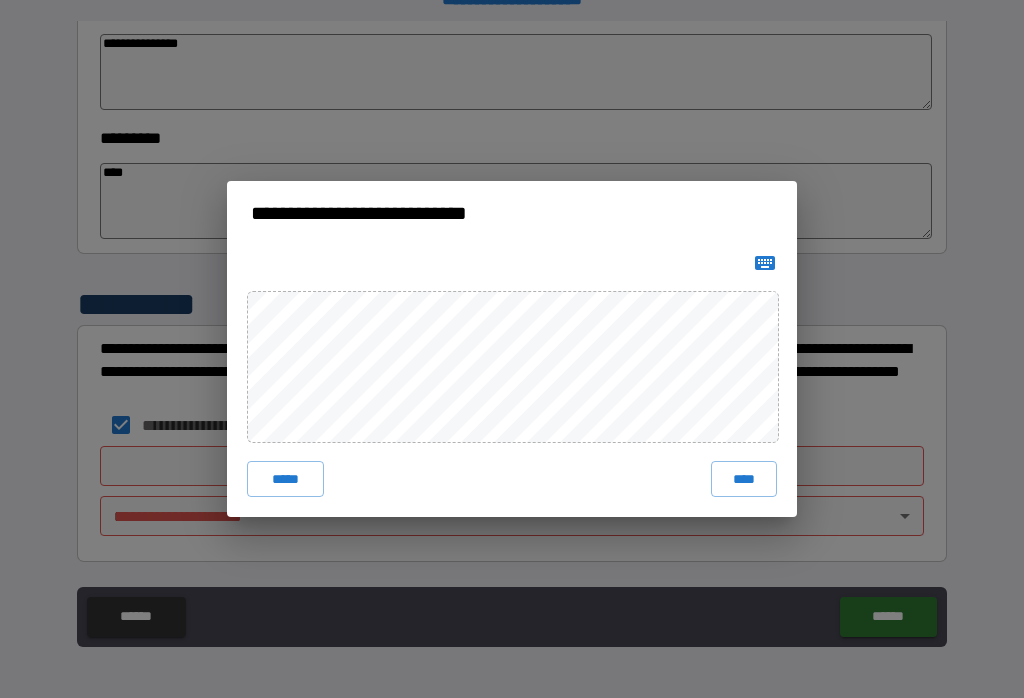 click on "****" at bounding box center [744, 479] 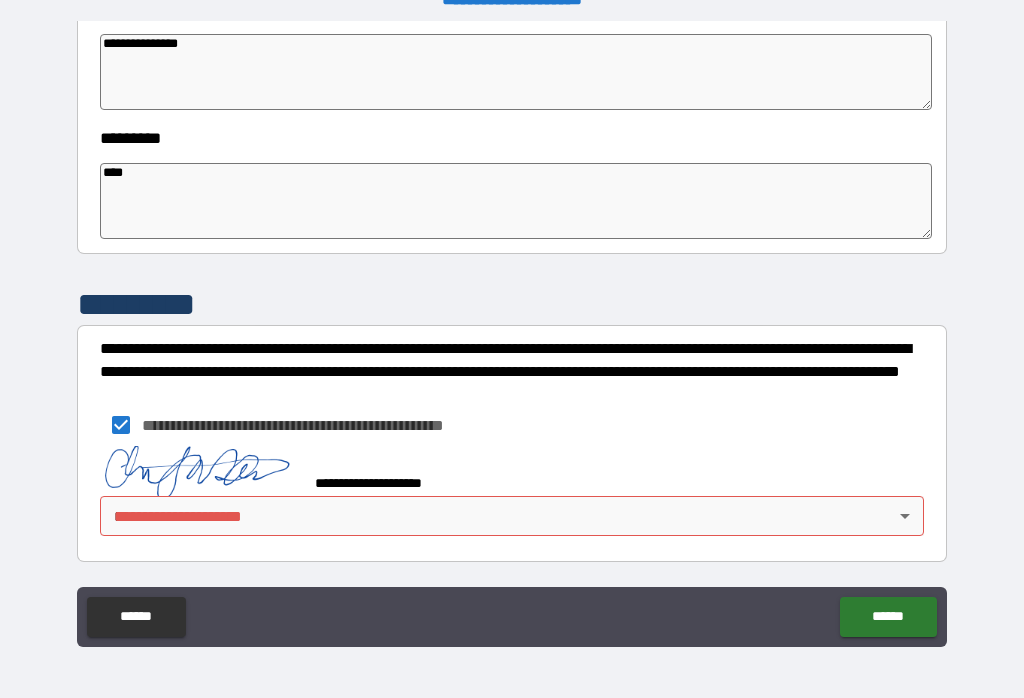 scroll, scrollTop: 600, scrollLeft: 0, axis: vertical 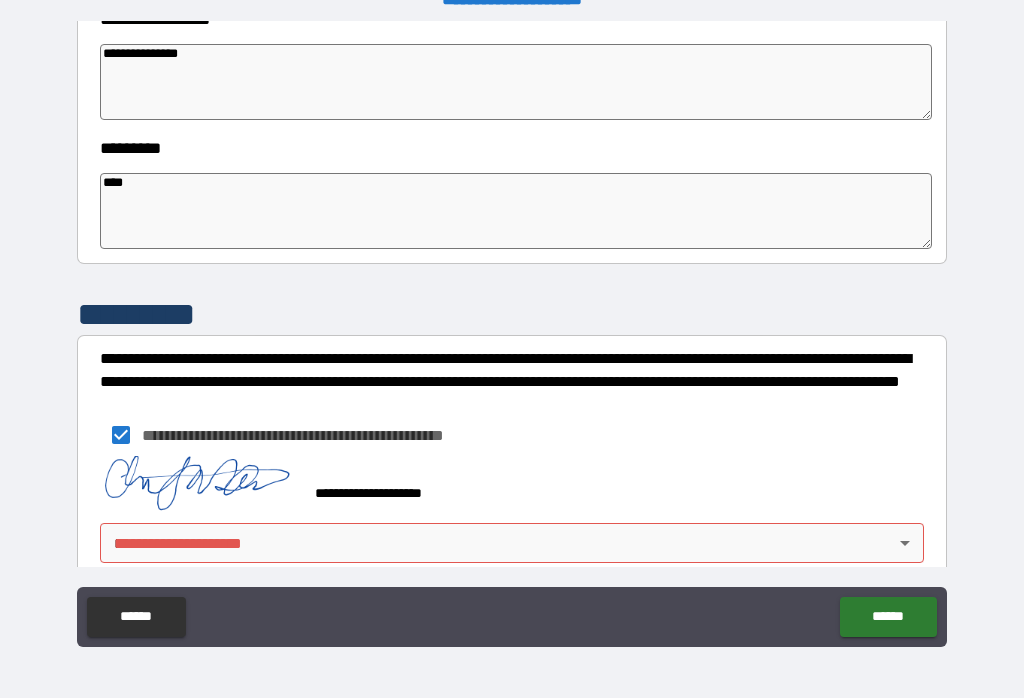 click on "**********" at bounding box center [512, 333] 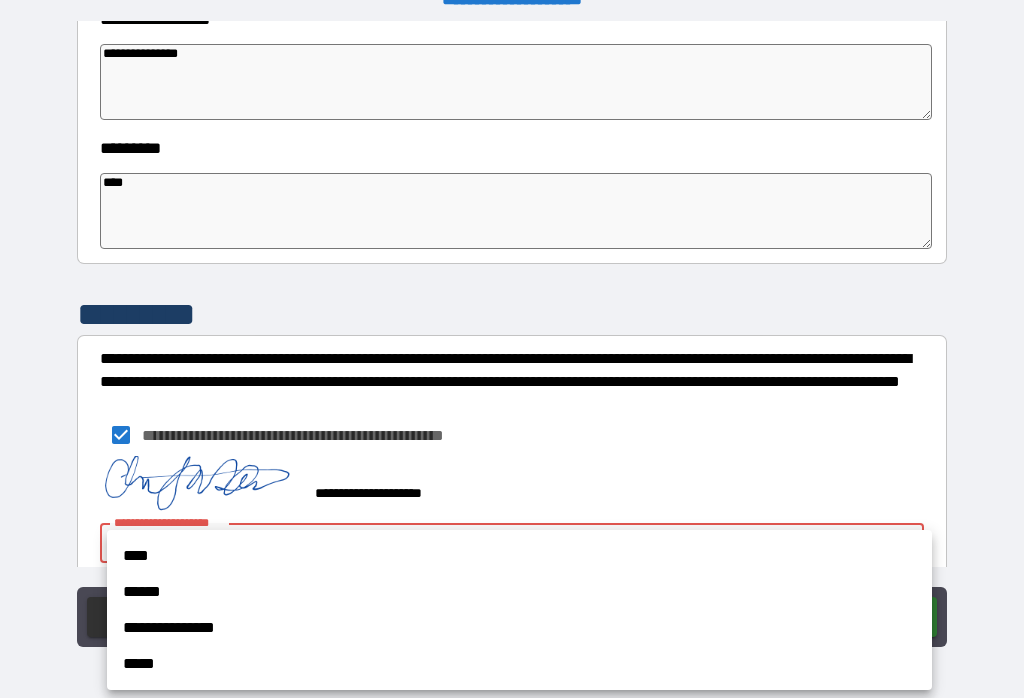 click on "**********" at bounding box center (519, 628) 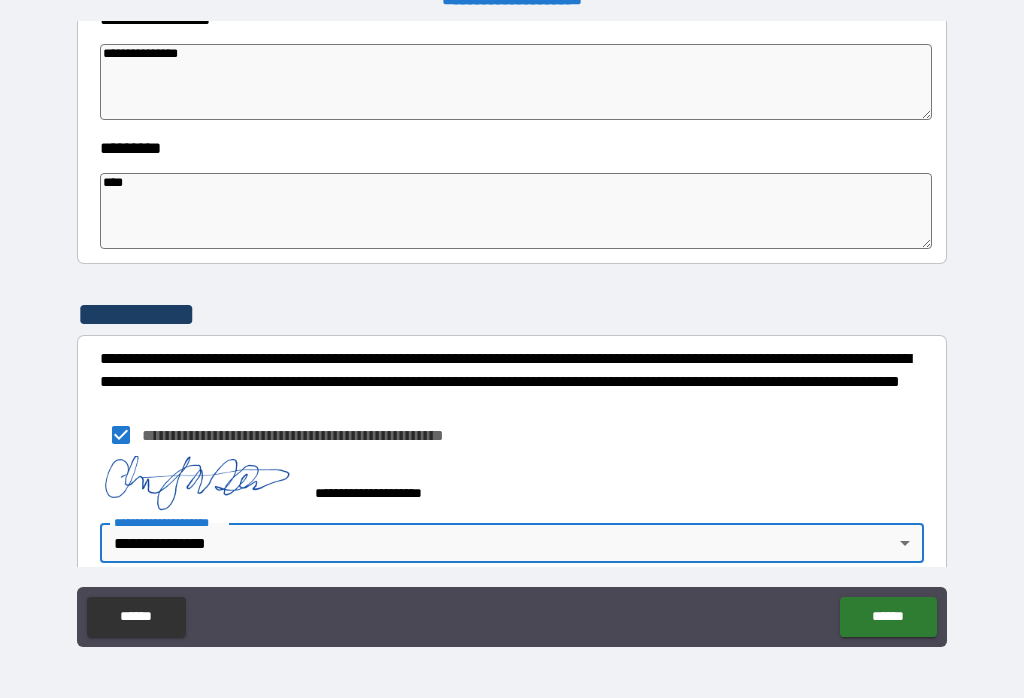 click on "******" at bounding box center [888, 617] 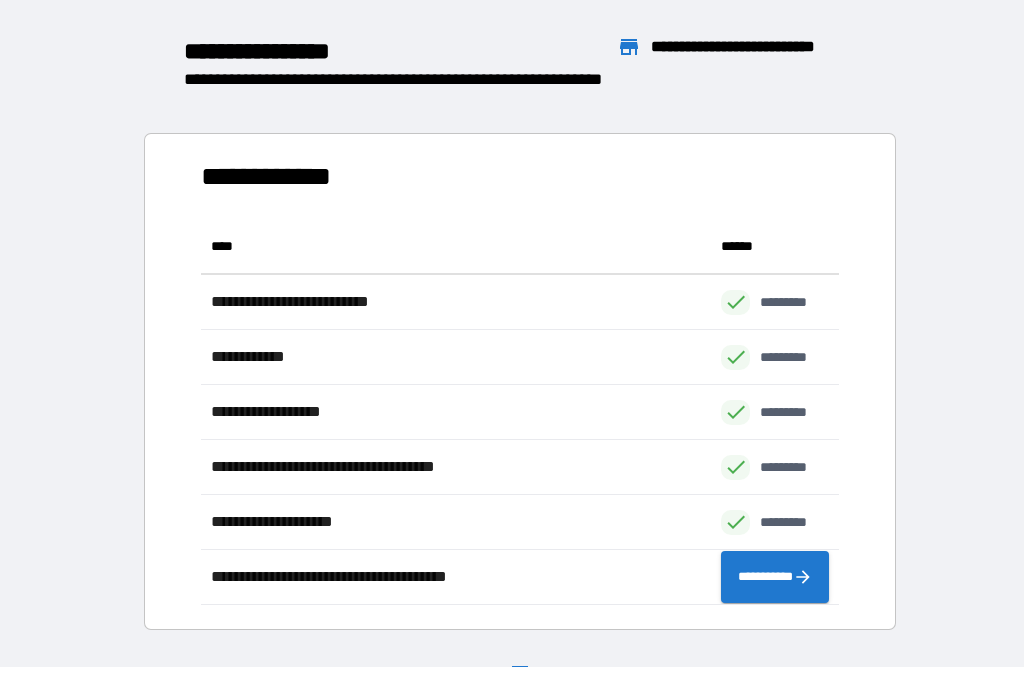 scroll, scrollTop: 1, scrollLeft: 1, axis: both 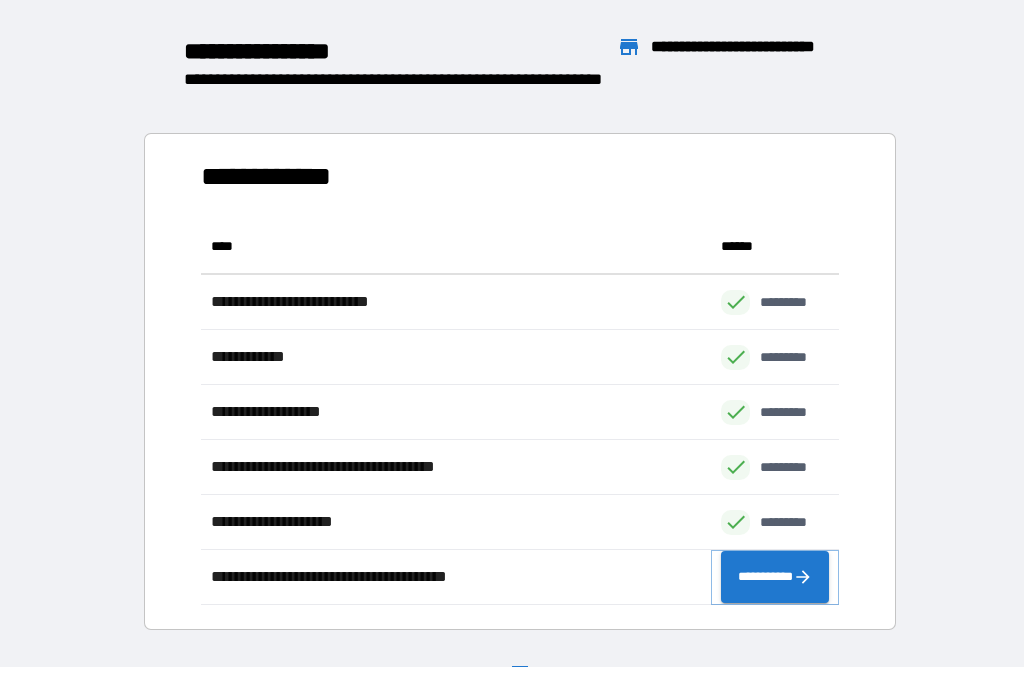 click on "**********" at bounding box center [775, 577] 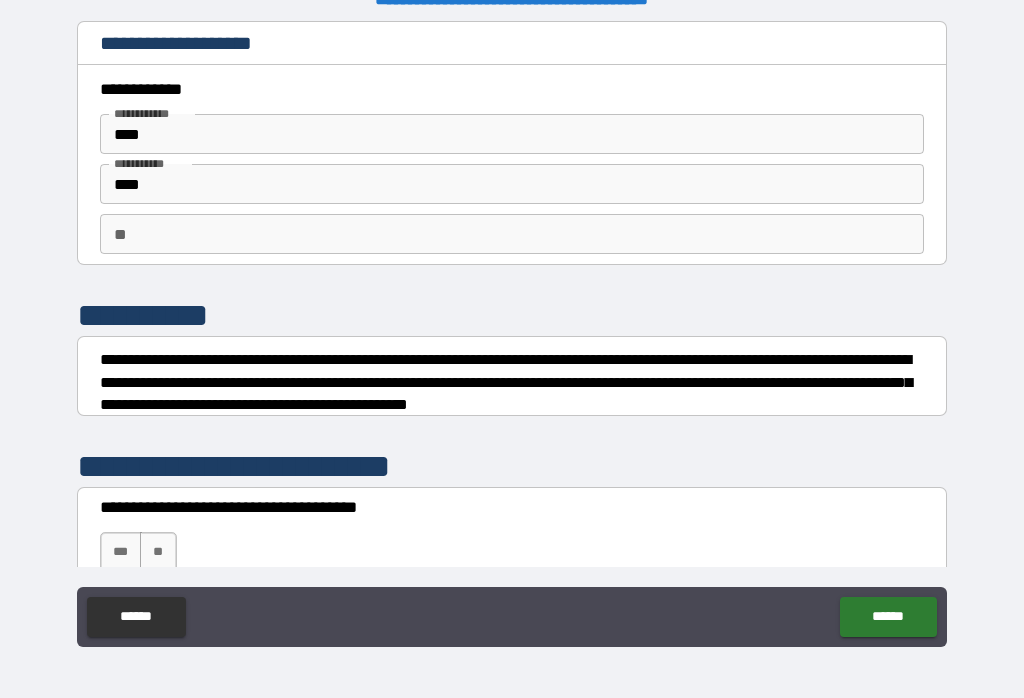 click on "**" at bounding box center [512, 234] 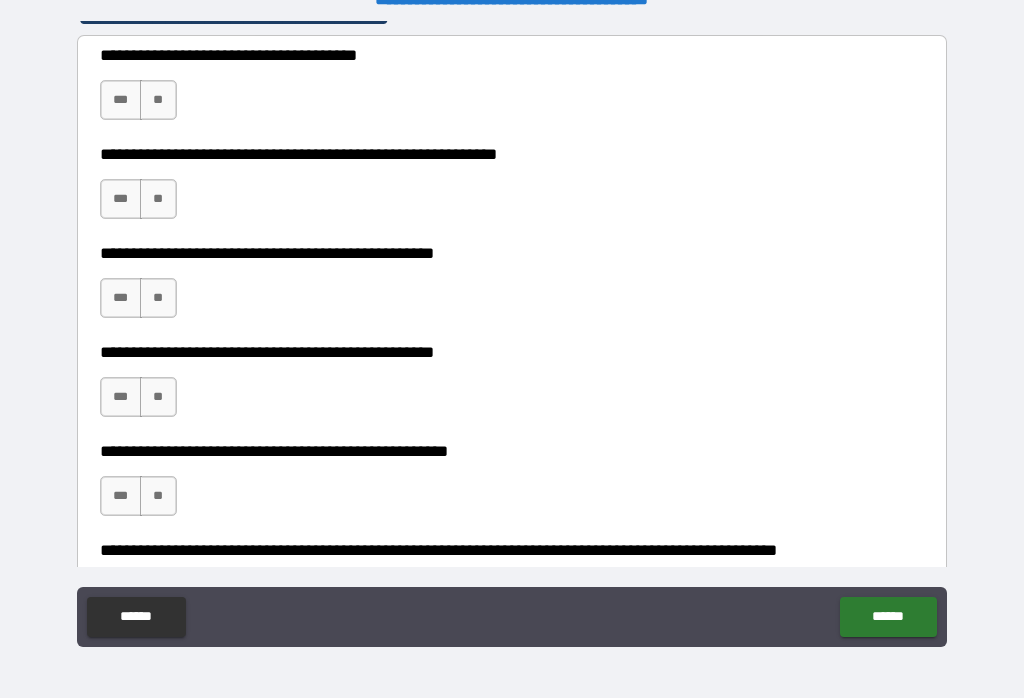 scroll, scrollTop: 452, scrollLeft: 0, axis: vertical 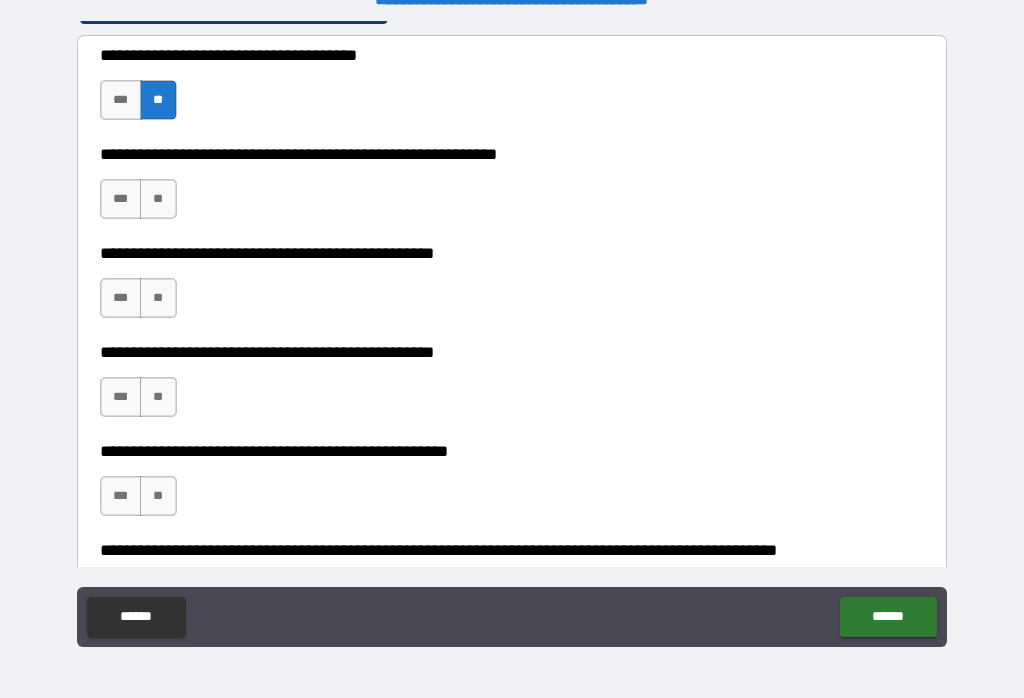 click on "***" at bounding box center [121, 199] 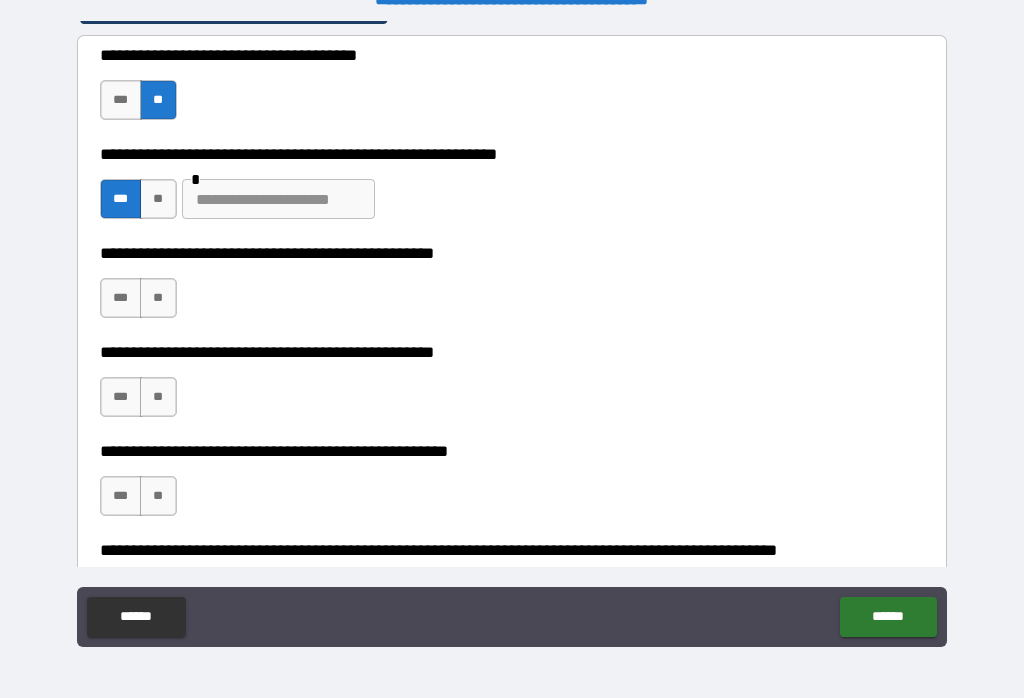 click at bounding box center (278, 199) 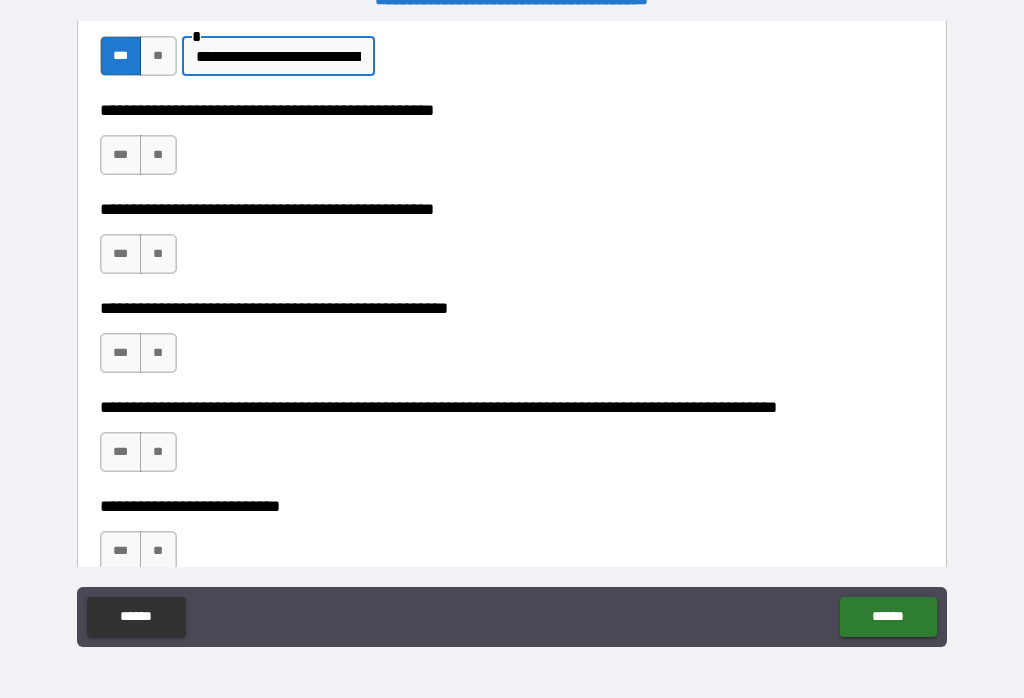 scroll, scrollTop: 592, scrollLeft: 0, axis: vertical 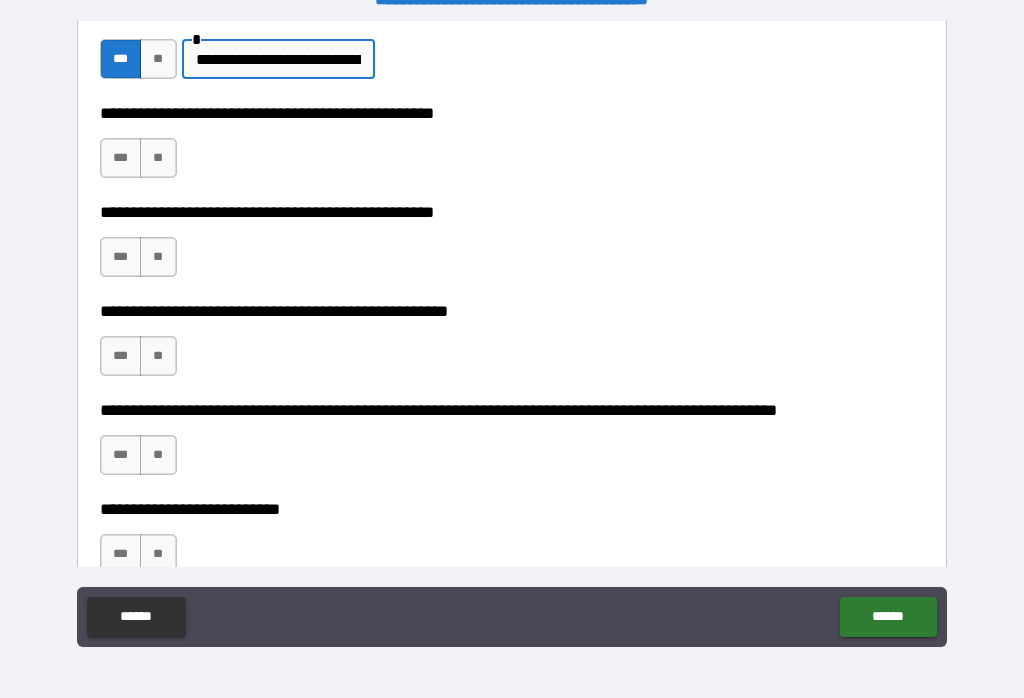 click on "**" at bounding box center [158, 158] 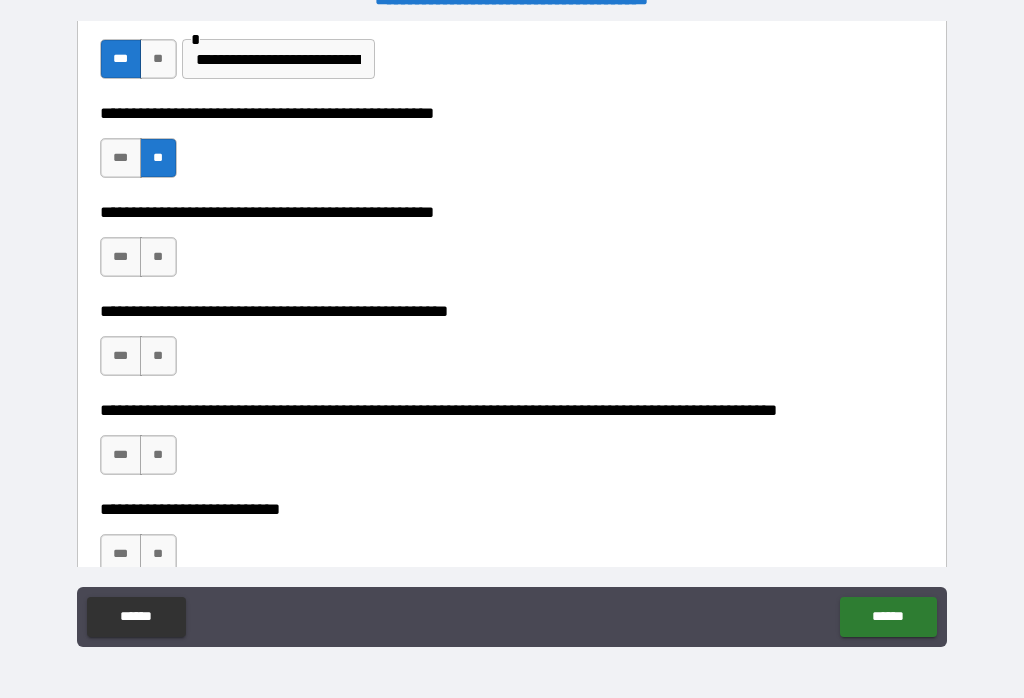 click on "***" at bounding box center (121, 257) 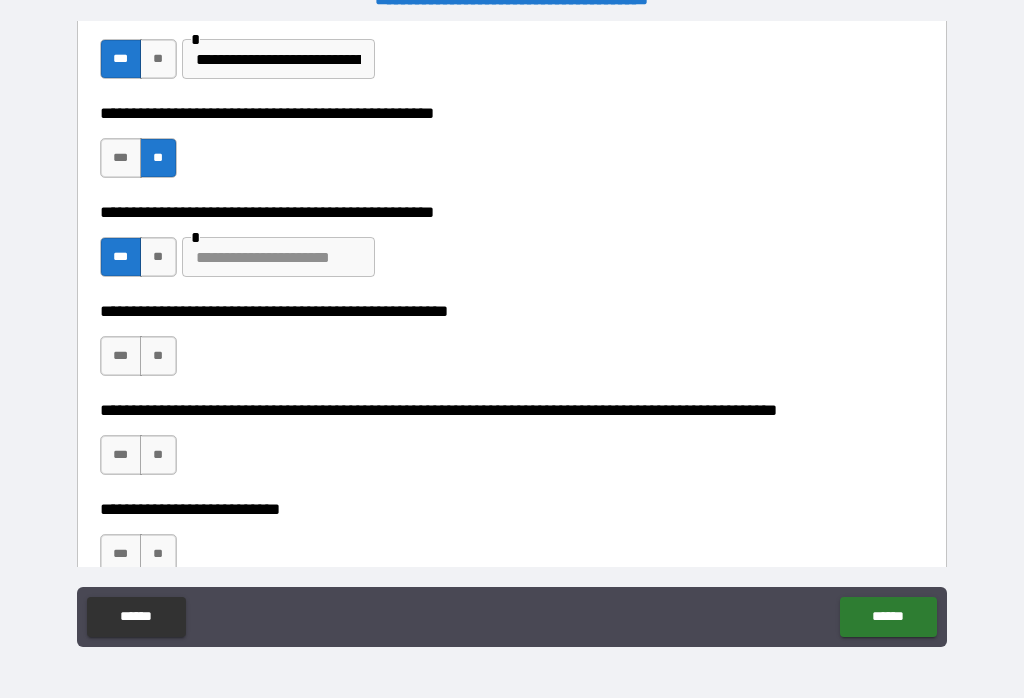 click at bounding box center [278, 257] 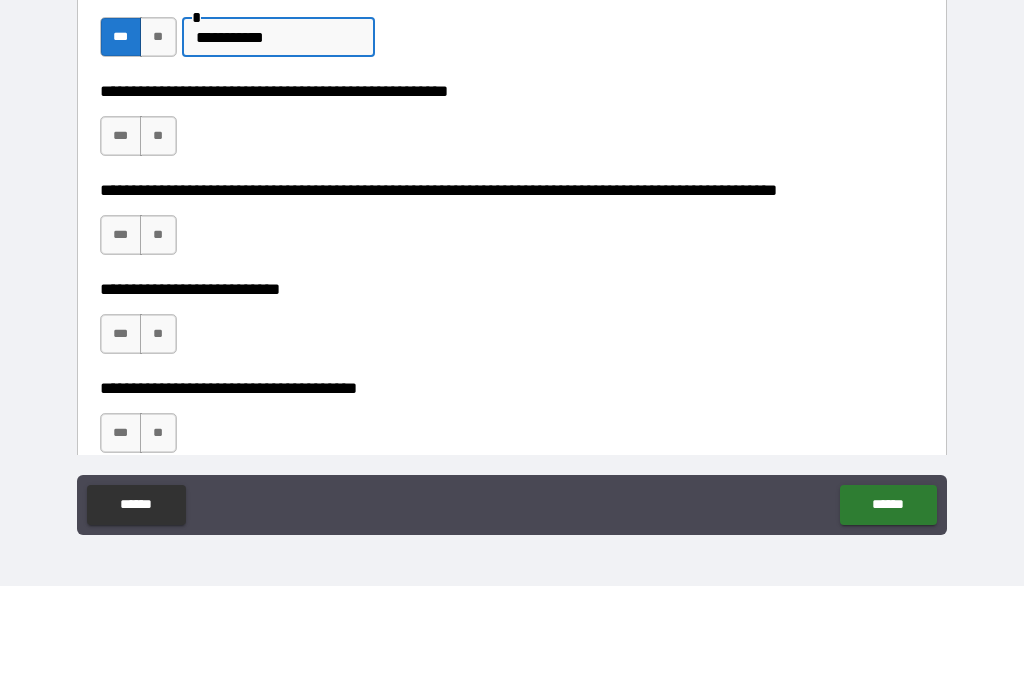 scroll, scrollTop: 700, scrollLeft: 0, axis: vertical 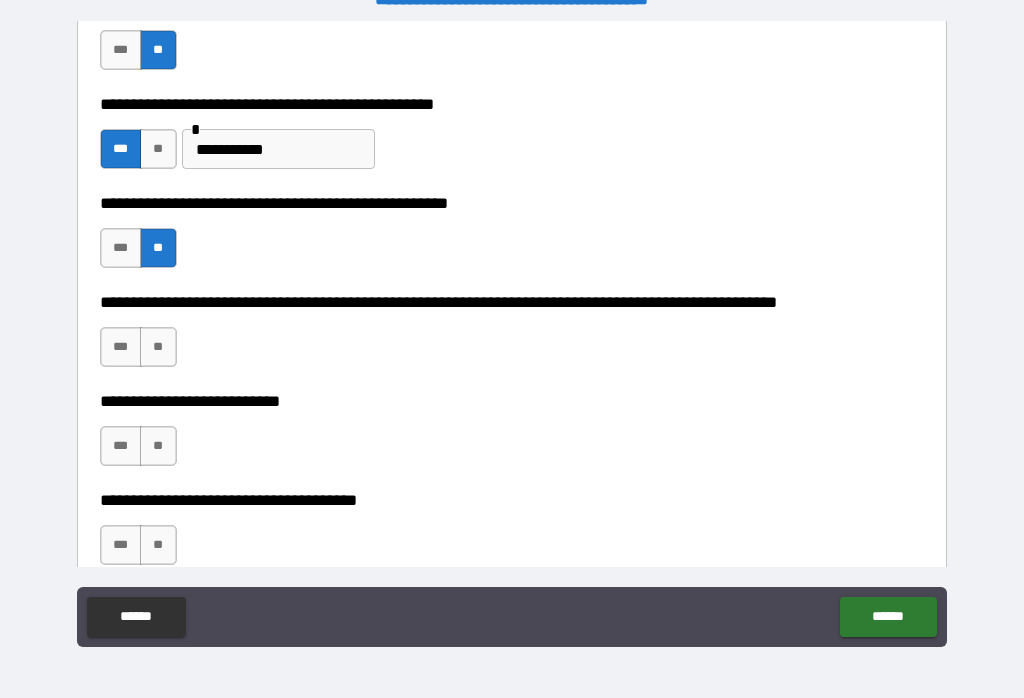 click on "**" at bounding box center [158, 347] 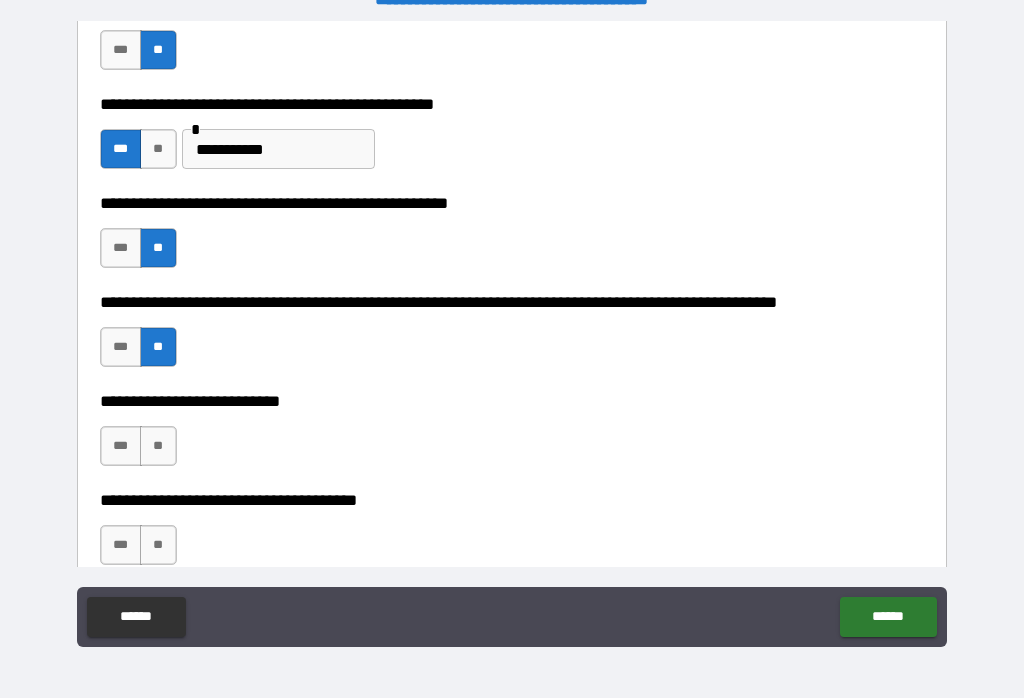 click on "**" at bounding box center (158, 446) 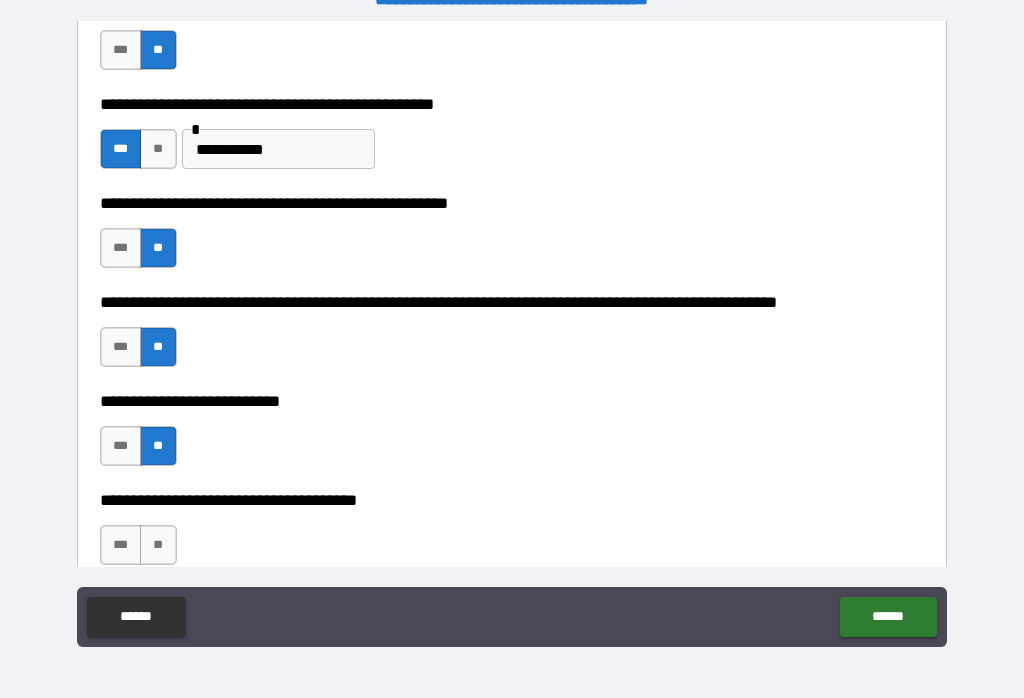click on "**" at bounding box center (158, 545) 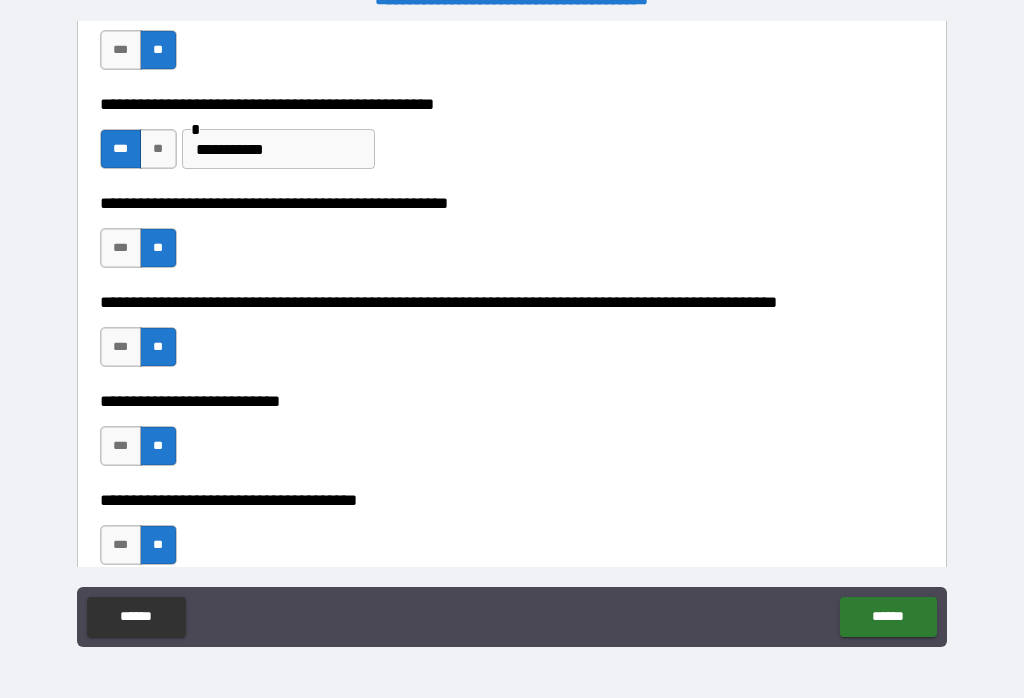 click on "******" at bounding box center (888, 617) 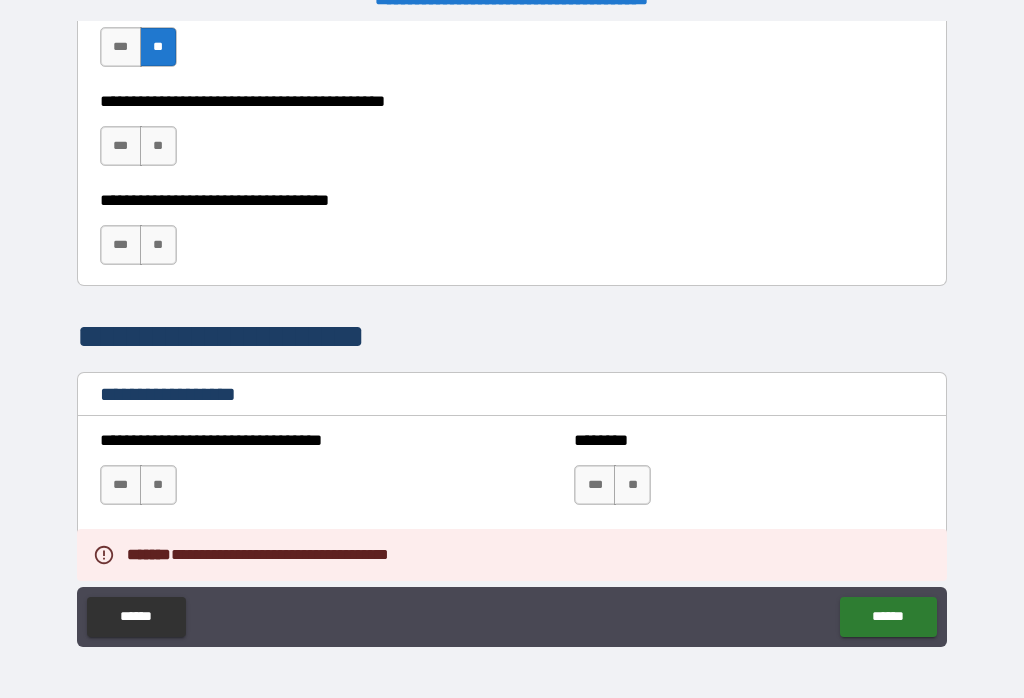 scroll, scrollTop: 1190, scrollLeft: 0, axis: vertical 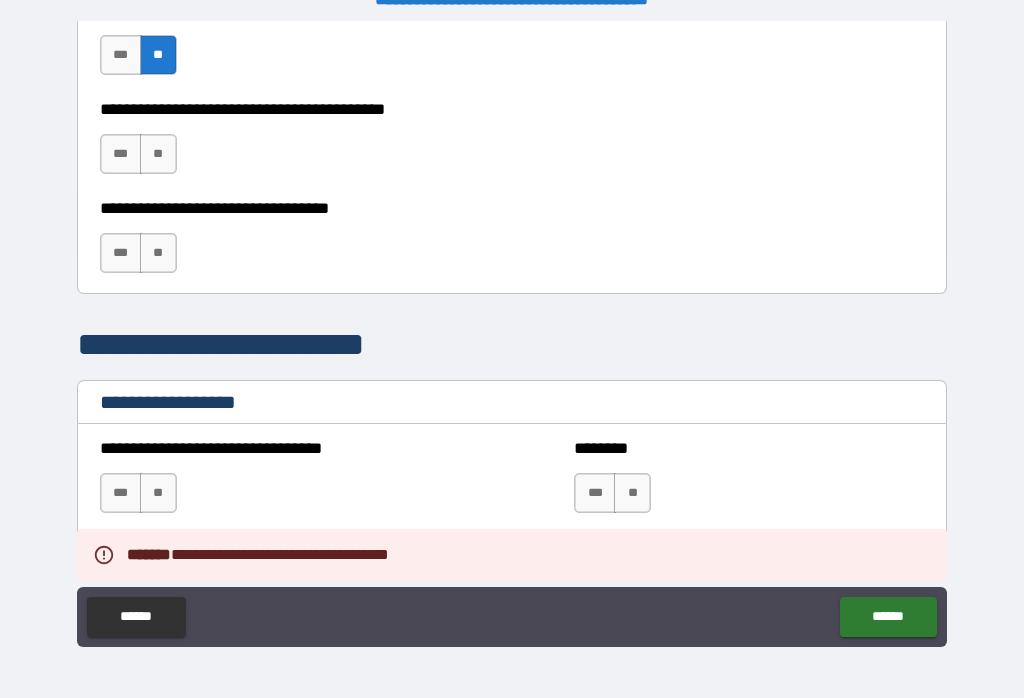 click on "**" at bounding box center [158, 154] 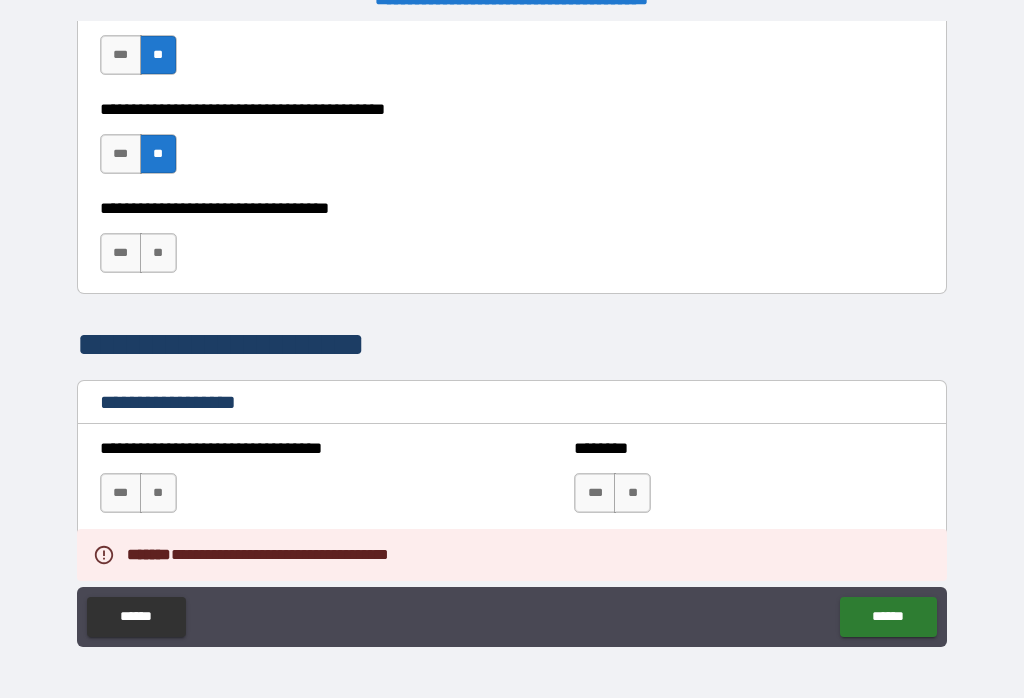 click on "**" at bounding box center [158, 253] 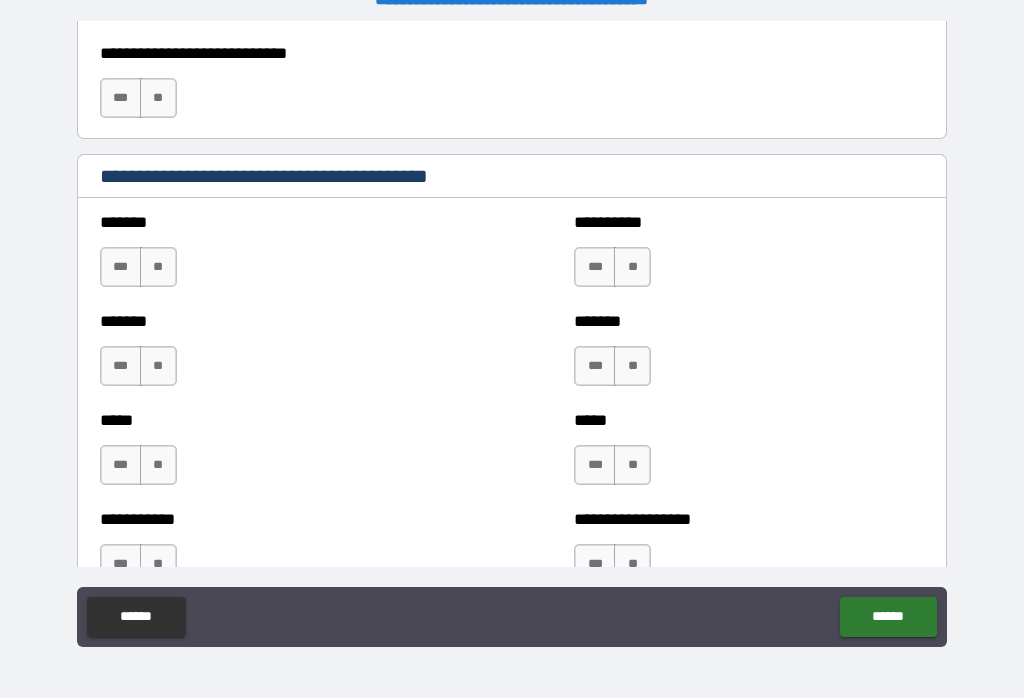 scroll, scrollTop: 1682, scrollLeft: 0, axis: vertical 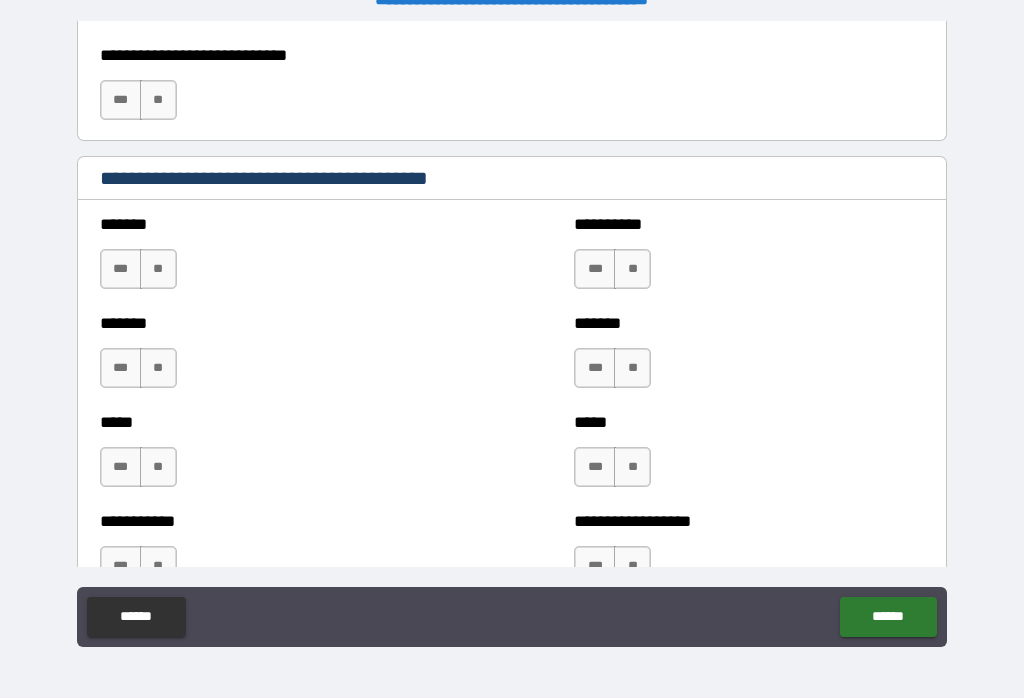 click on "**" at bounding box center (158, 269) 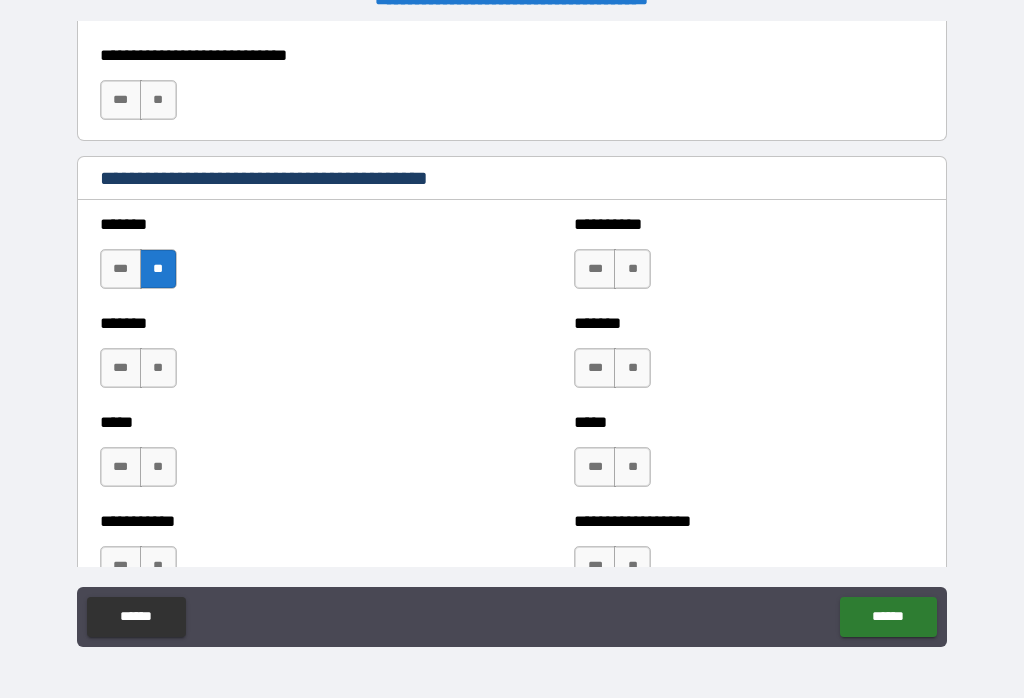 click on "**" at bounding box center [158, 368] 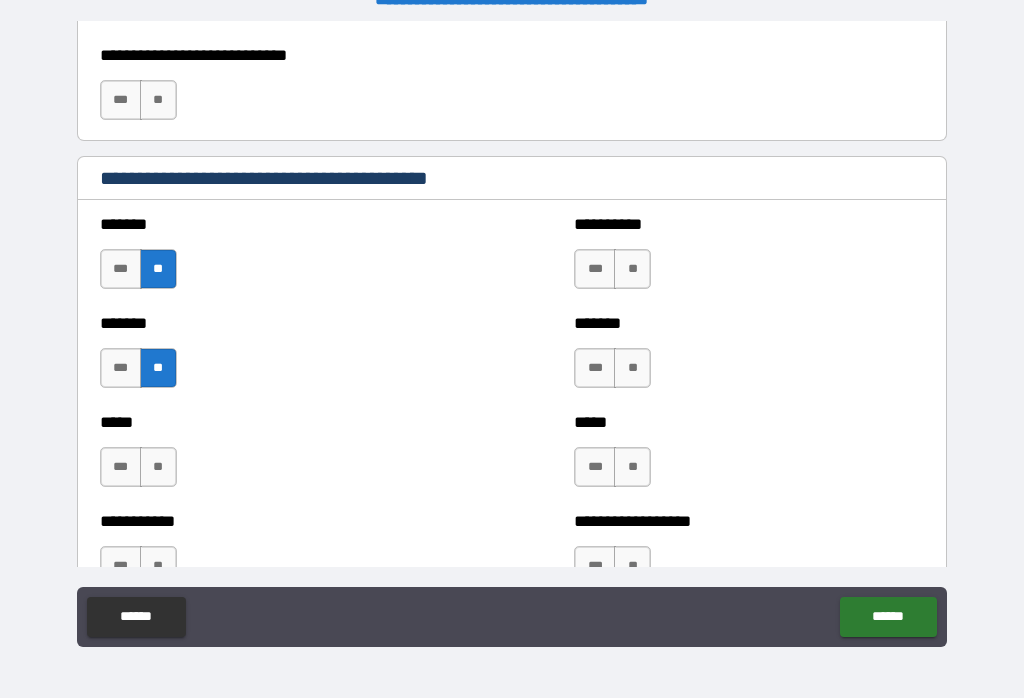 click on "**" at bounding box center (158, 467) 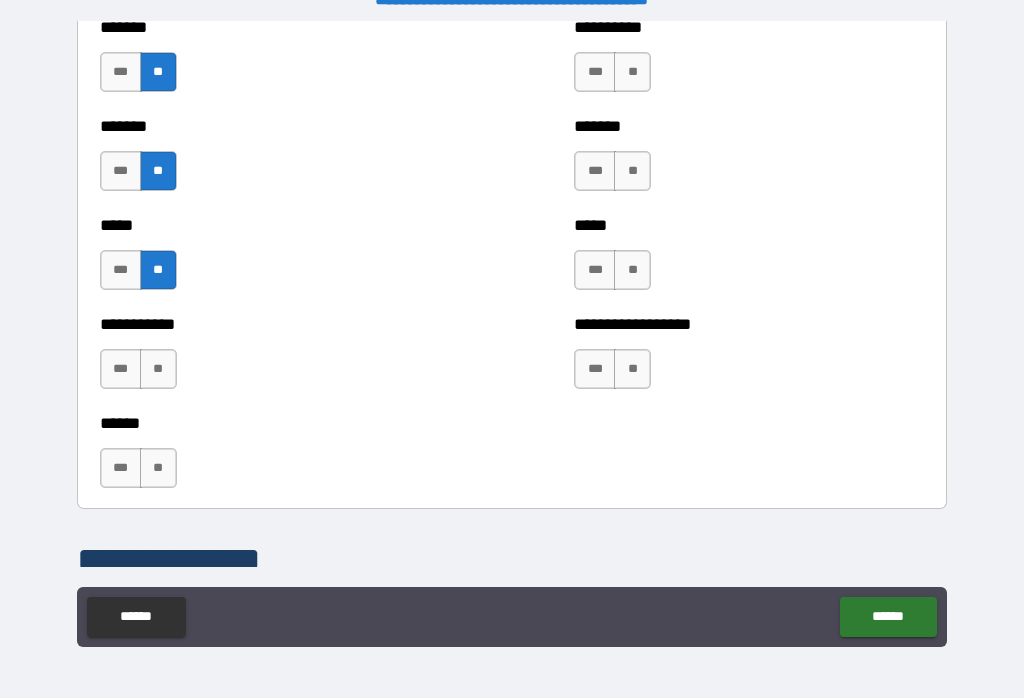 scroll, scrollTop: 1882, scrollLeft: 0, axis: vertical 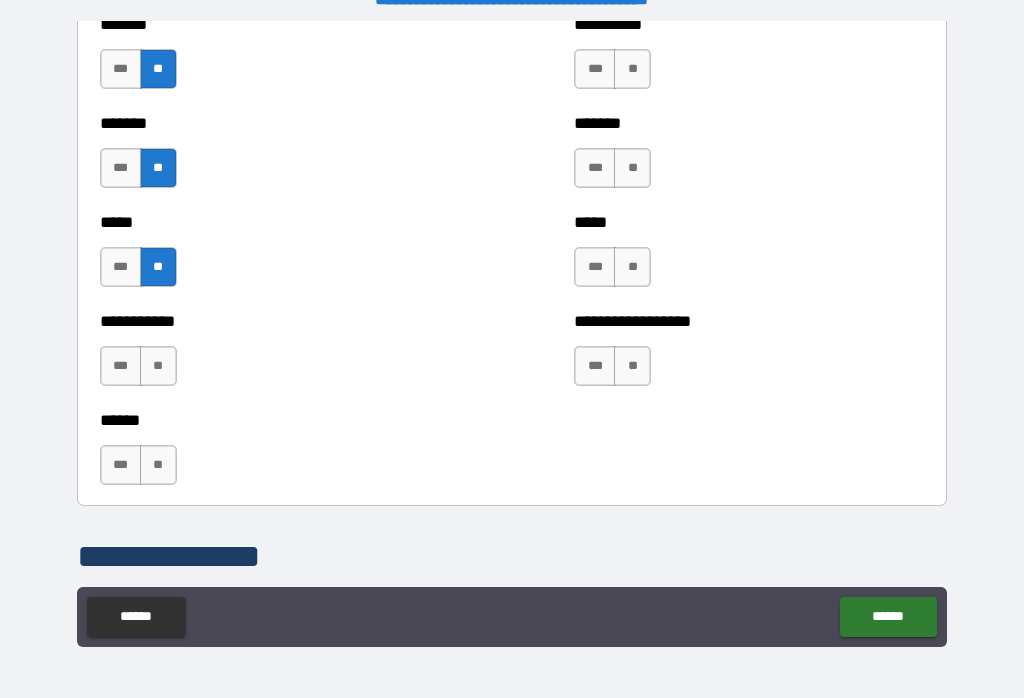 click on "**" at bounding box center [158, 366] 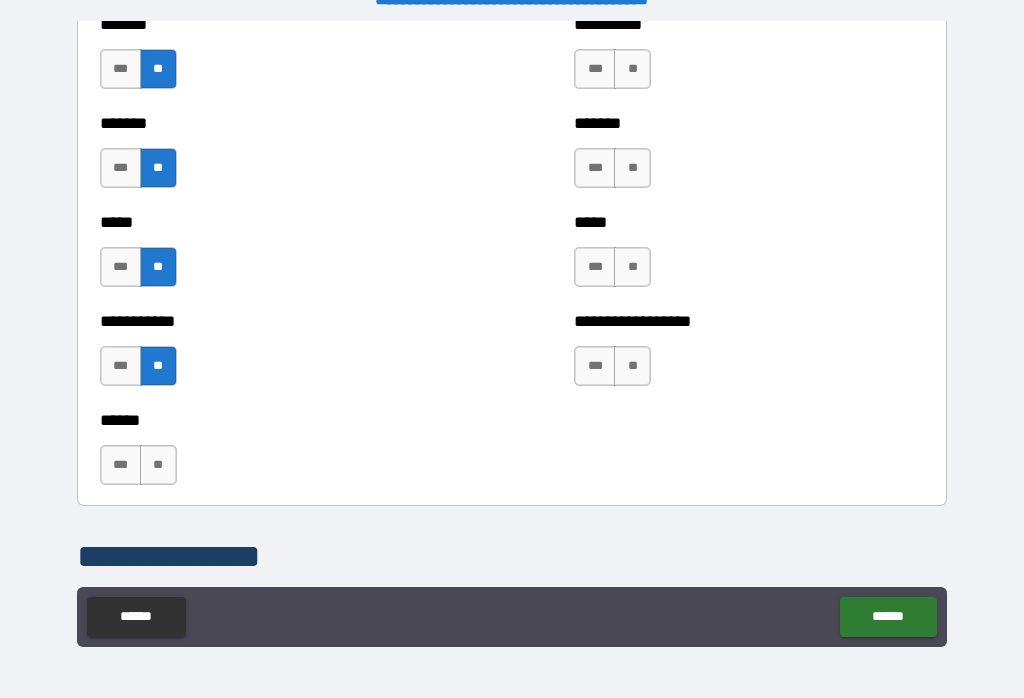 click on "**" at bounding box center [158, 465] 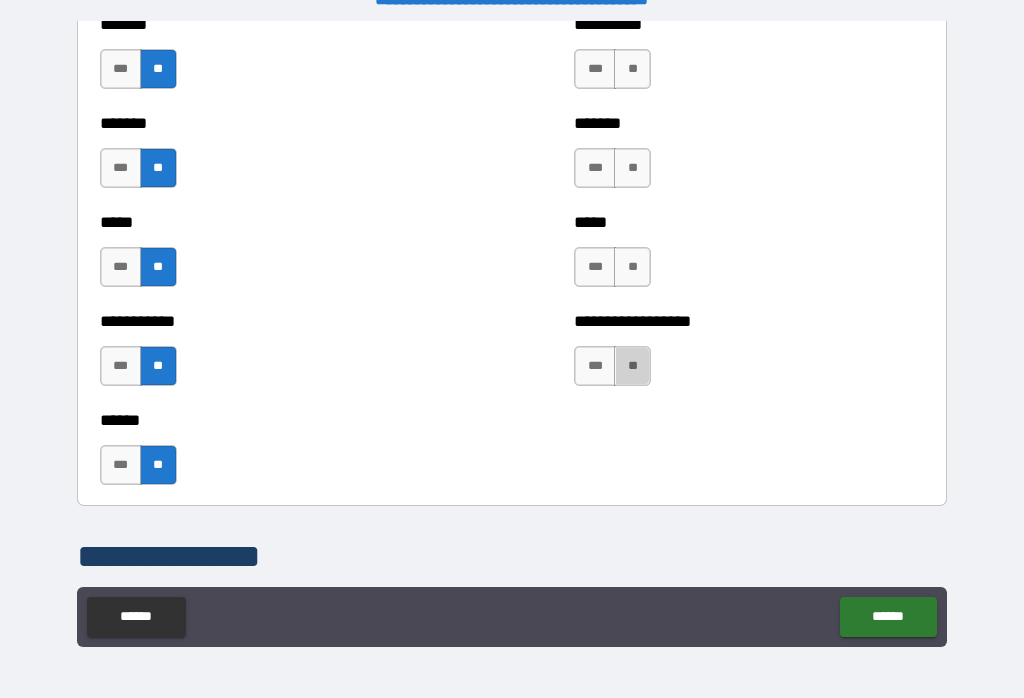 click on "**" at bounding box center (632, 366) 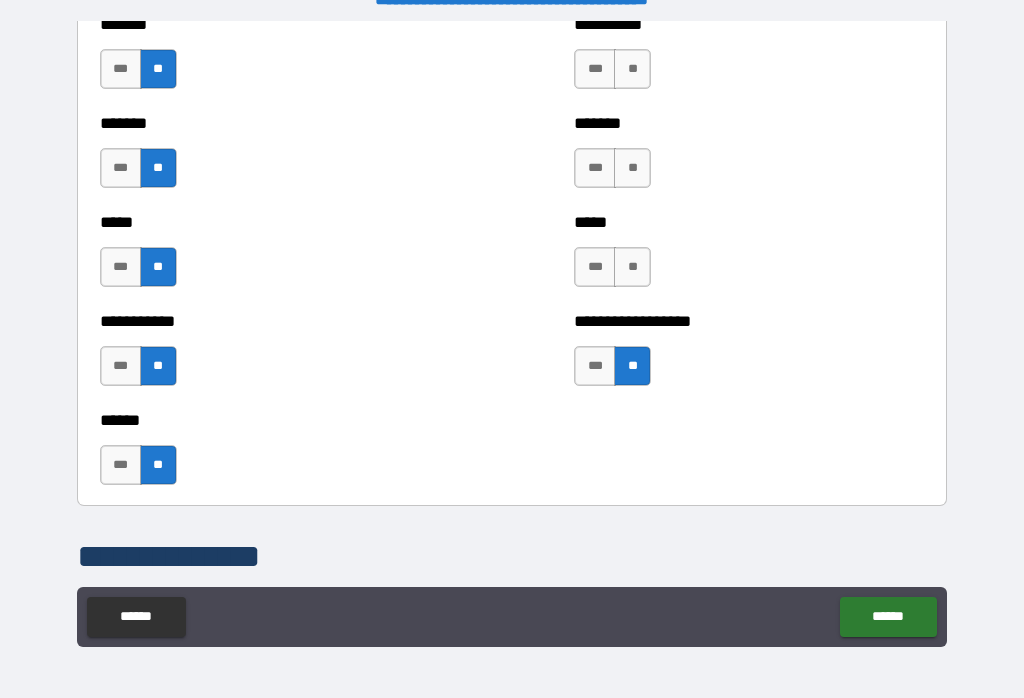 click on "**" at bounding box center (632, 267) 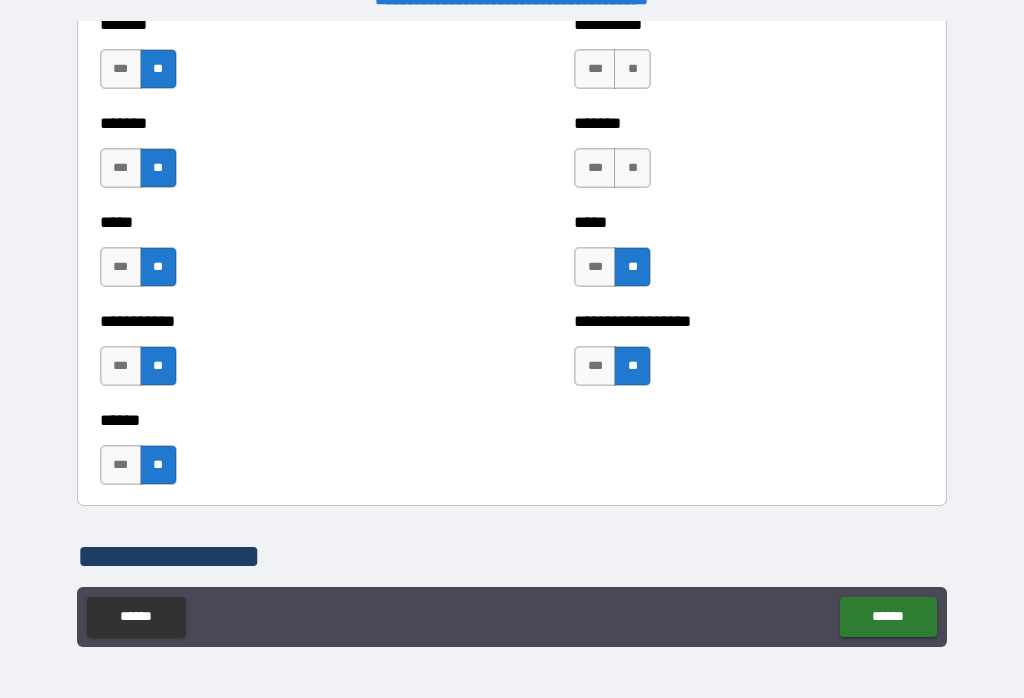 click on "**" at bounding box center [632, 168] 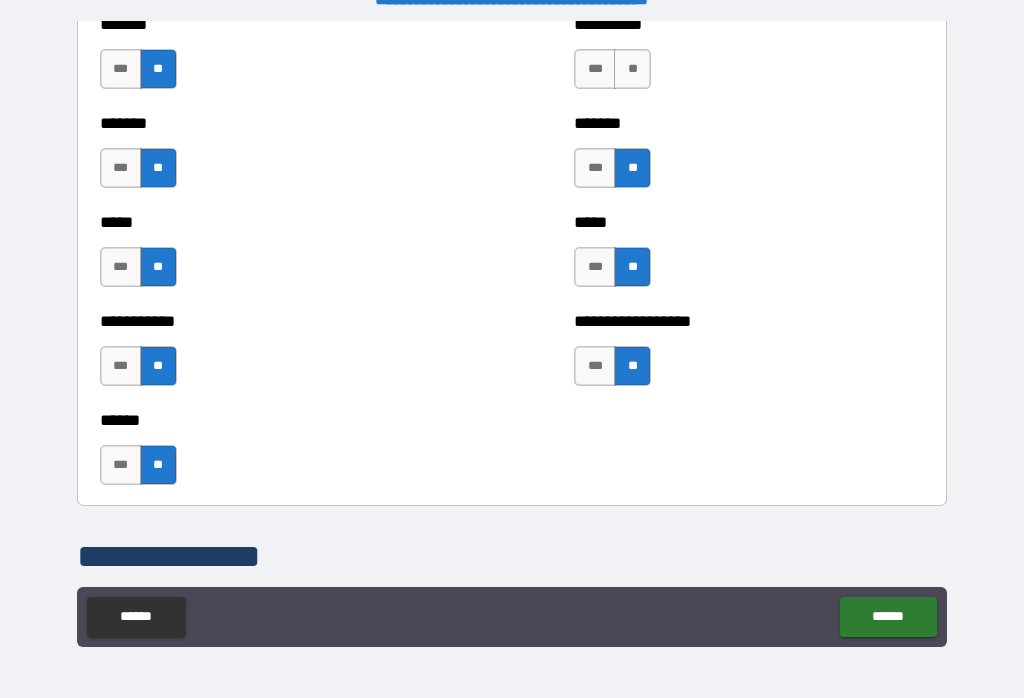 click on "**" at bounding box center [632, 69] 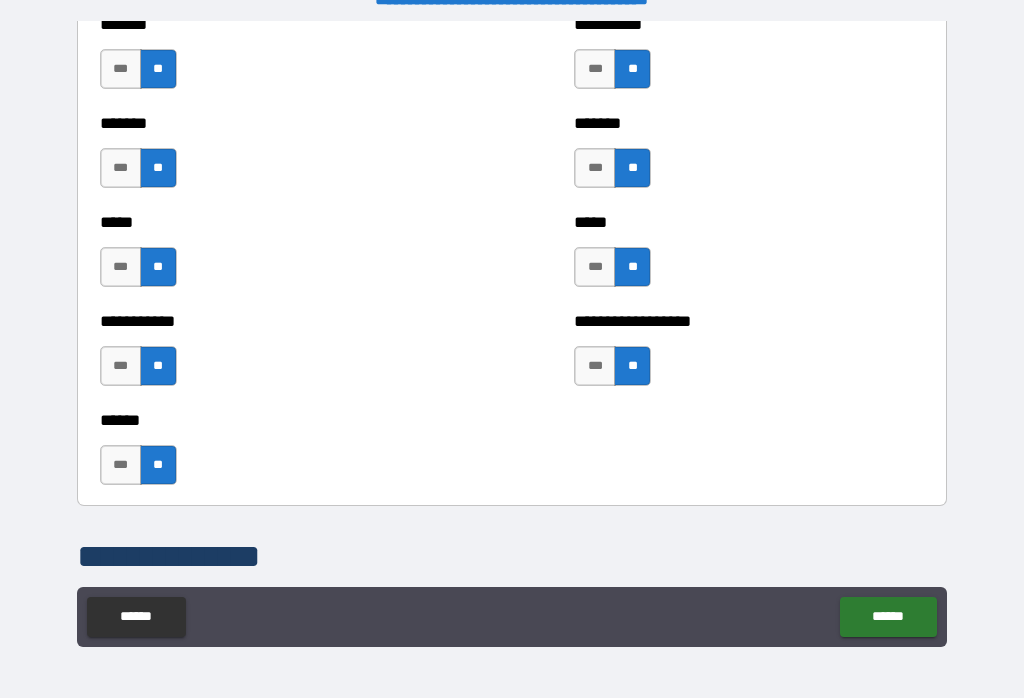 click on "******" at bounding box center [888, 617] 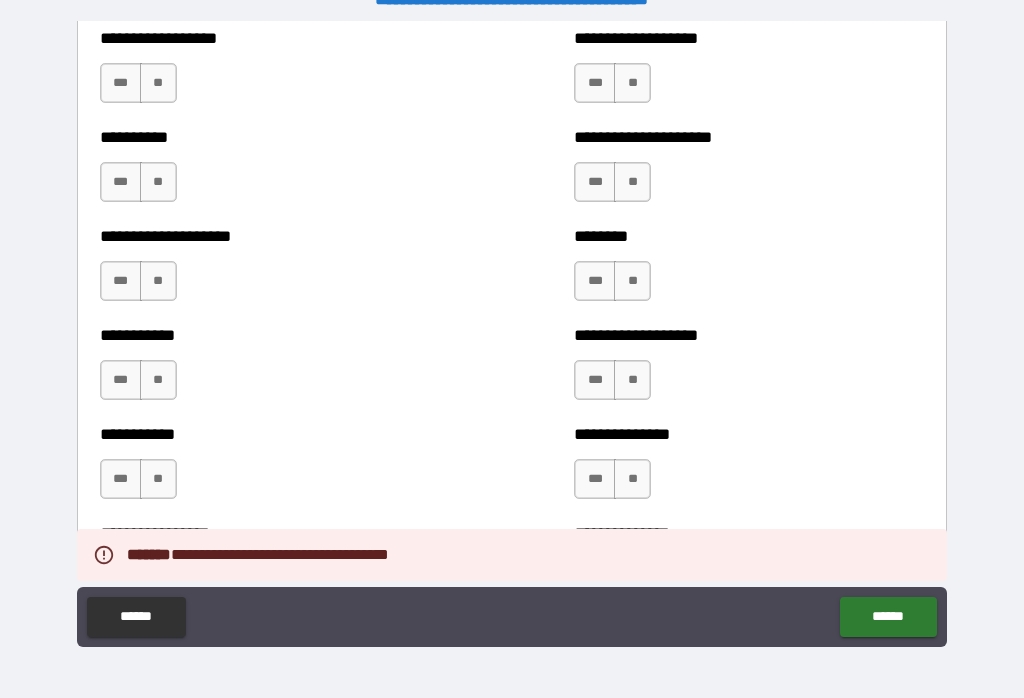 scroll, scrollTop: 2505, scrollLeft: 0, axis: vertical 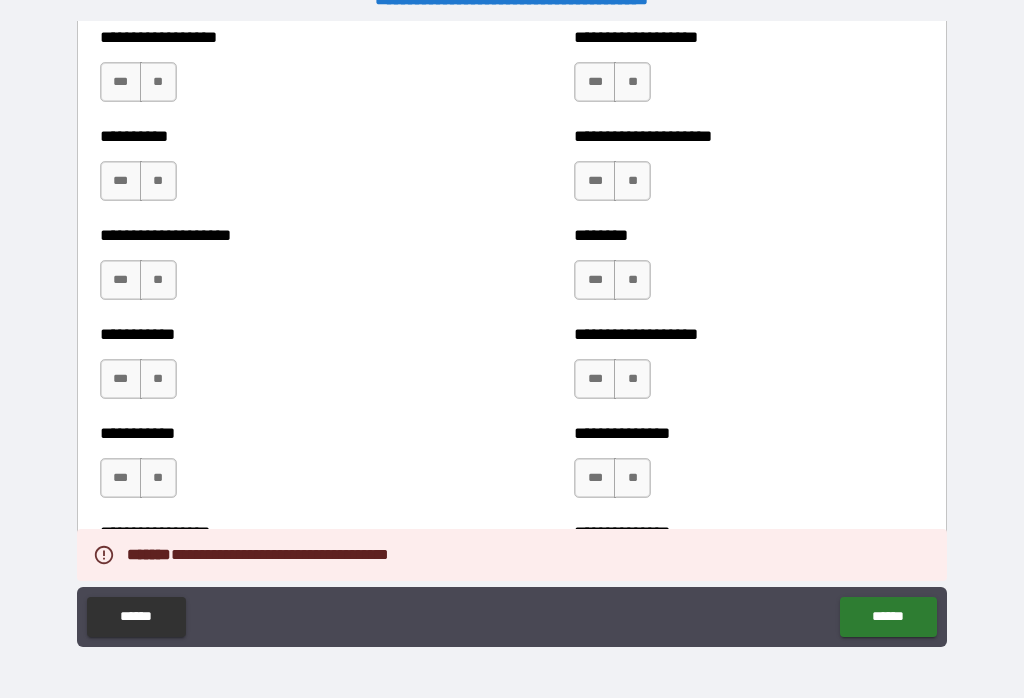 click on "**" at bounding box center (158, 82) 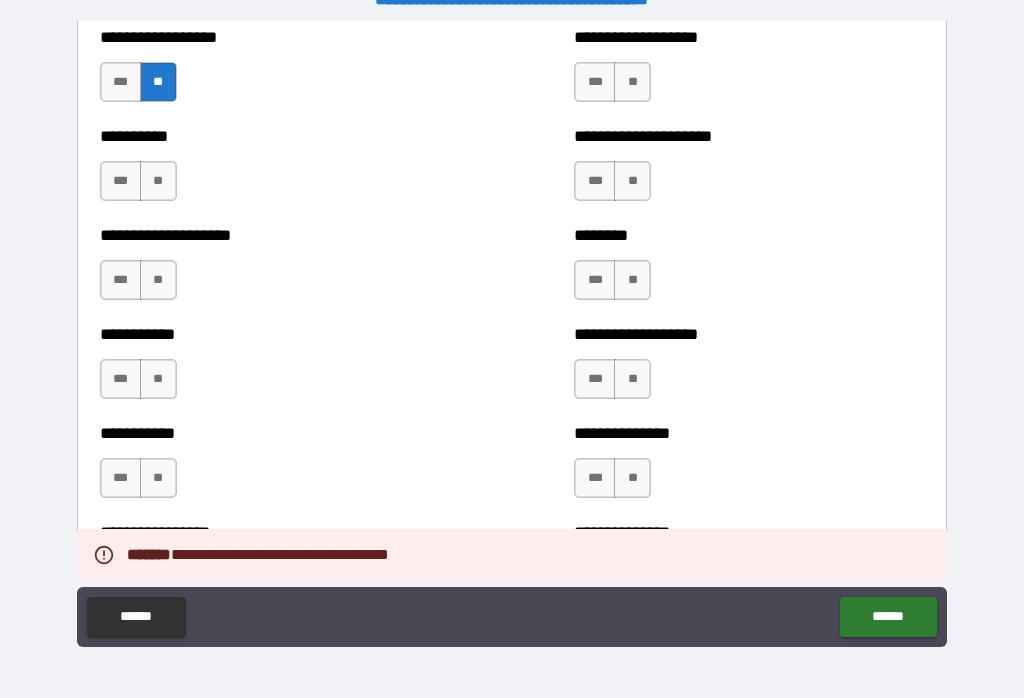 click on "**" at bounding box center [158, 181] 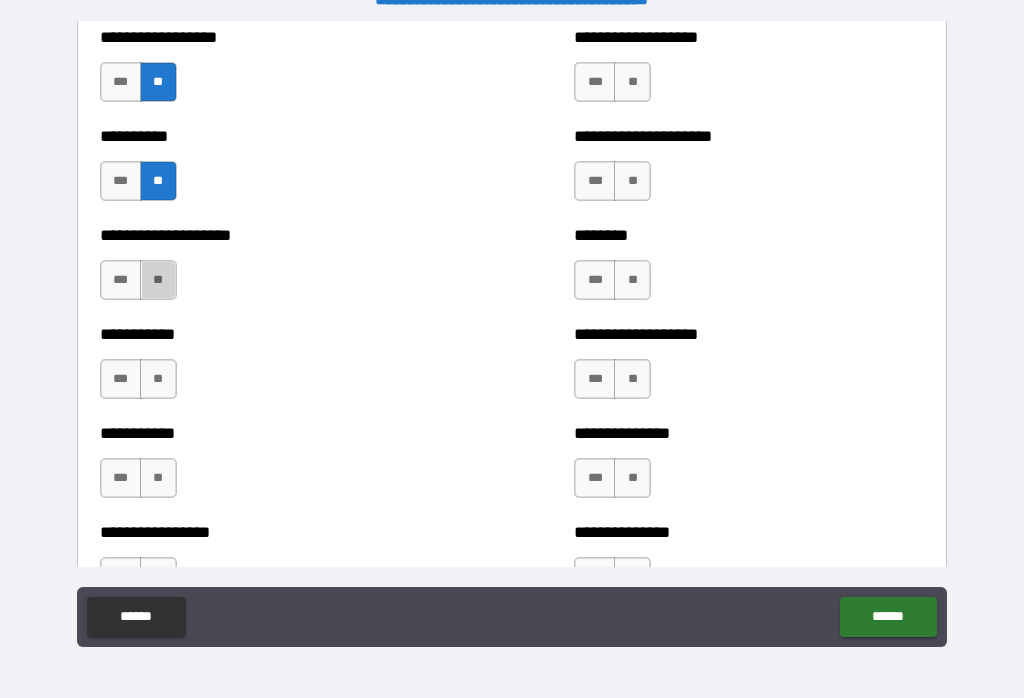 click on "**" at bounding box center [158, 280] 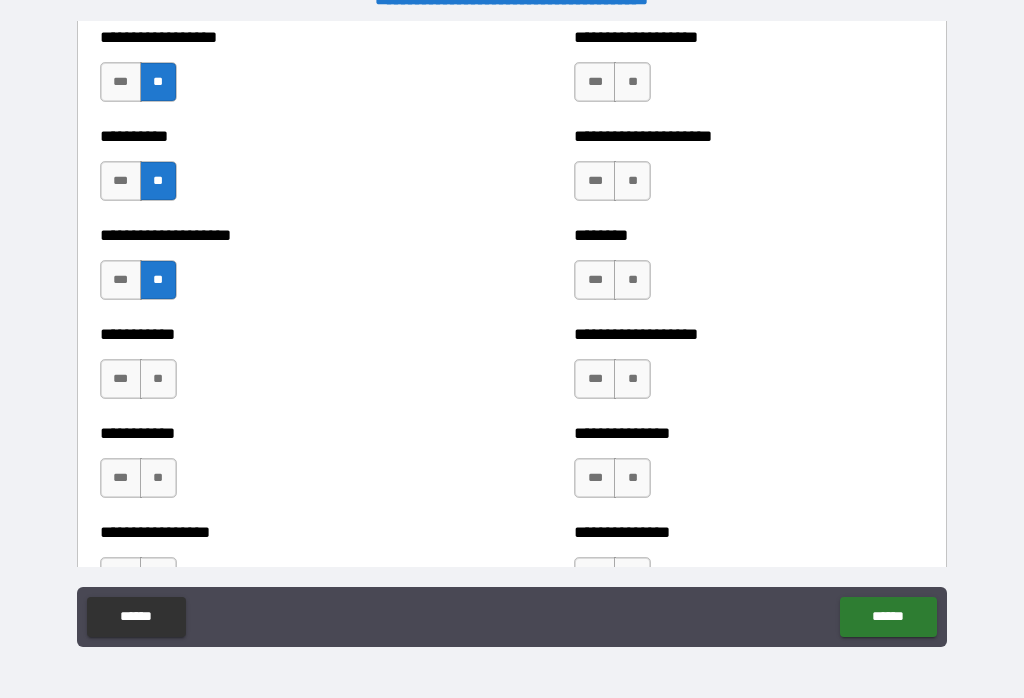 click on "**" at bounding box center [158, 379] 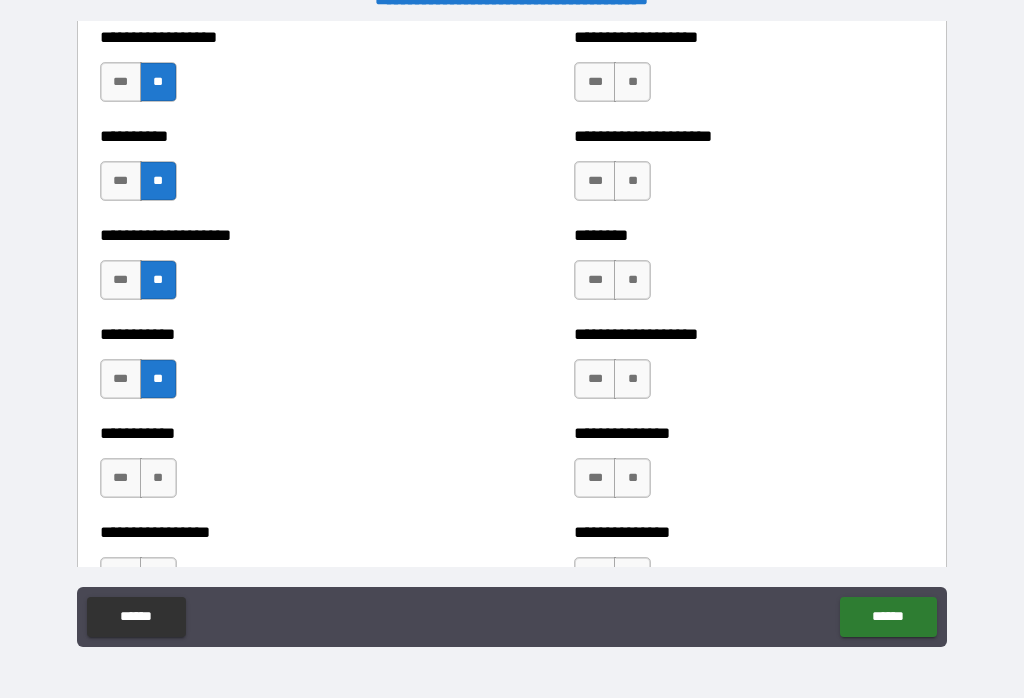 click on "**" at bounding box center [158, 478] 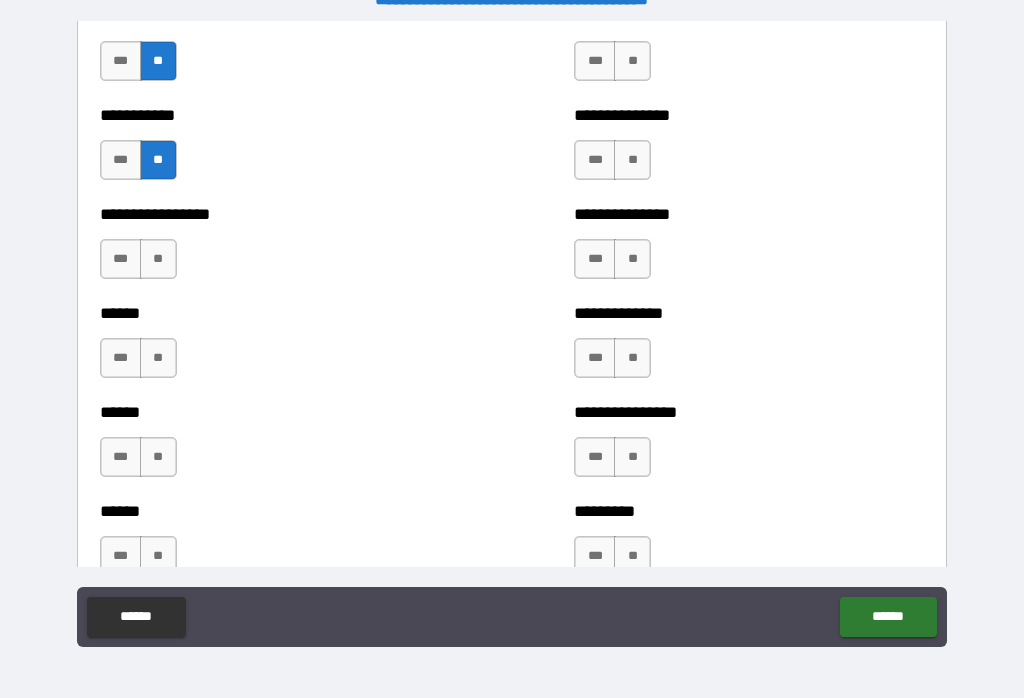 scroll, scrollTop: 2833, scrollLeft: 0, axis: vertical 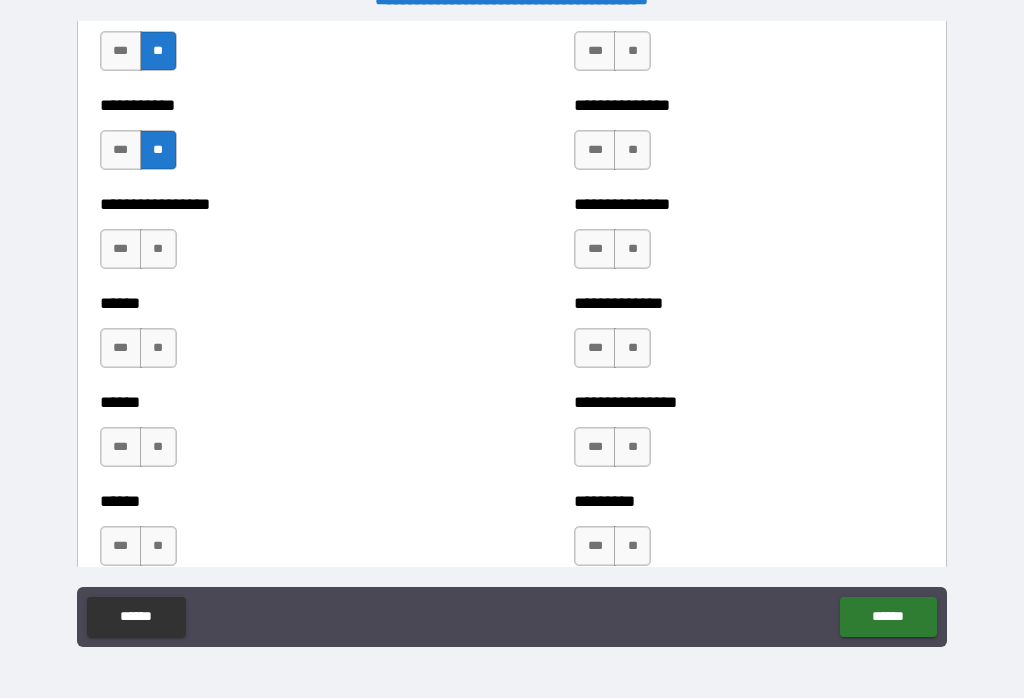 click on "**" at bounding box center [158, 249] 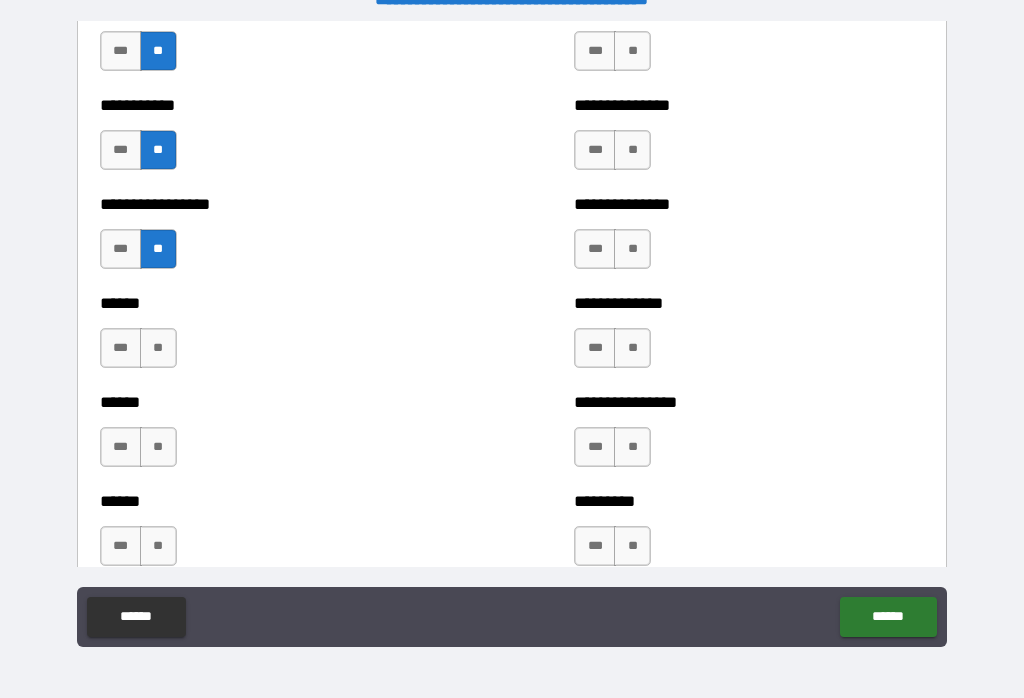 click on "**" at bounding box center [158, 348] 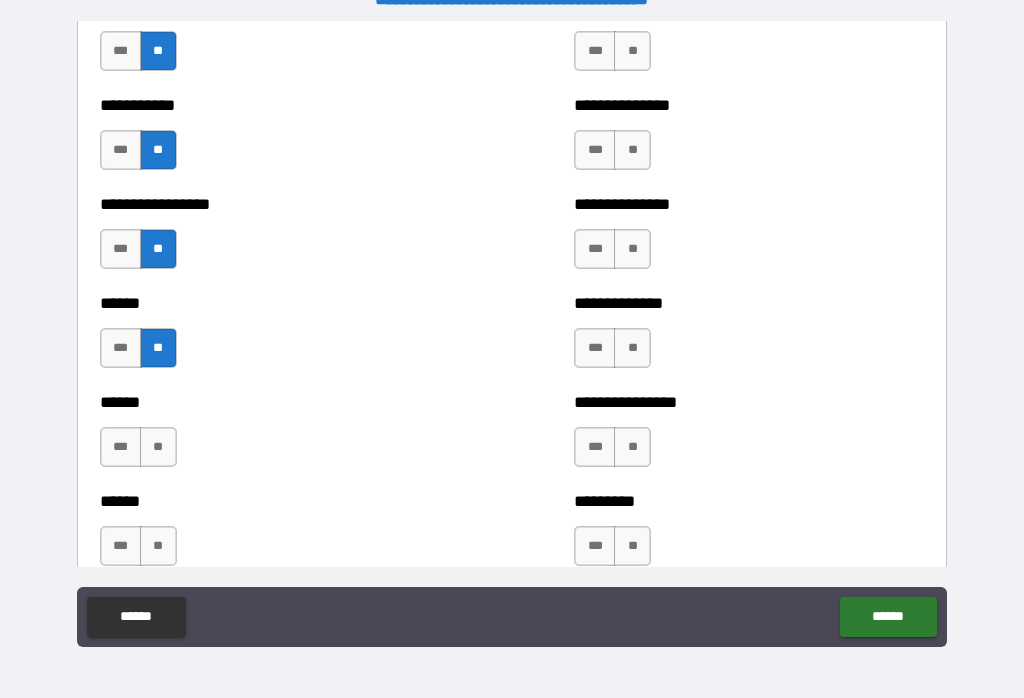click on "**" at bounding box center [158, 447] 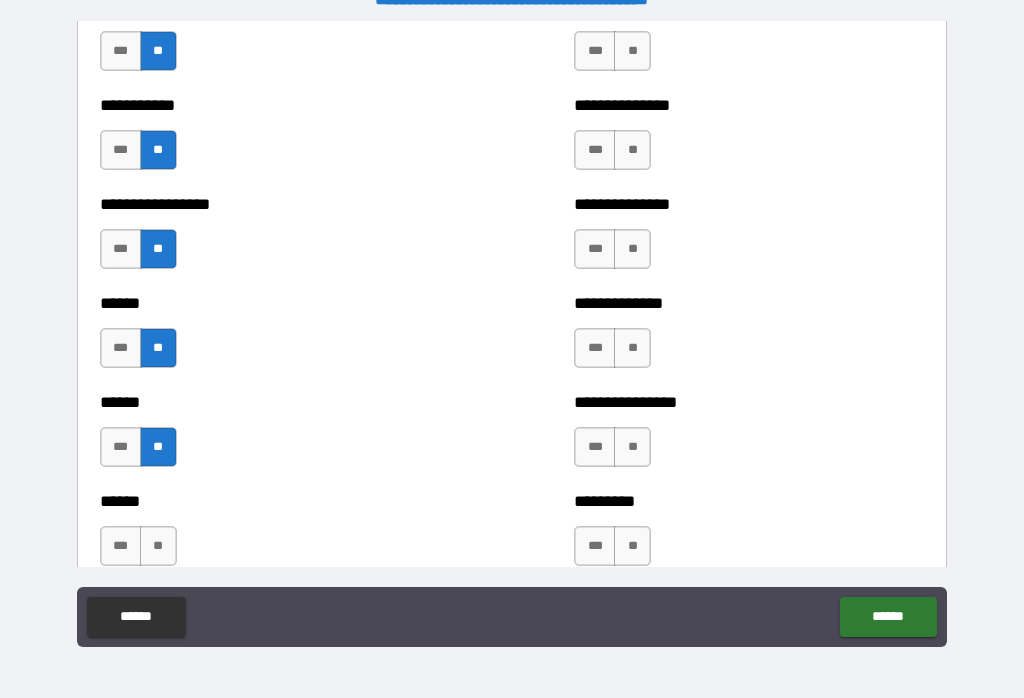 click on "**" at bounding box center (158, 546) 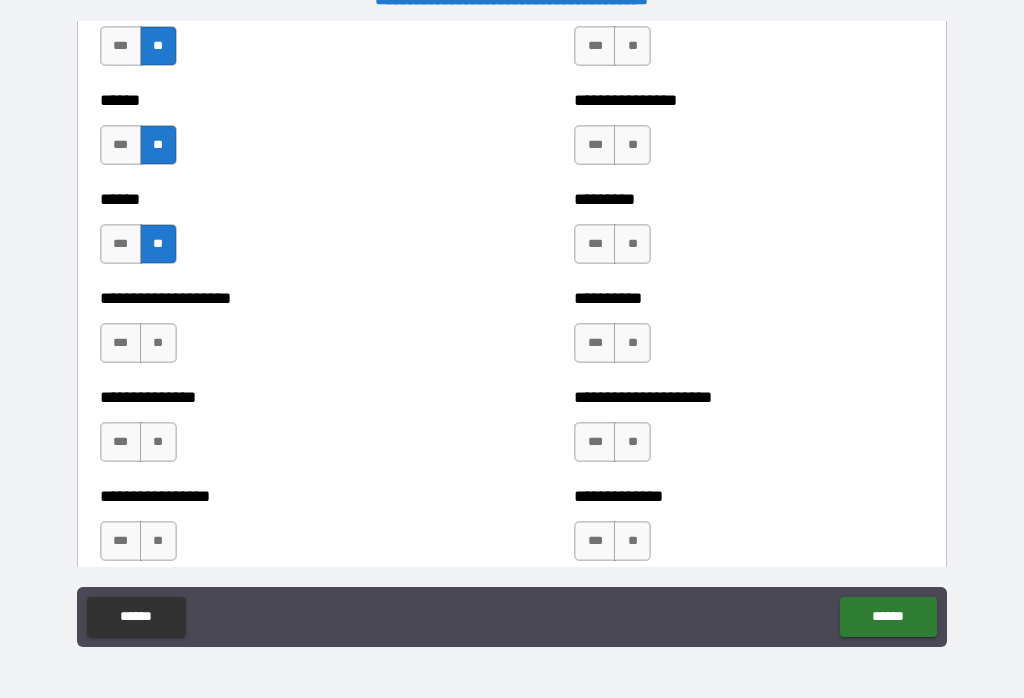 scroll, scrollTop: 3140, scrollLeft: 0, axis: vertical 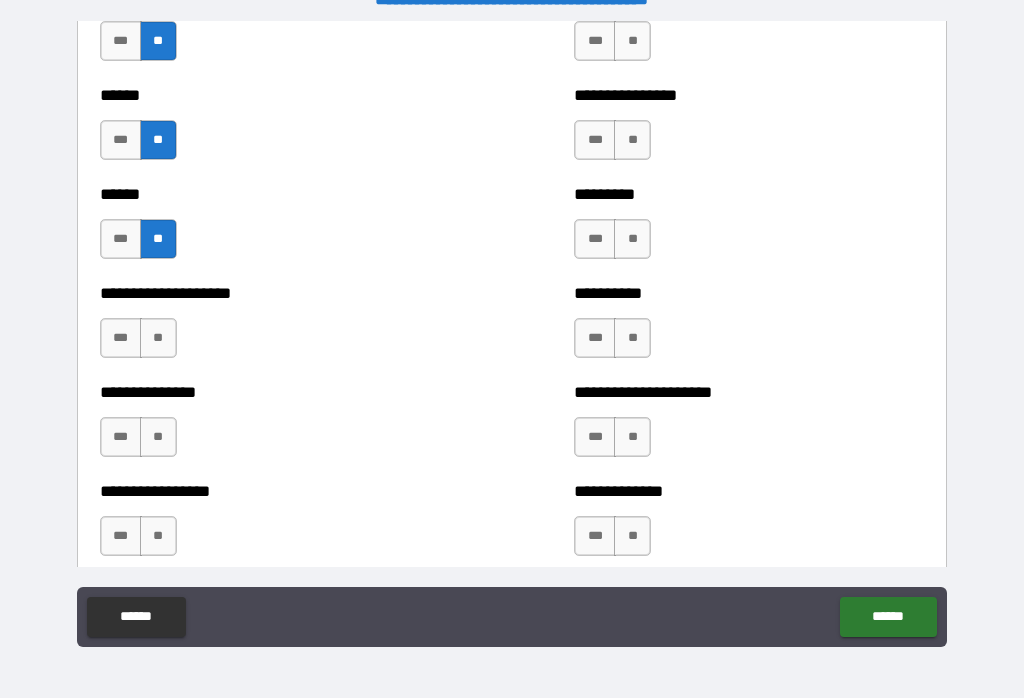 click on "**" at bounding box center [158, 338] 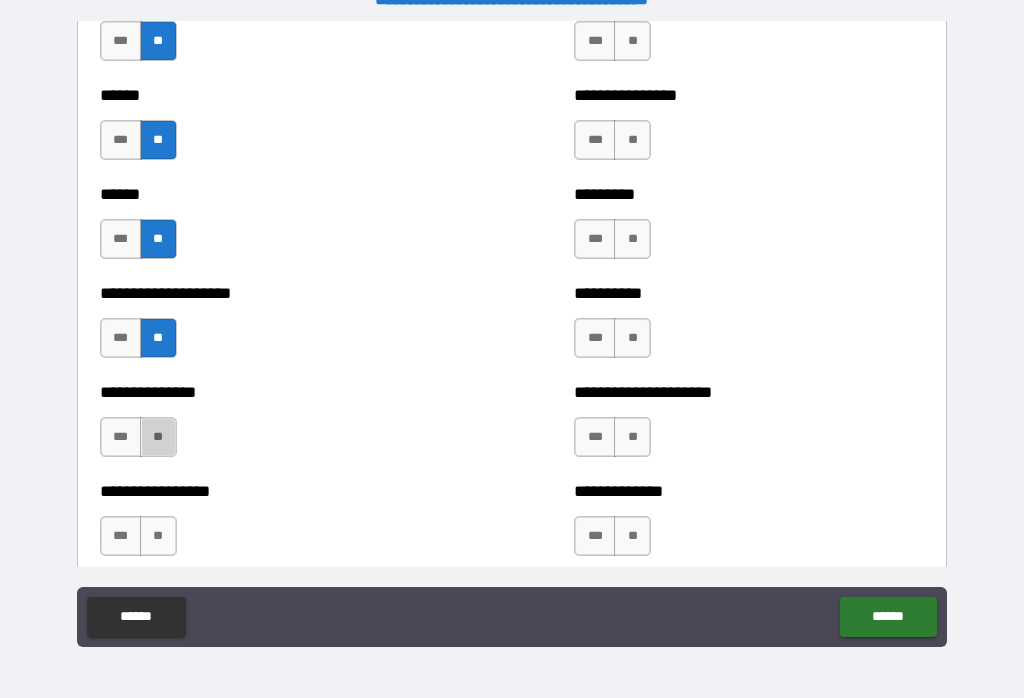 click on "**" at bounding box center [158, 437] 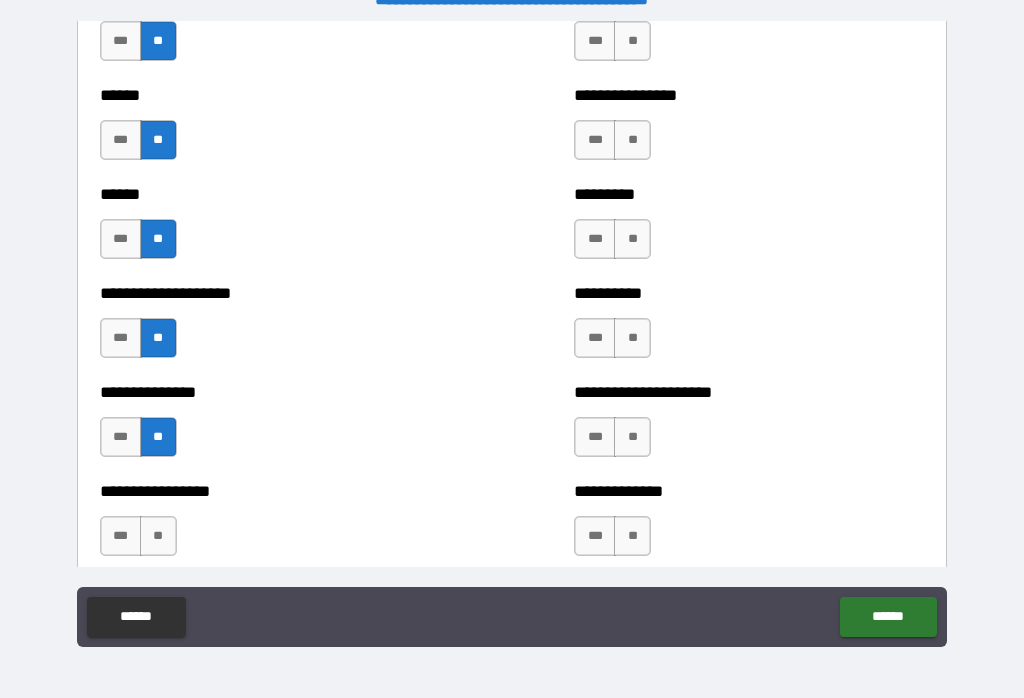 click on "**" at bounding box center (158, 536) 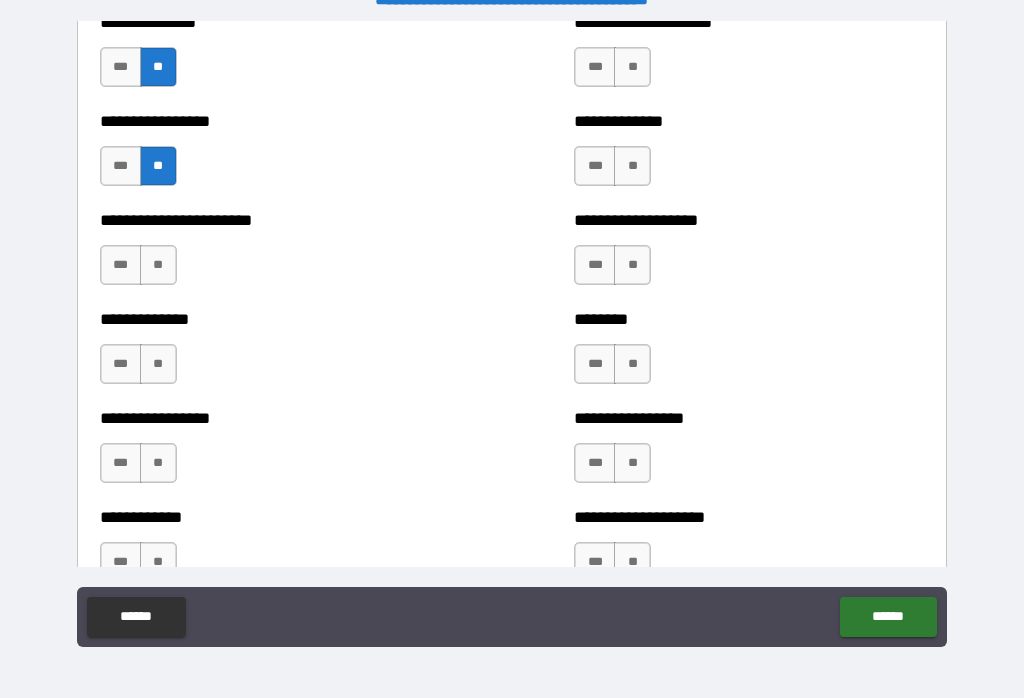 scroll, scrollTop: 3510, scrollLeft: 0, axis: vertical 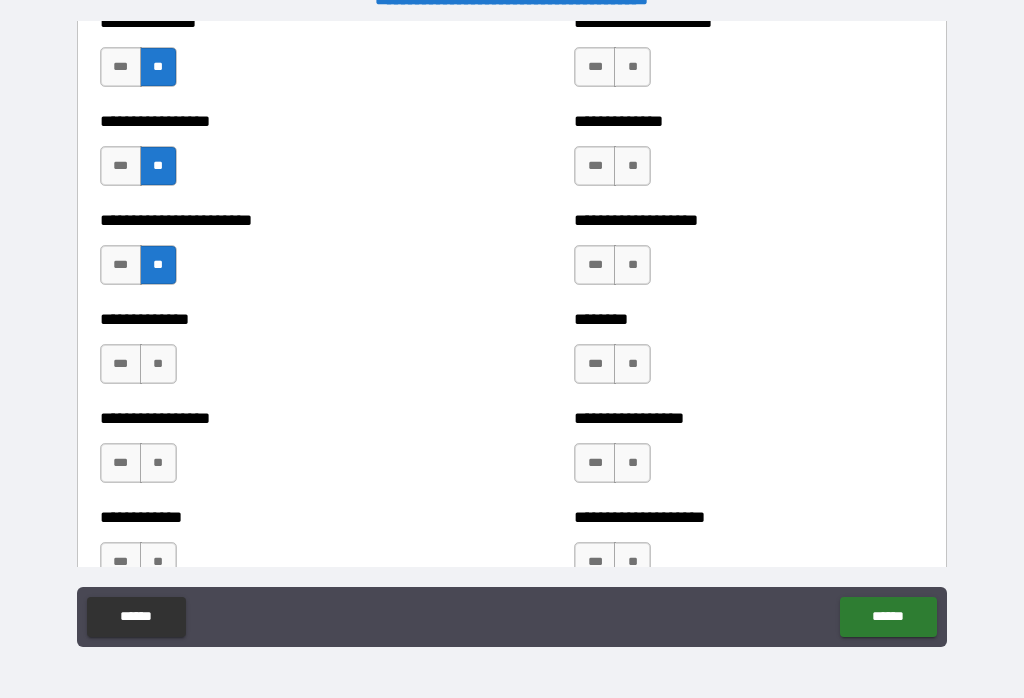 click on "**" at bounding box center (158, 364) 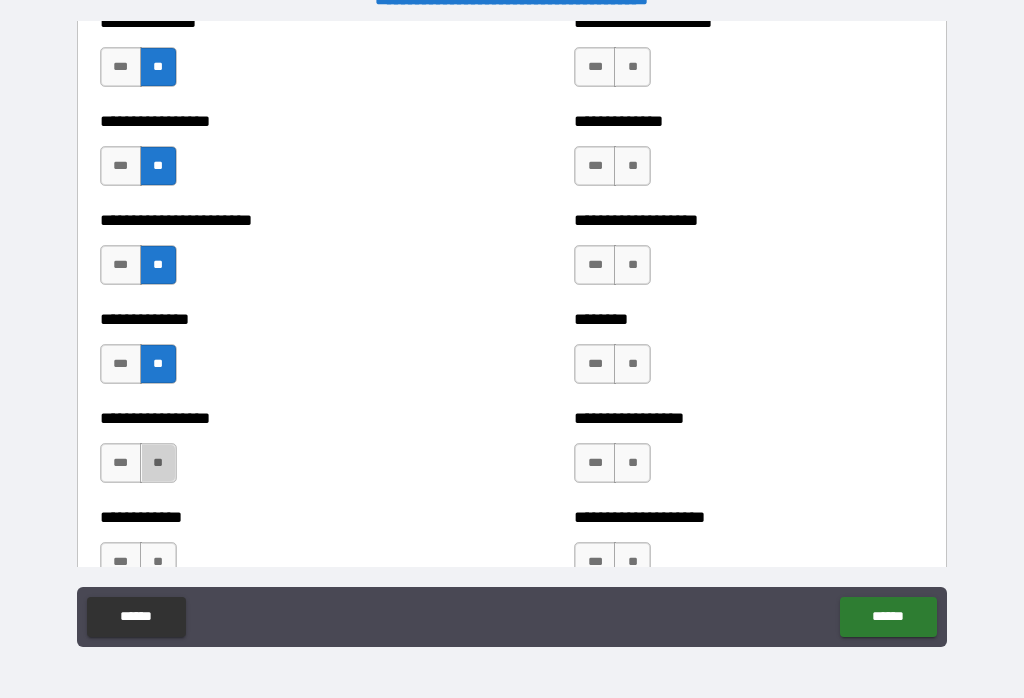 click on "**" at bounding box center (158, 463) 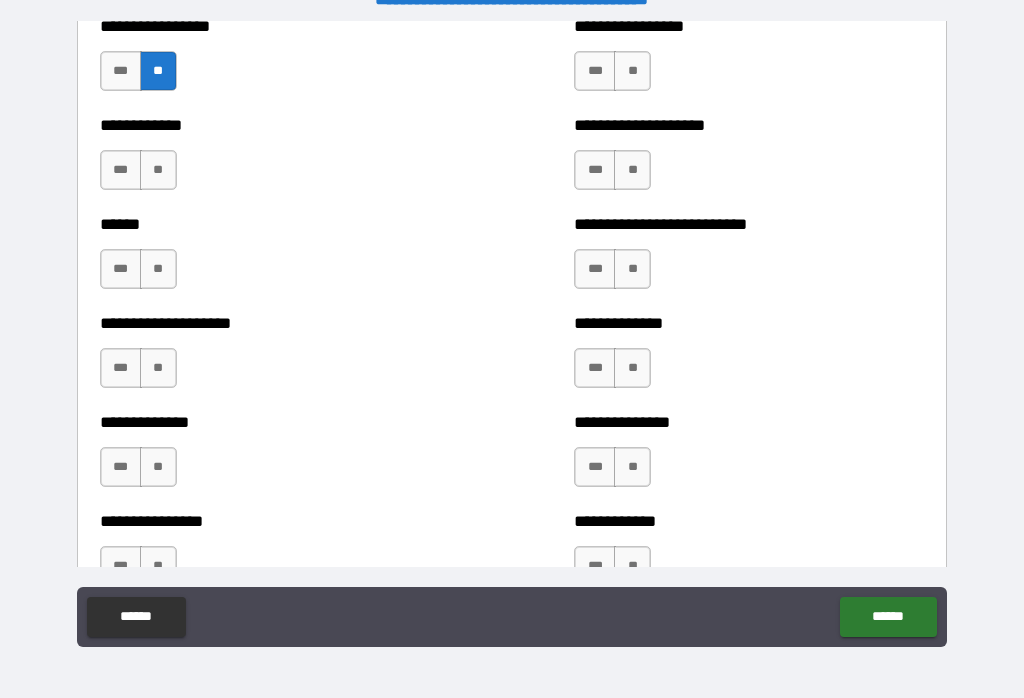 scroll, scrollTop: 3901, scrollLeft: 0, axis: vertical 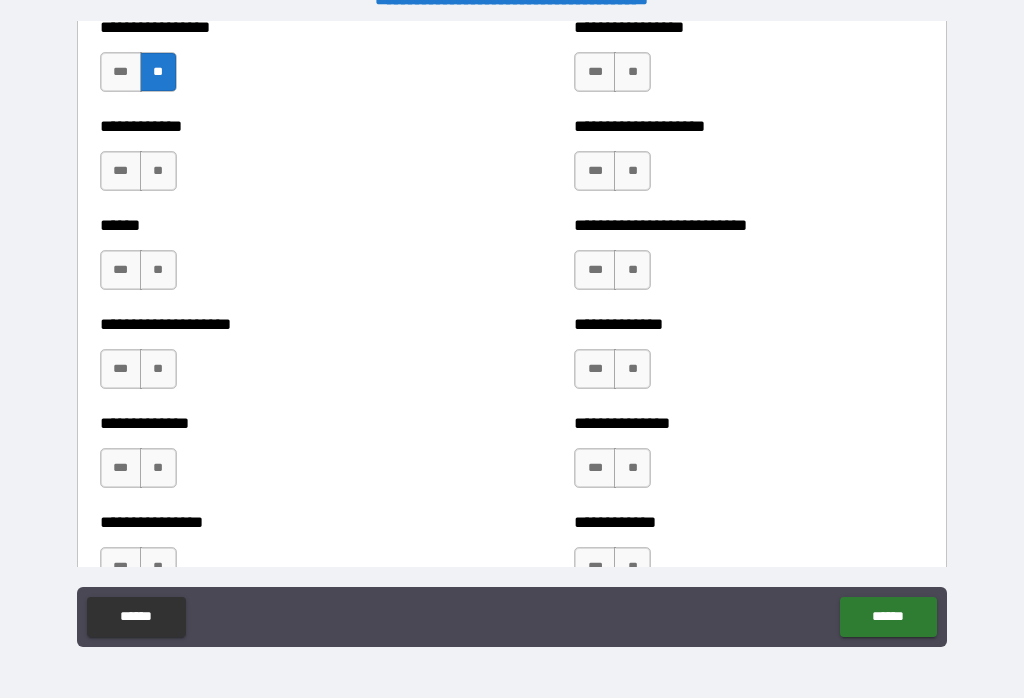 click on "**" at bounding box center (158, 171) 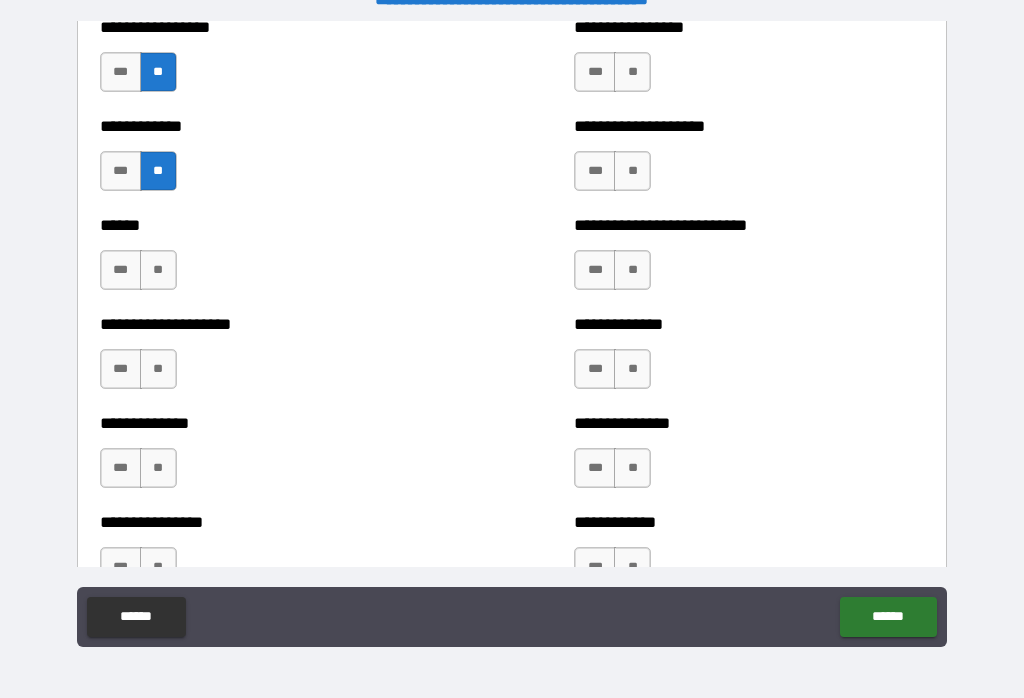 click on "**" at bounding box center (158, 270) 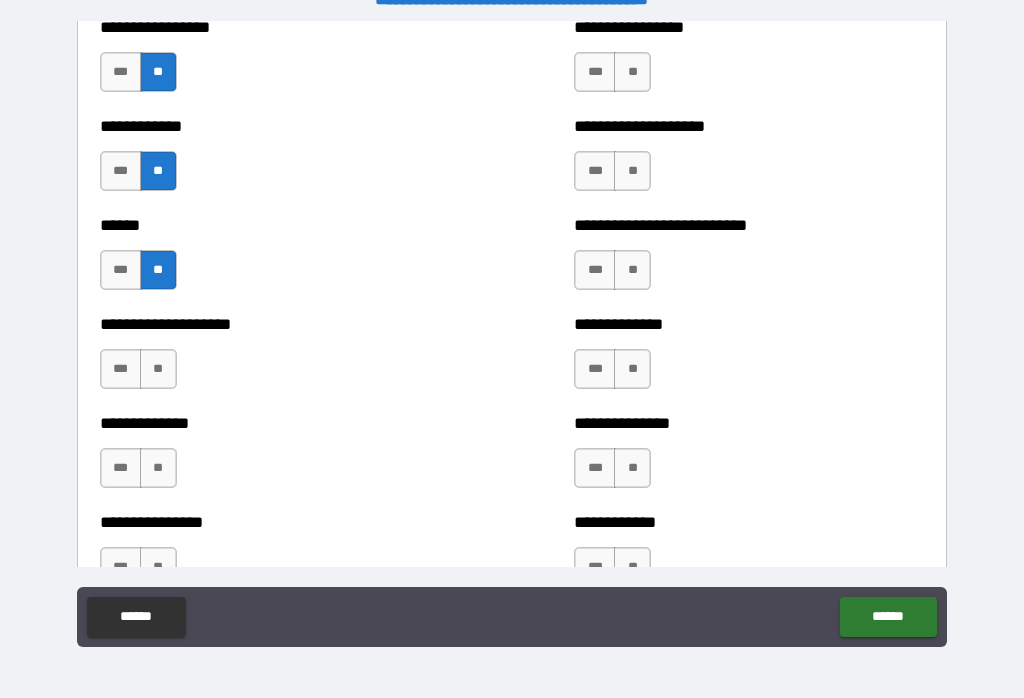 click on "**" at bounding box center (158, 369) 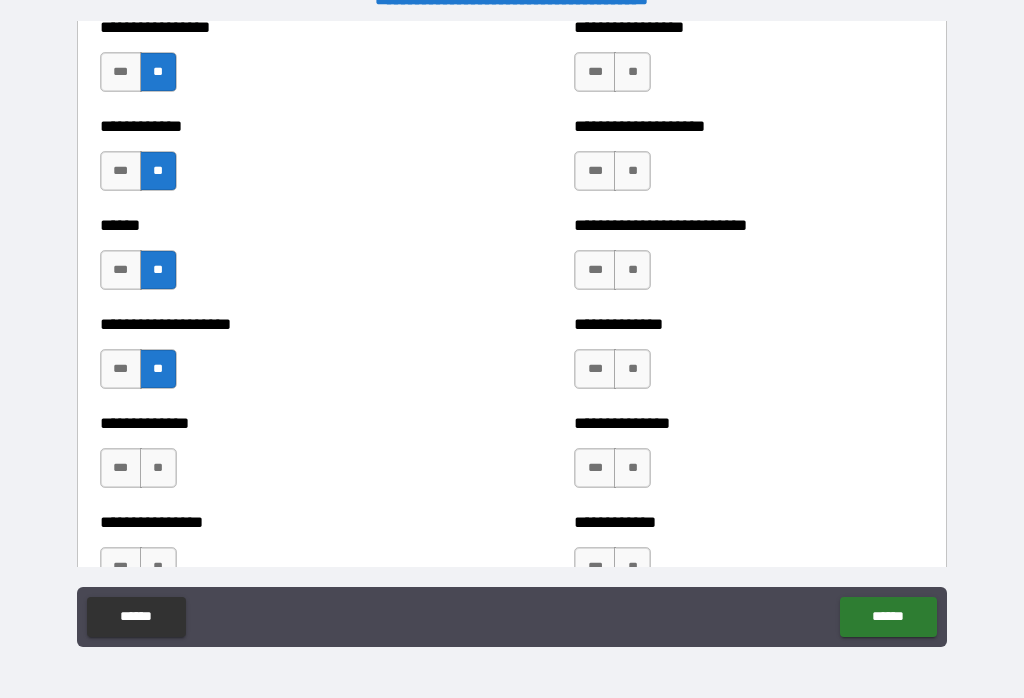 click on "**" at bounding box center [158, 468] 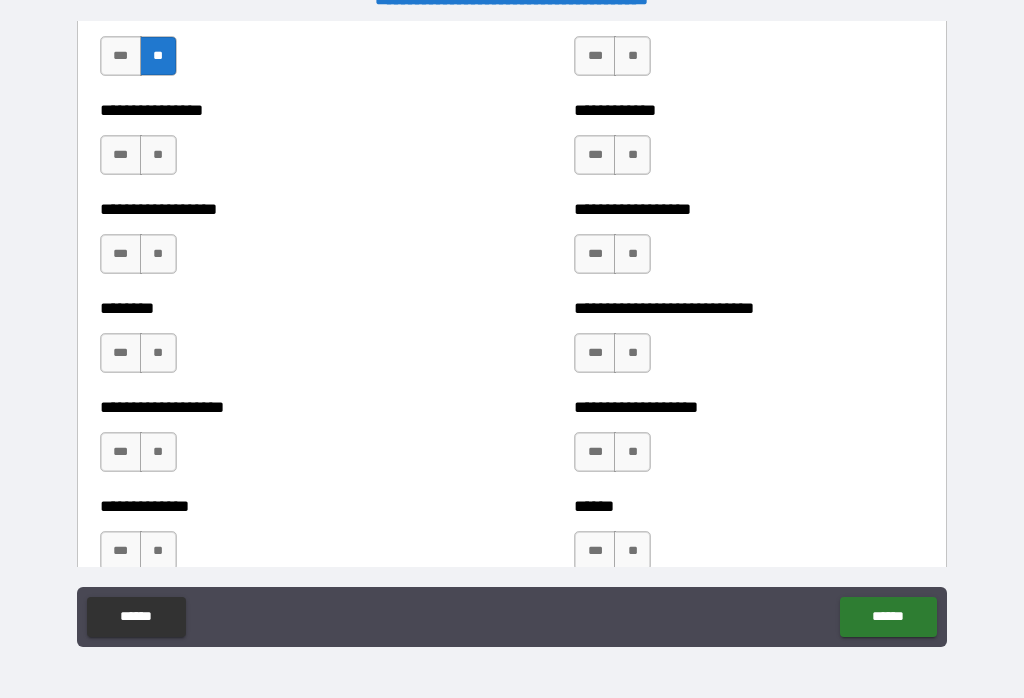 scroll, scrollTop: 4314, scrollLeft: 0, axis: vertical 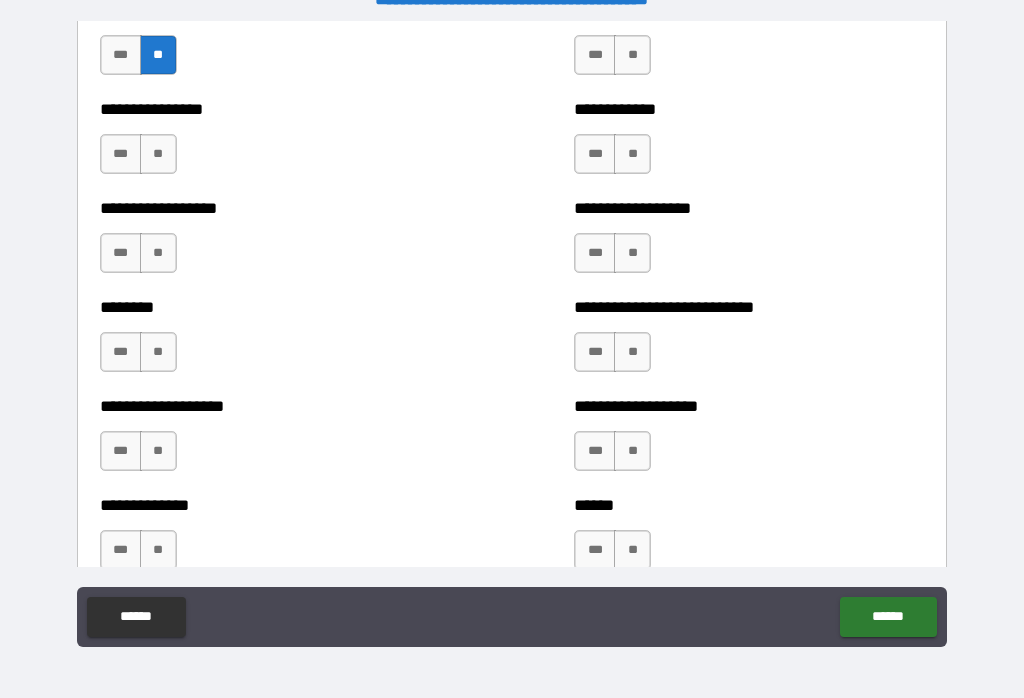 click on "**" at bounding box center [158, 154] 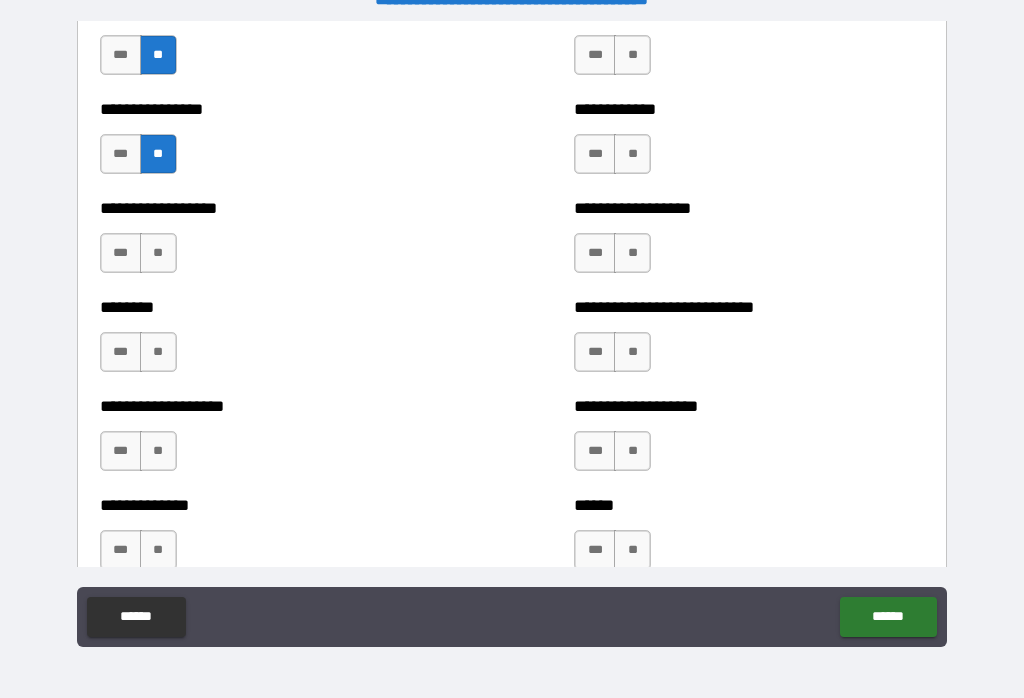 click on "**" at bounding box center [158, 253] 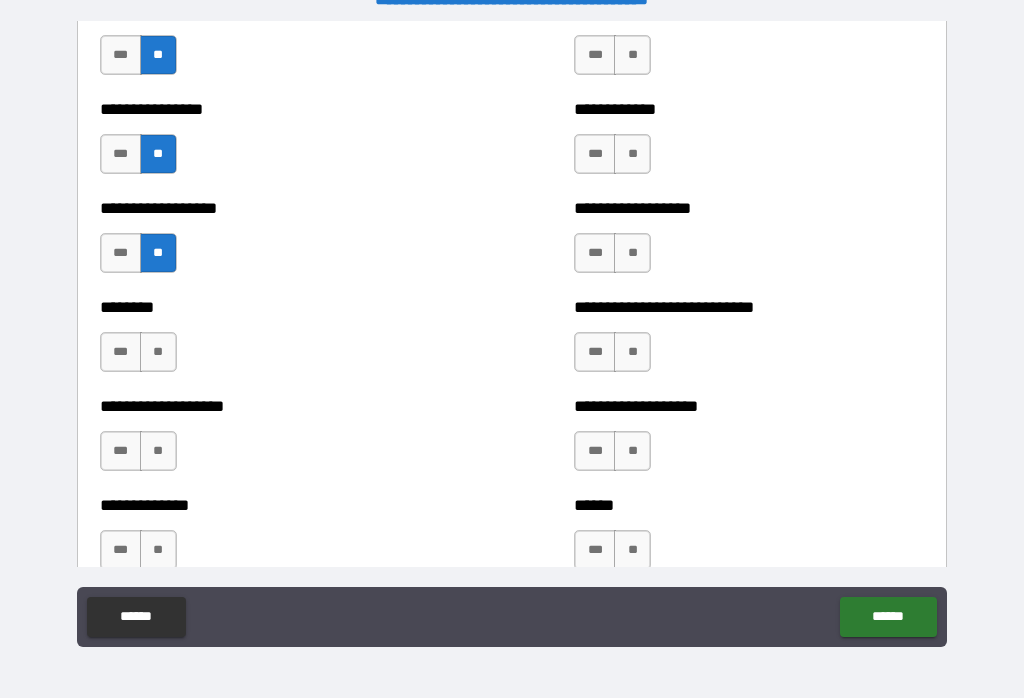 click on "**" at bounding box center [158, 352] 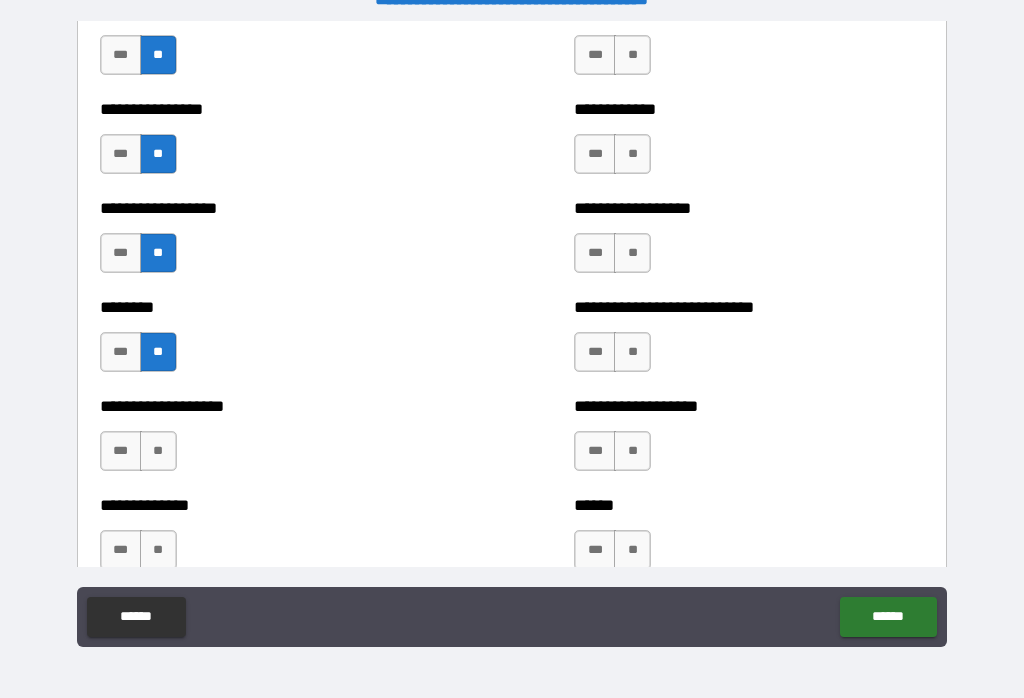 click on "**" at bounding box center (158, 451) 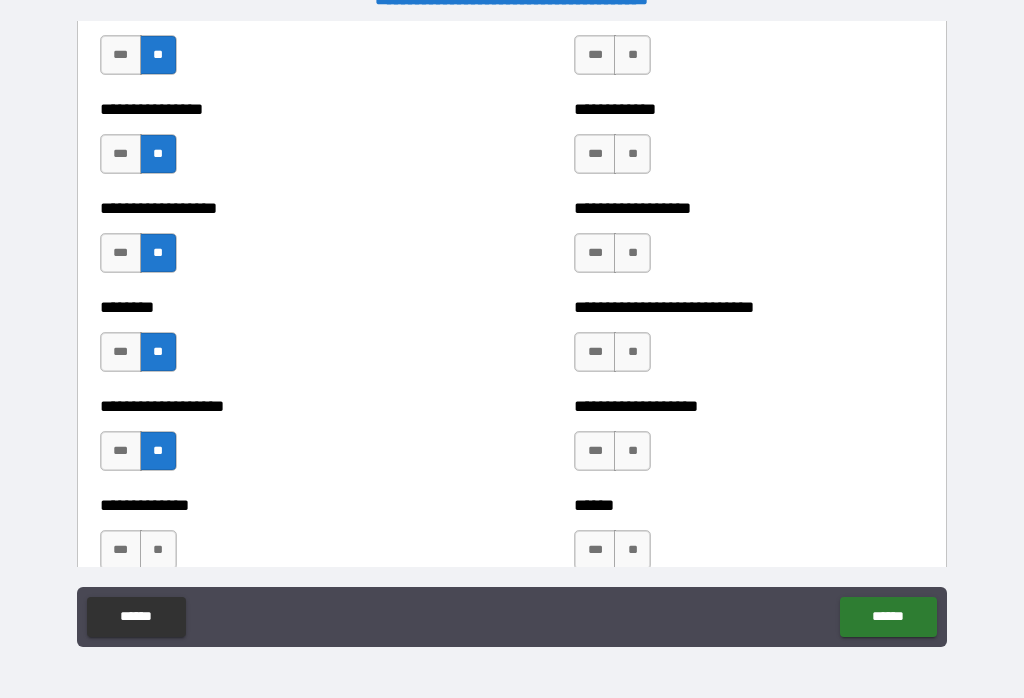 click on "**" at bounding box center (158, 550) 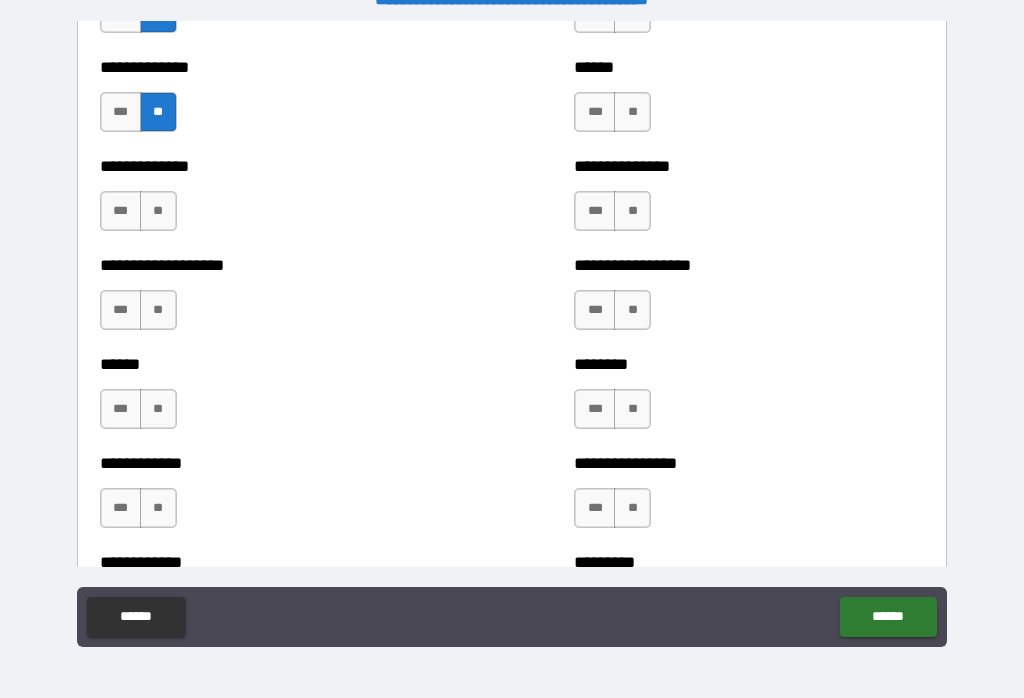scroll, scrollTop: 4751, scrollLeft: 0, axis: vertical 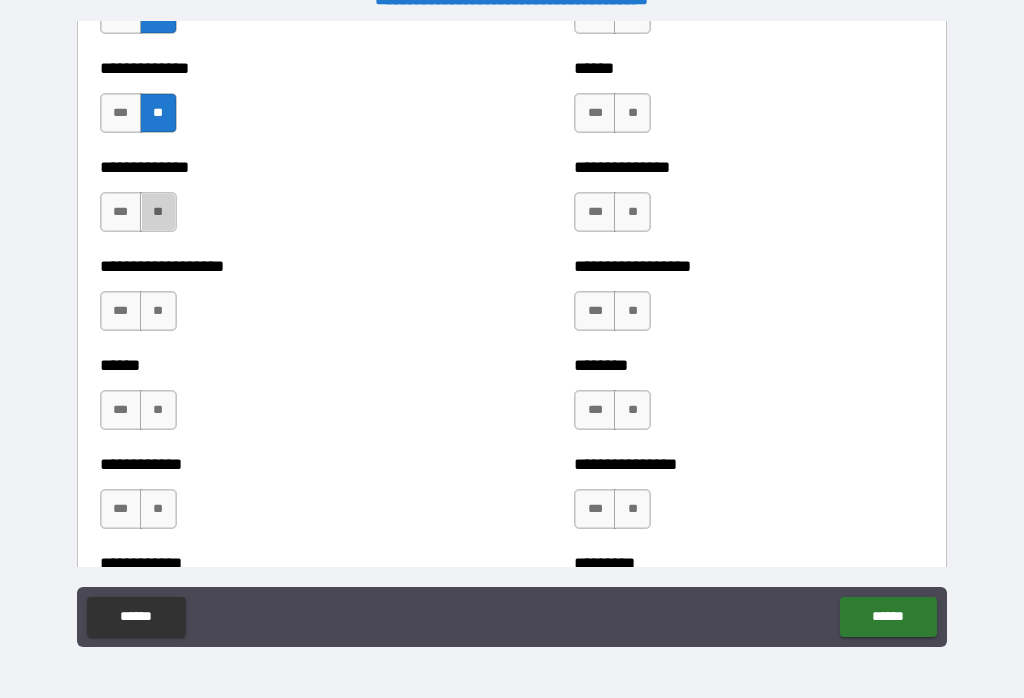 click on "**" at bounding box center (158, 212) 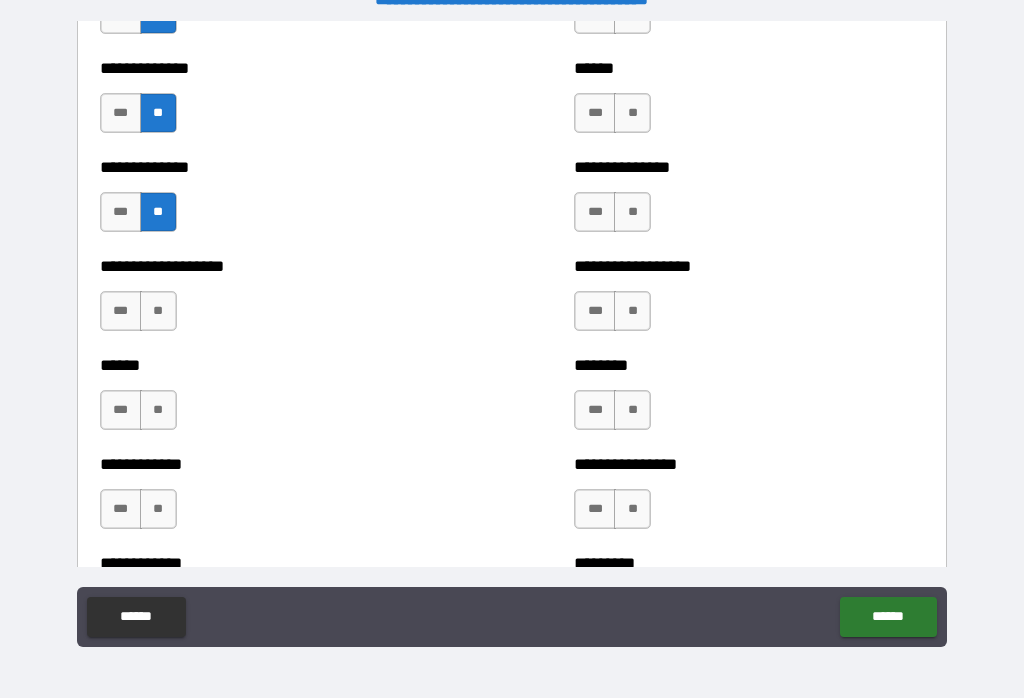 click on "**" at bounding box center [158, 311] 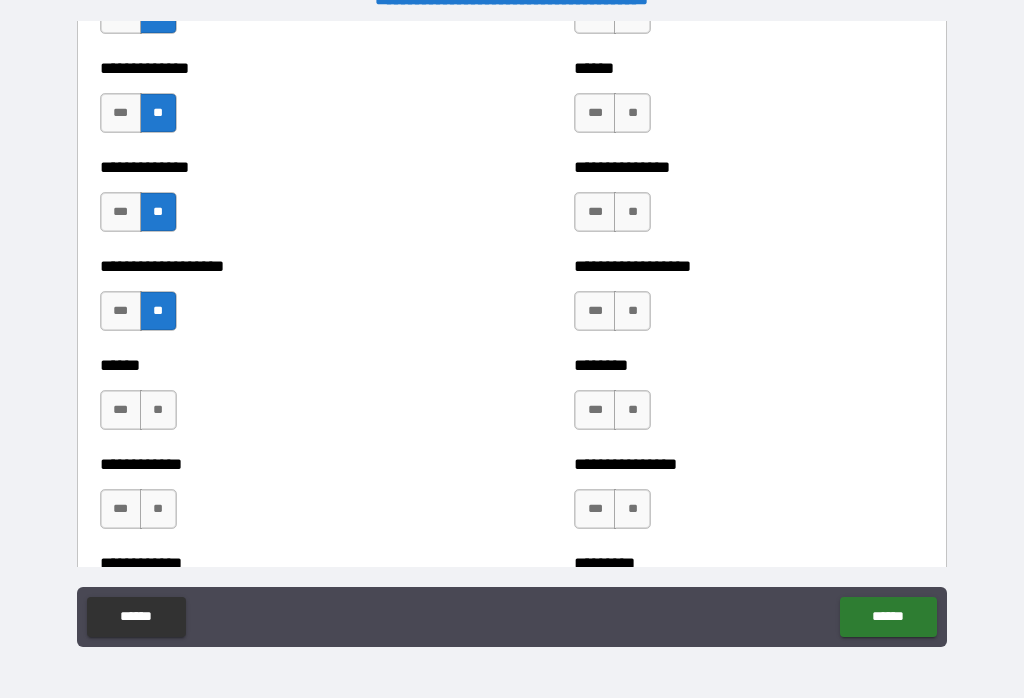 click on "**" at bounding box center [158, 410] 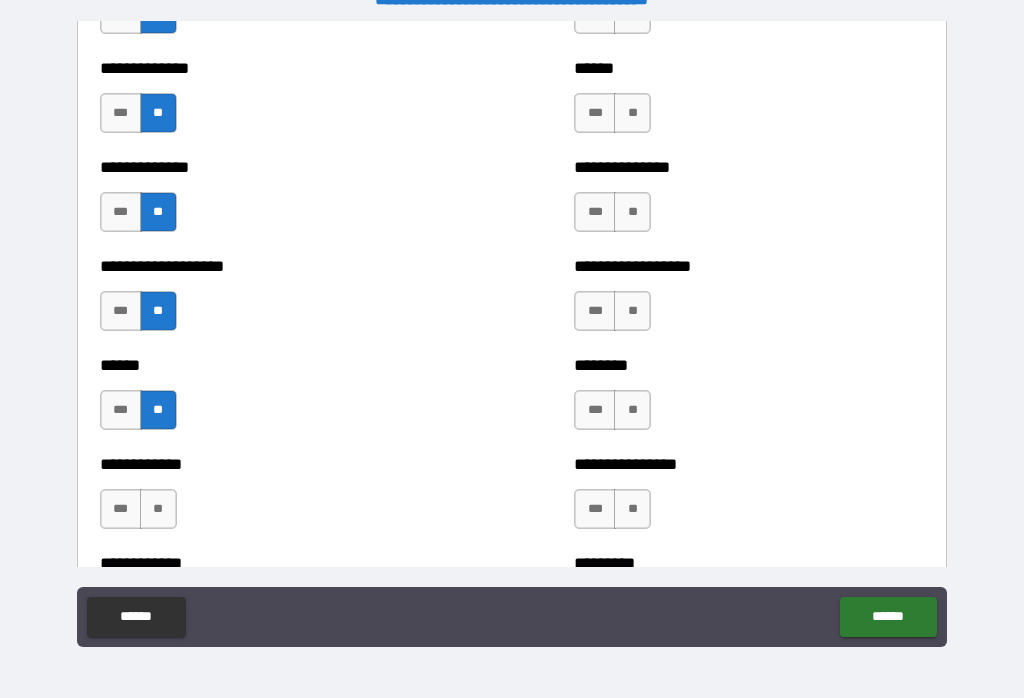 click on "**" at bounding box center (158, 509) 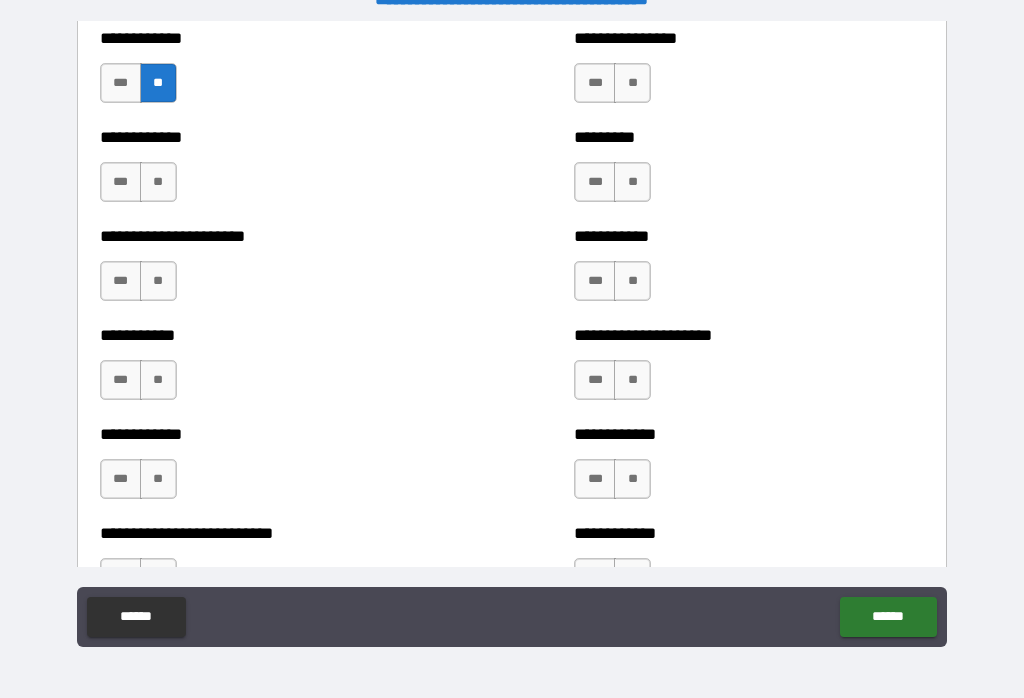 scroll, scrollTop: 5173, scrollLeft: 0, axis: vertical 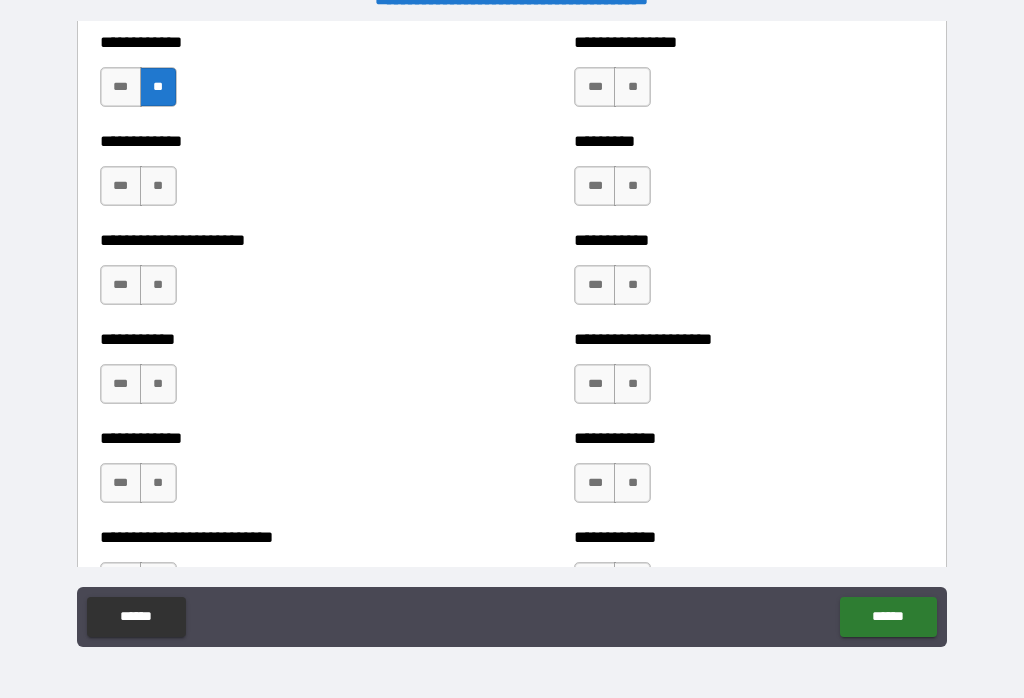 click on "**" at bounding box center [158, 186] 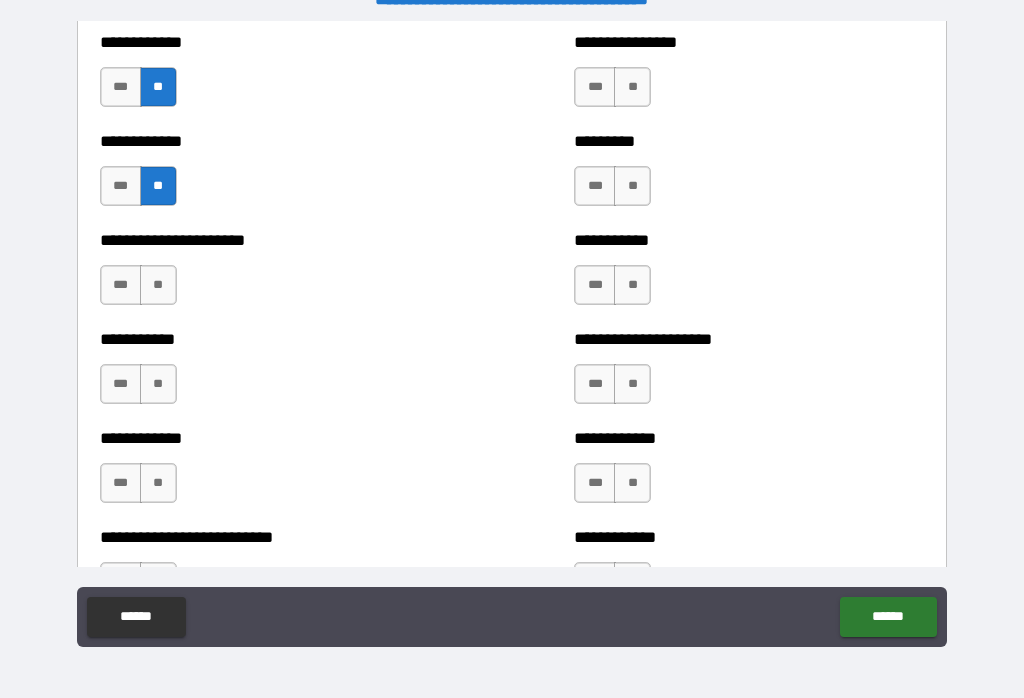 click on "**" at bounding box center (158, 285) 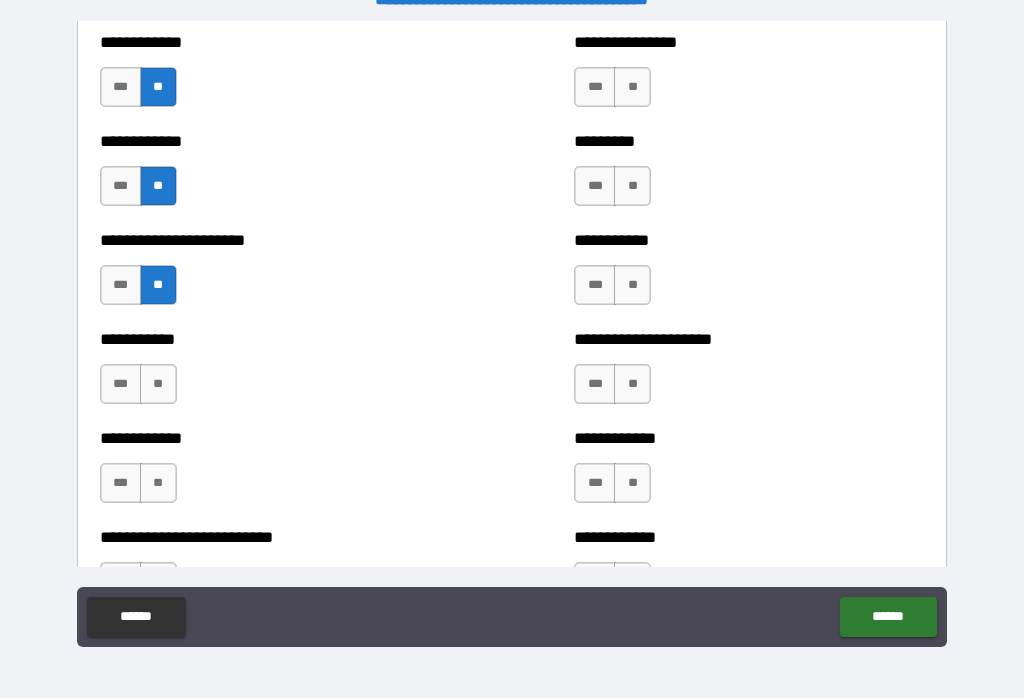 click on "**" at bounding box center (158, 384) 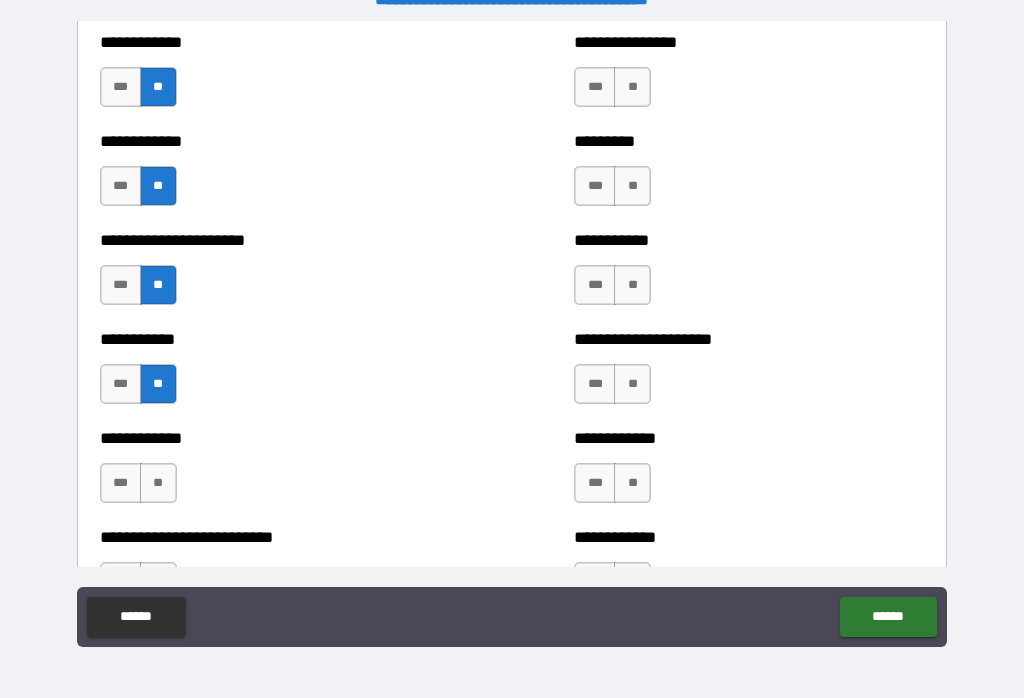 click on "**" at bounding box center (158, 483) 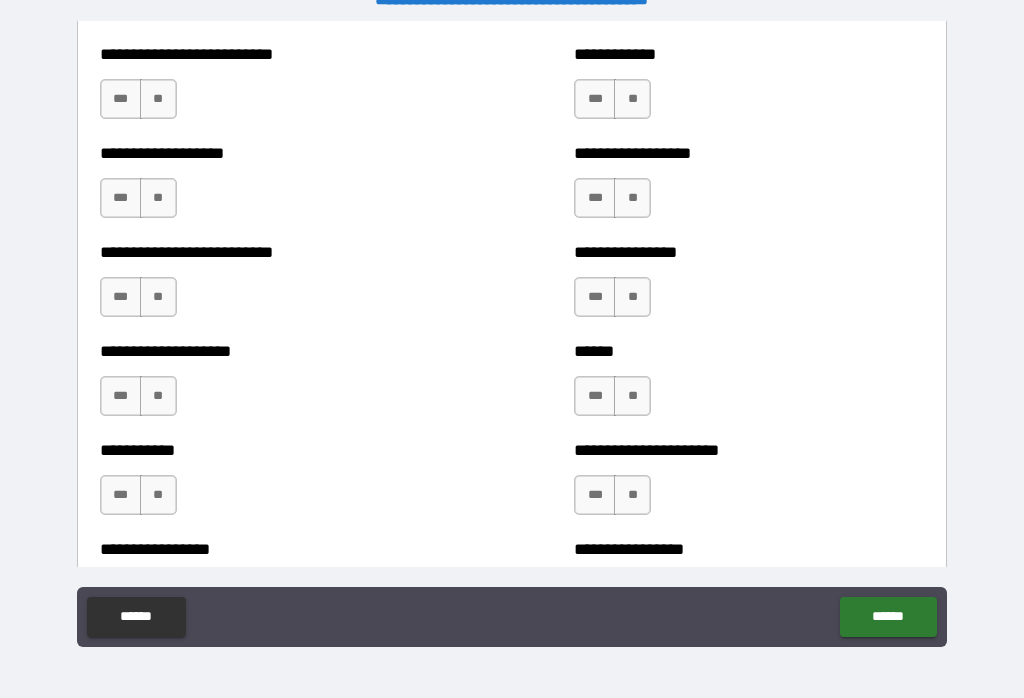 scroll, scrollTop: 5655, scrollLeft: 0, axis: vertical 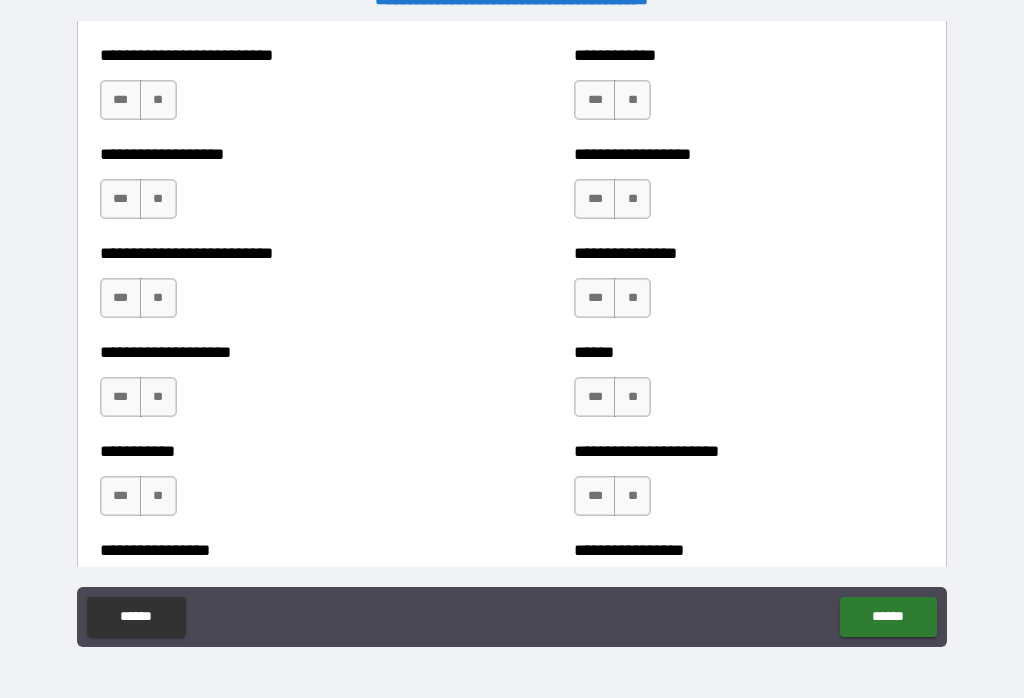 click on "**" at bounding box center [158, 100] 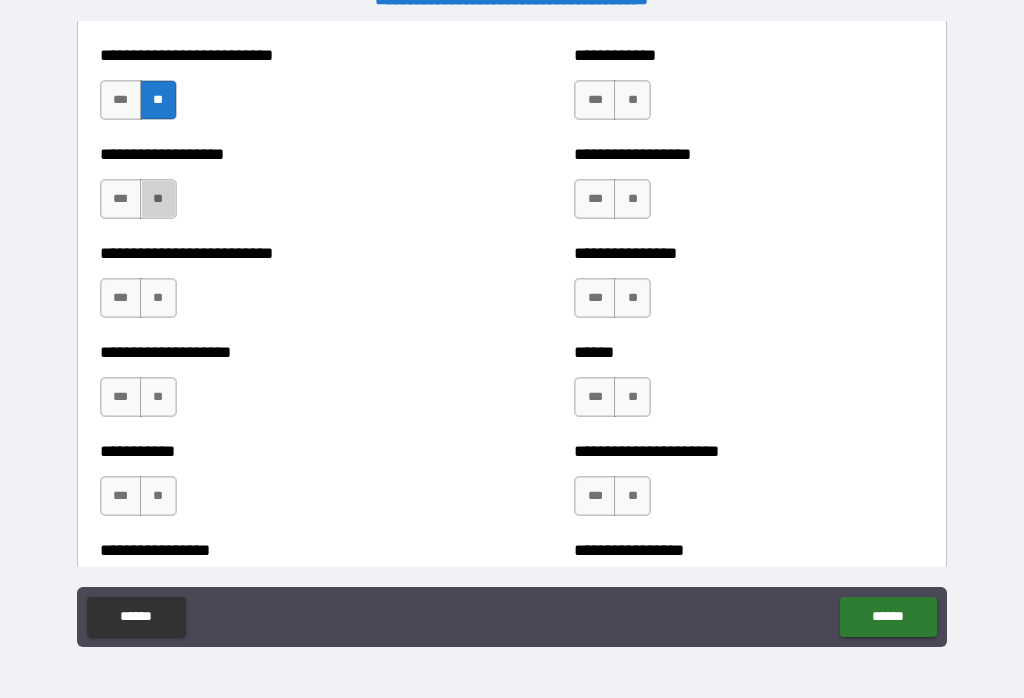 click on "**" at bounding box center [158, 199] 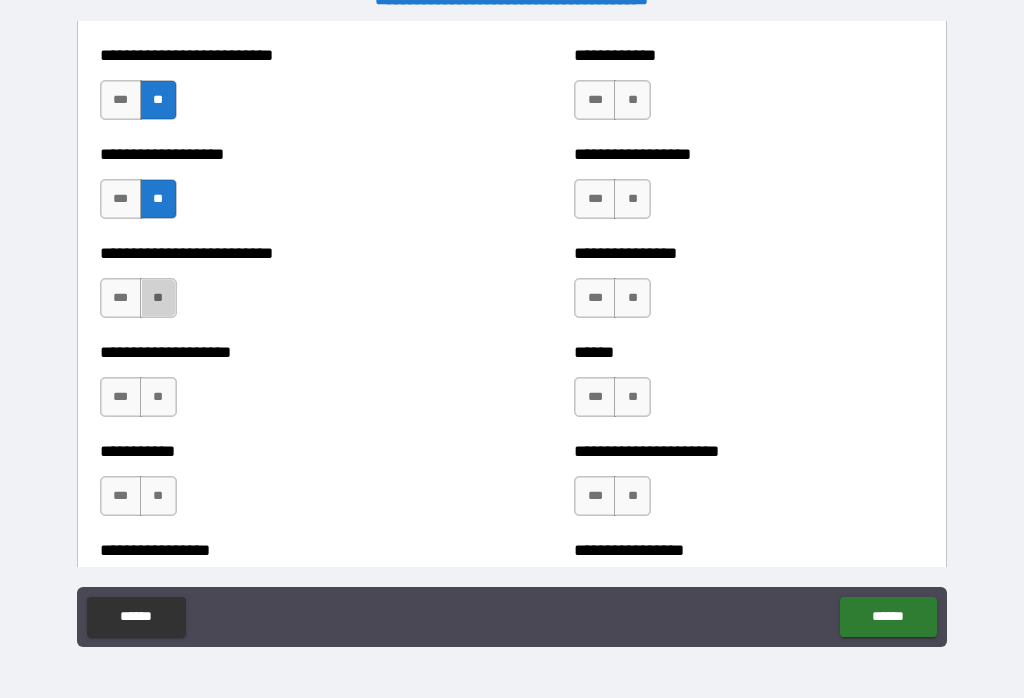 click on "**" at bounding box center (158, 298) 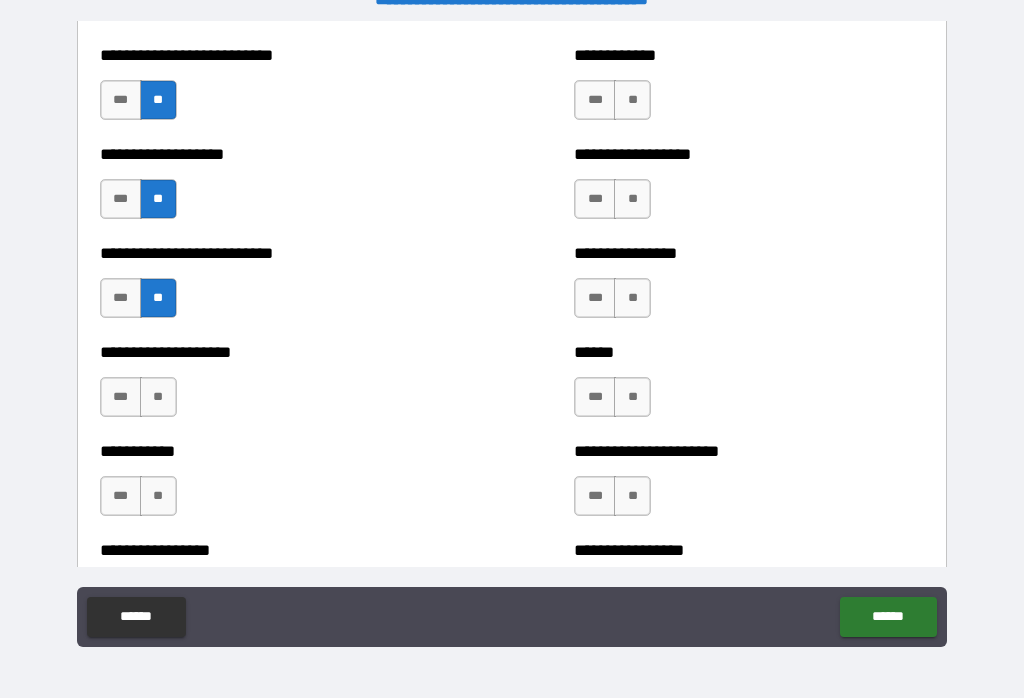 click on "**" at bounding box center [158, 397] 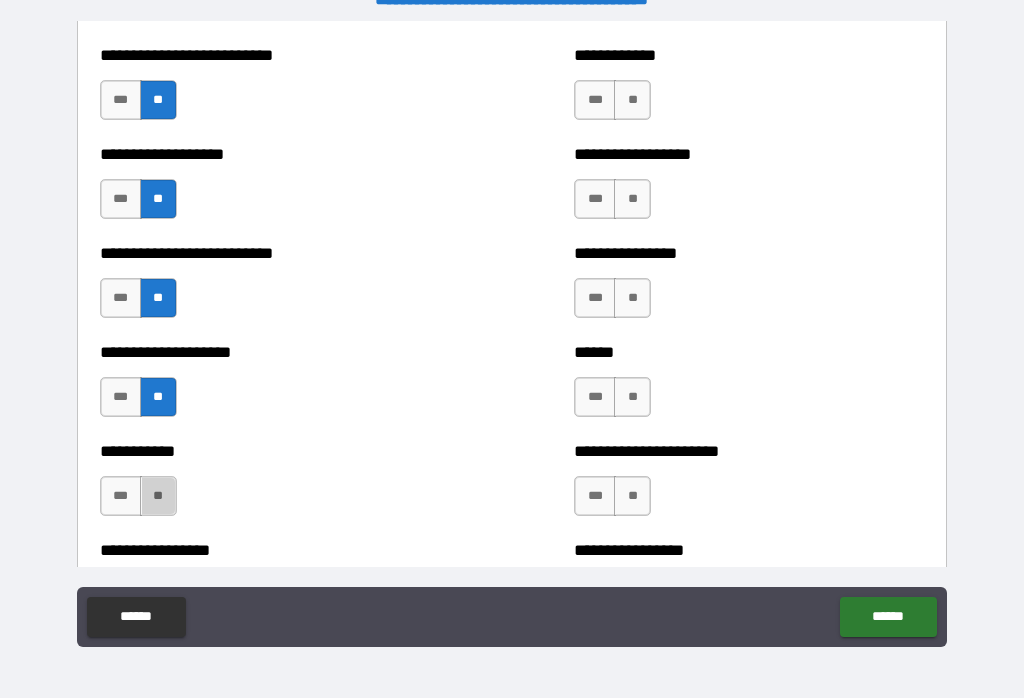 click on "**" at bounding box center (158, 496) 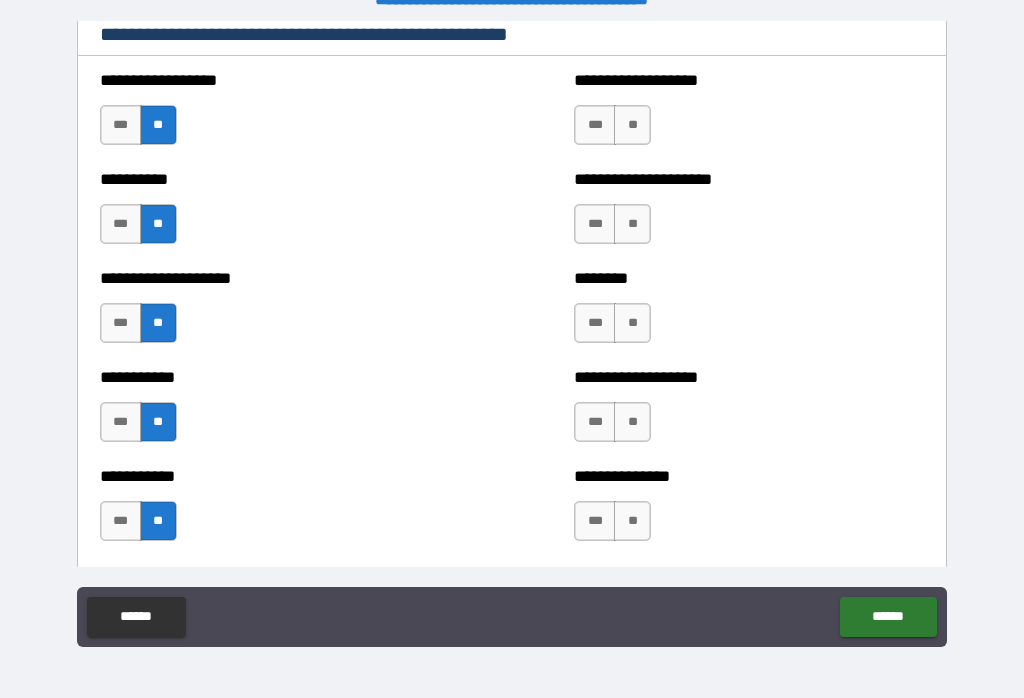 scroll, scrollTop: 2465, scrollLeft: 0, axis: vertical 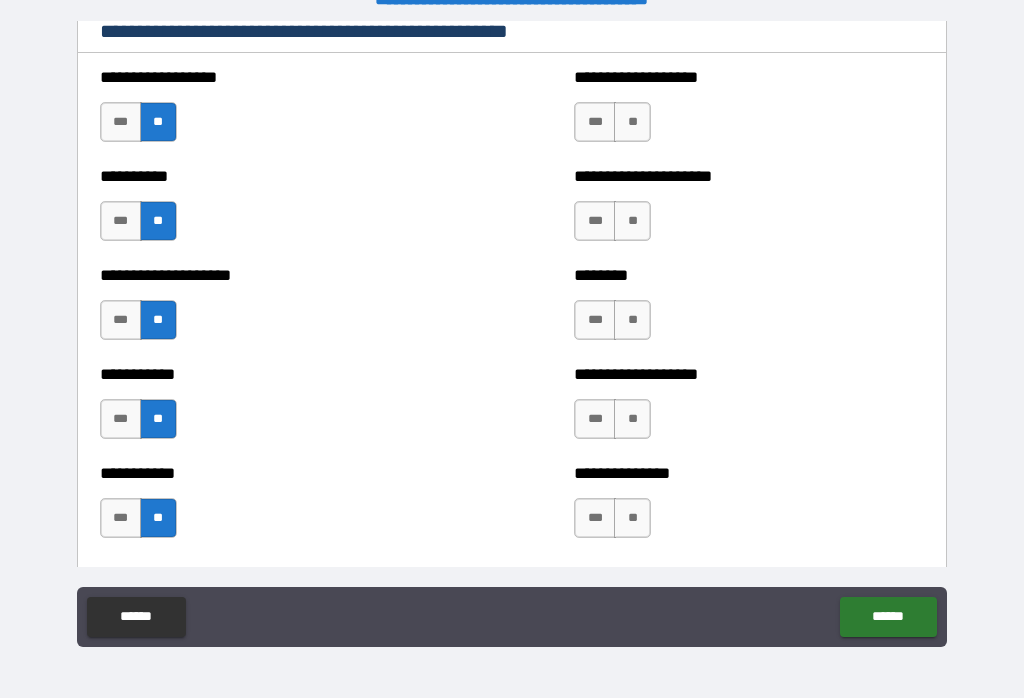 click on "**" at bounding box center [632, 122] 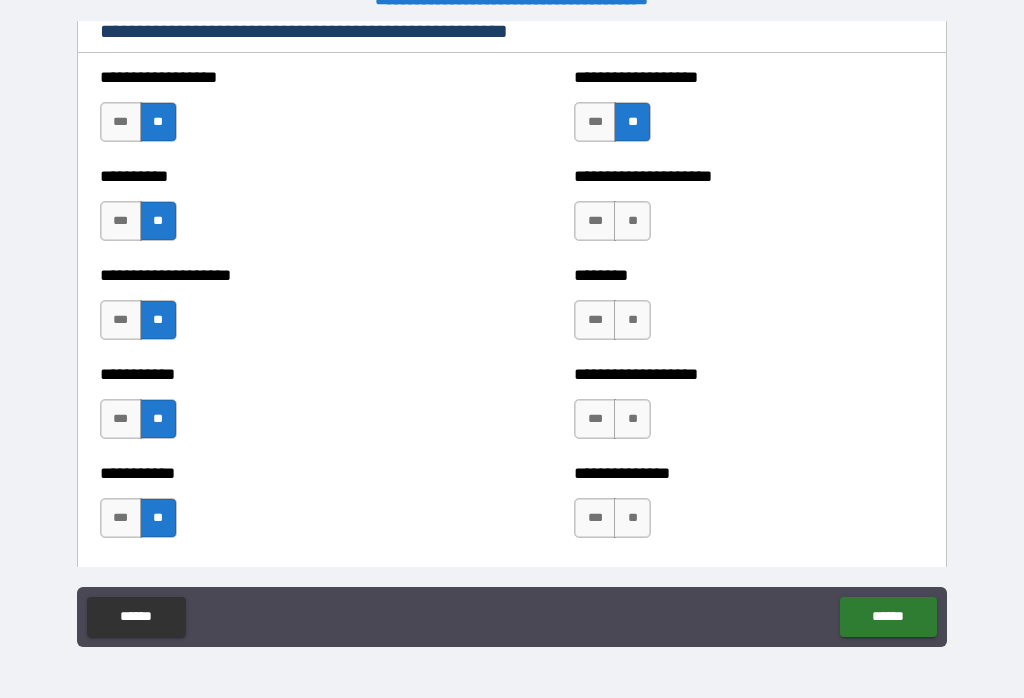click on "**" at bounding box center (632, 221) 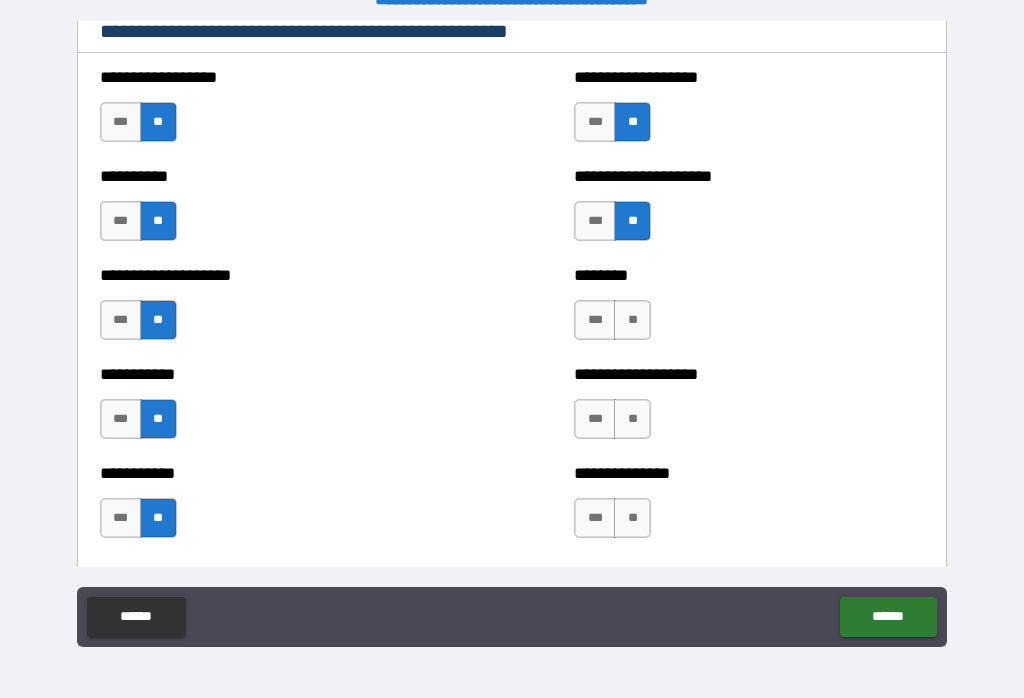 click on "**" at bounding box center (632, 320) 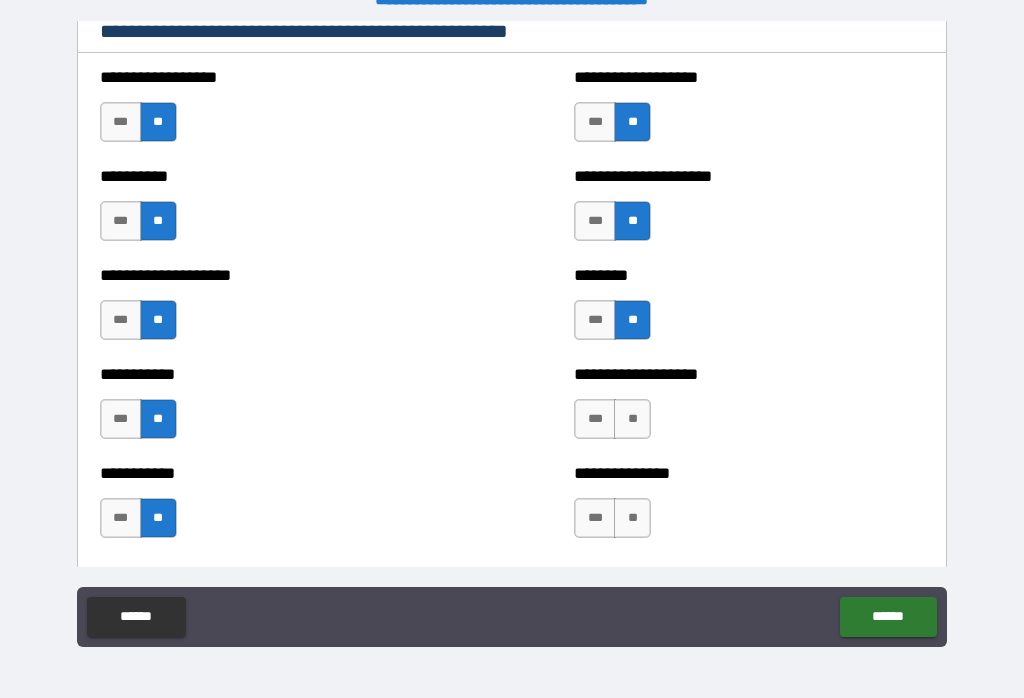click on "**" at bounding box center (632, 419) 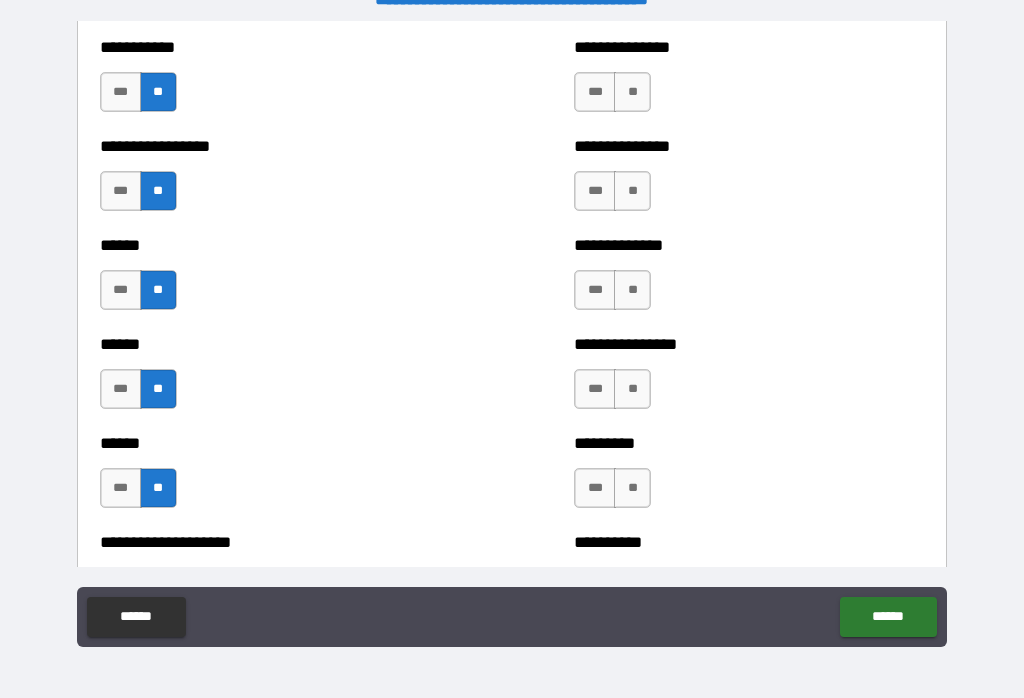 scroll, scrollTop: 2891, scrollLeft: 0, axis: vertical 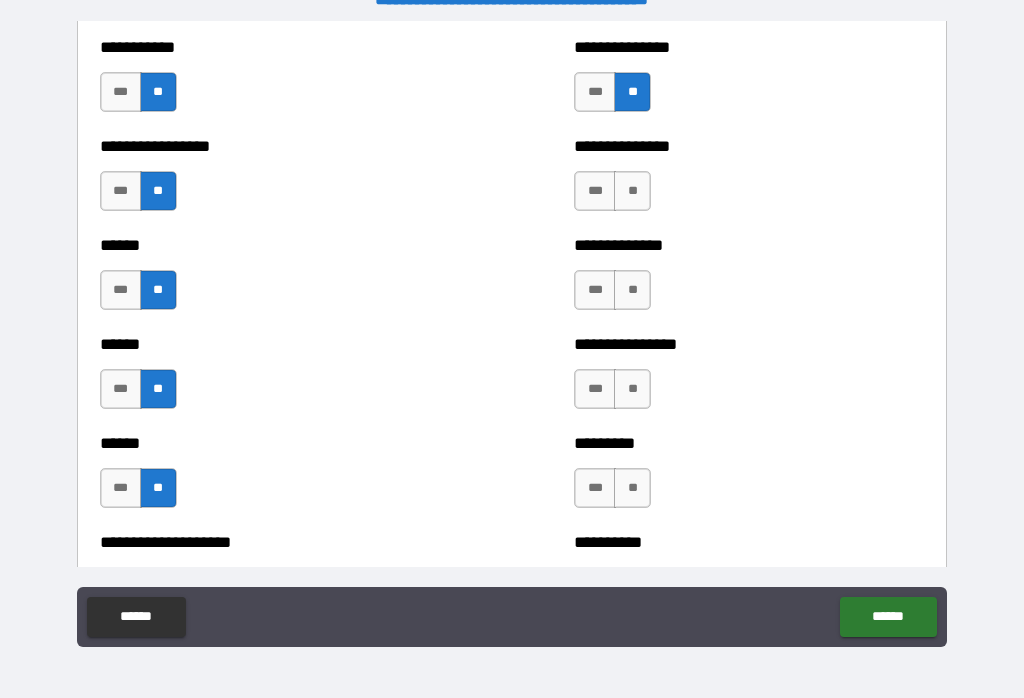 click on "**" at bounding box center [632, 191] 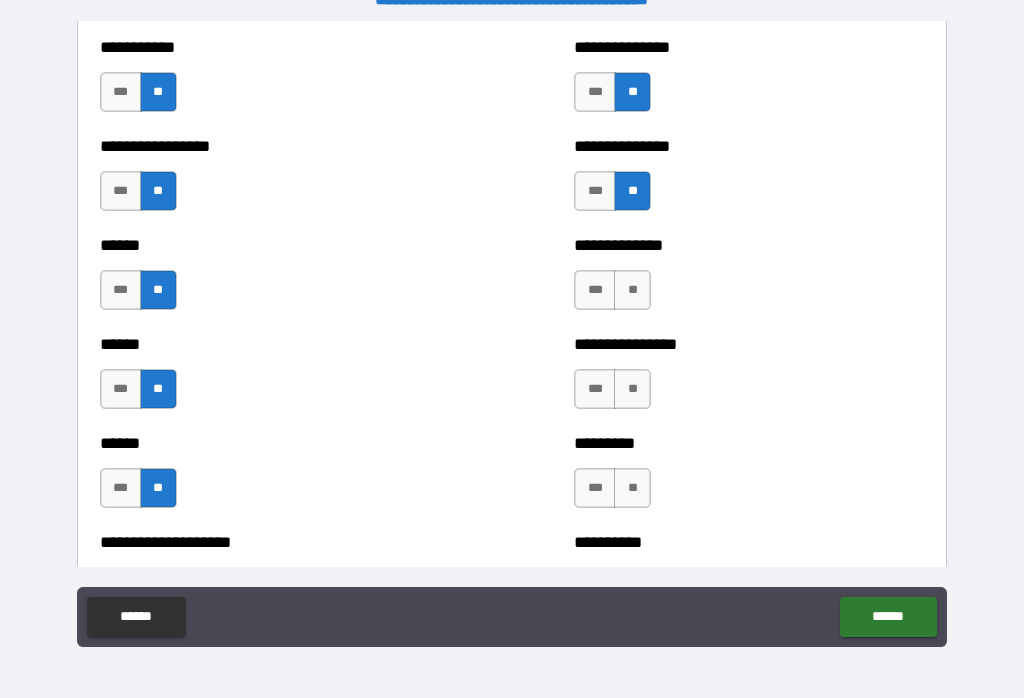 click on "**" at bounding box center [632, 290] 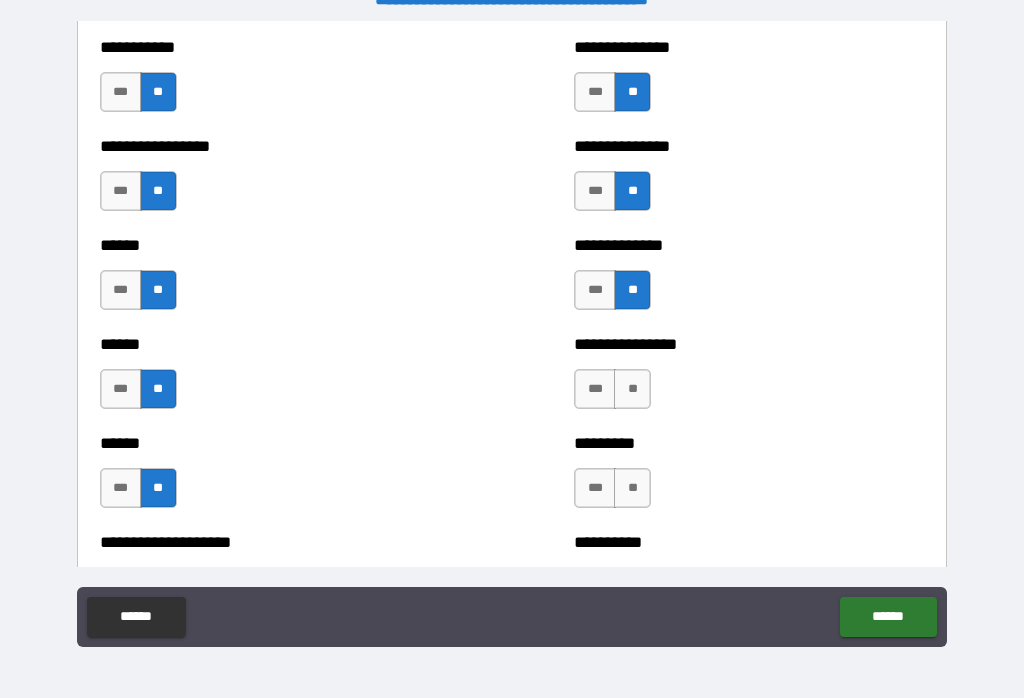 click on "**" at bounding box center (632, 389) 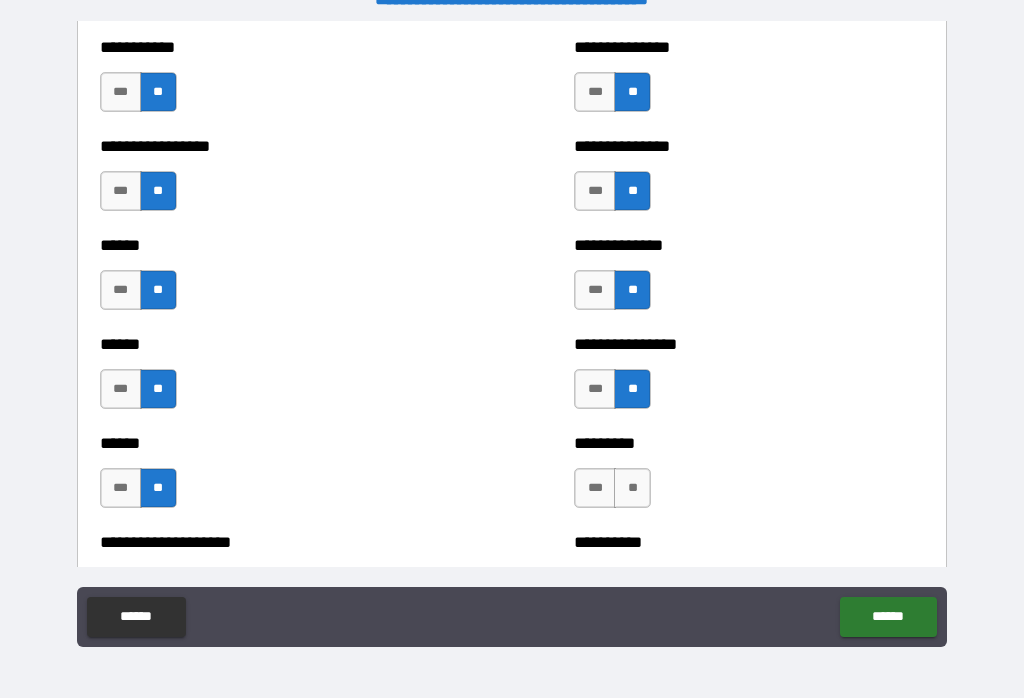 click on "**" at bounding box center [632, 488] 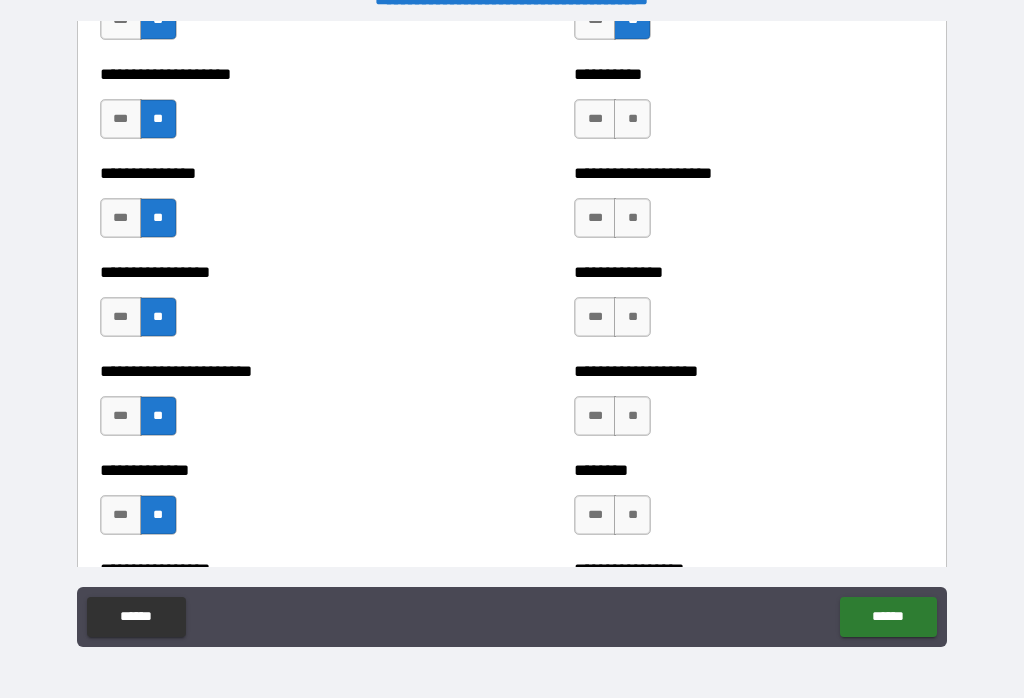 scroll, scrollTop: 3356, scrollLeft: 0, axis: vertical 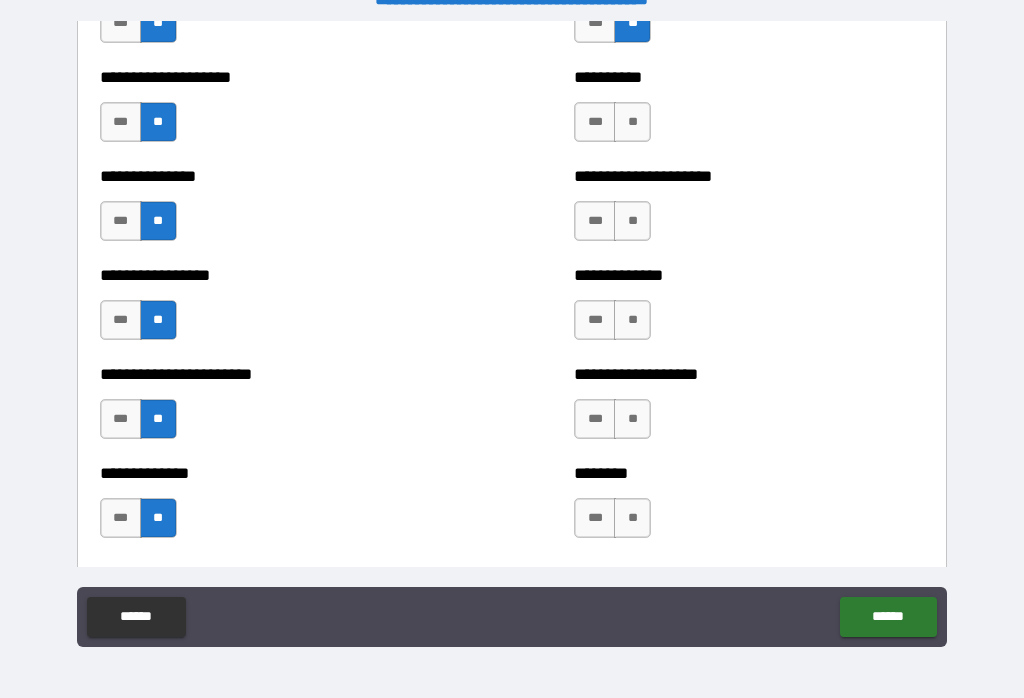 click on "**" at bounding box center [632, 122] 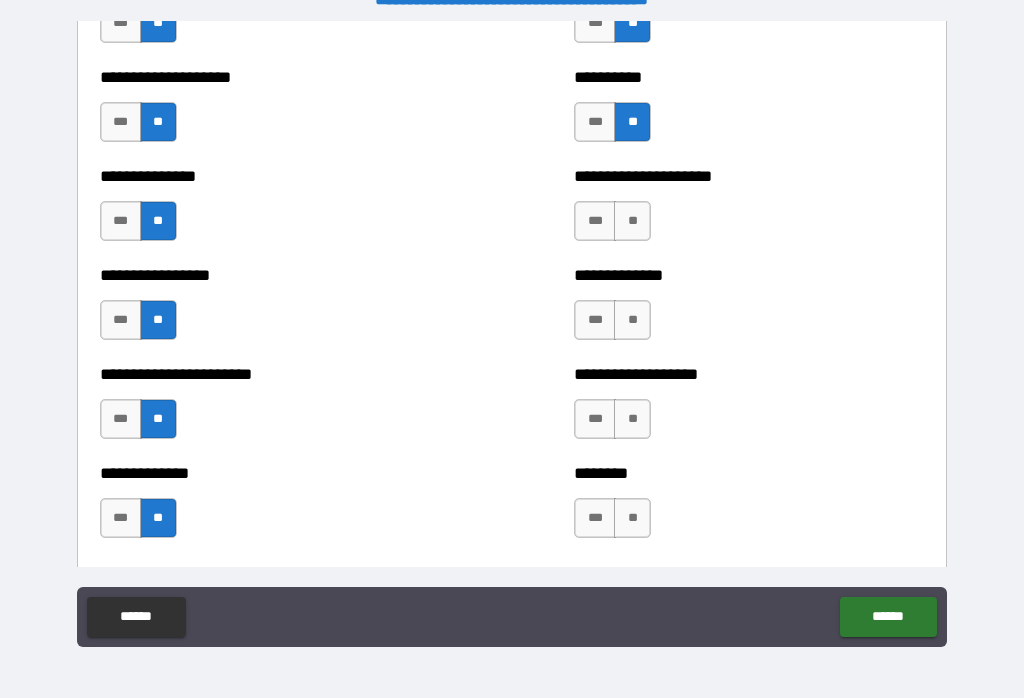 click on "**" at bounding box center [632, 221] 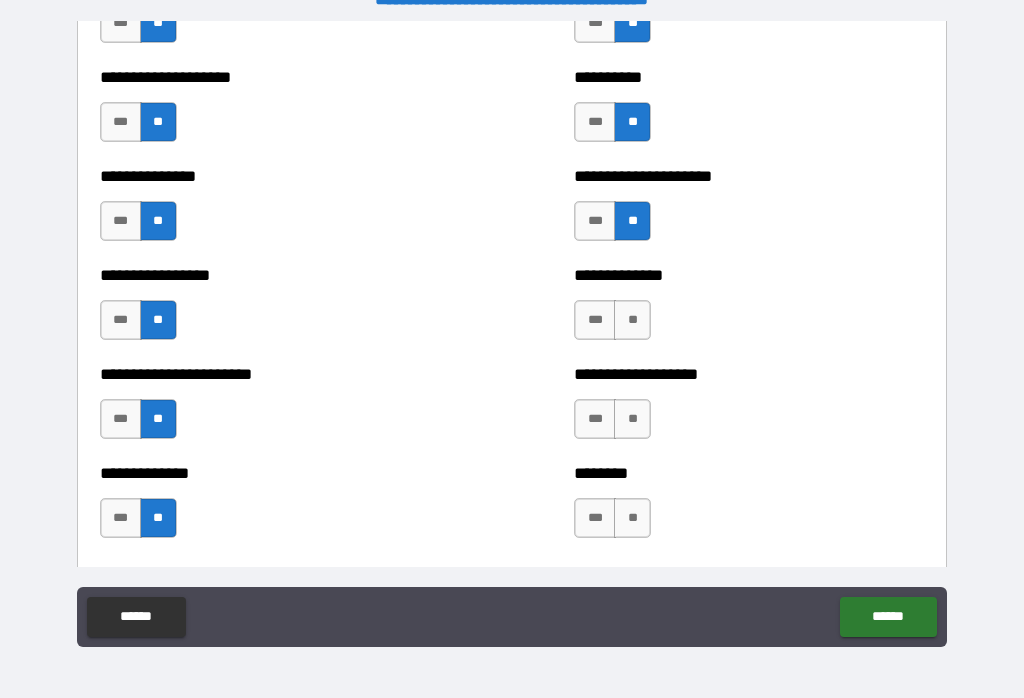 click on "**" at bounding box center [632, 320] 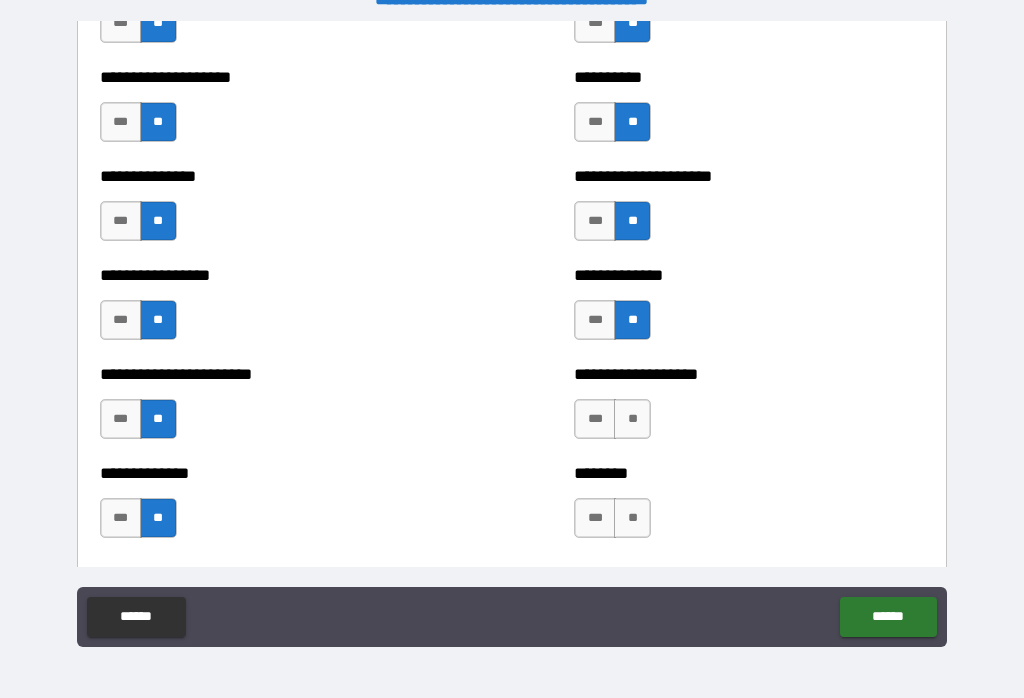 click on "**" at bounding box center (632, 419) 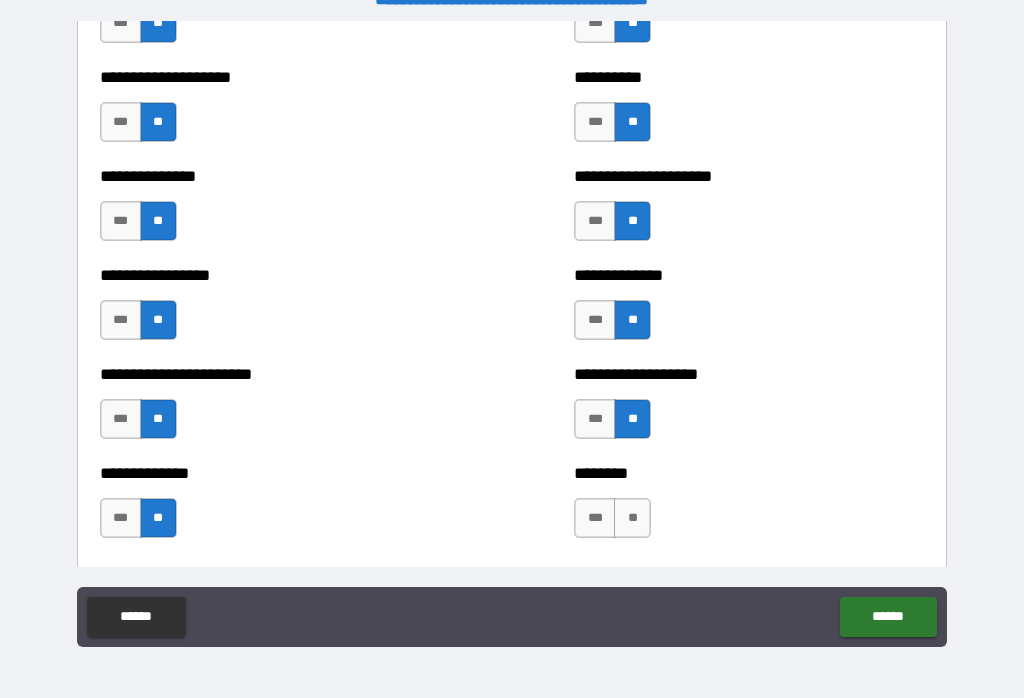 click on "**" at bounding box center (632, 518) 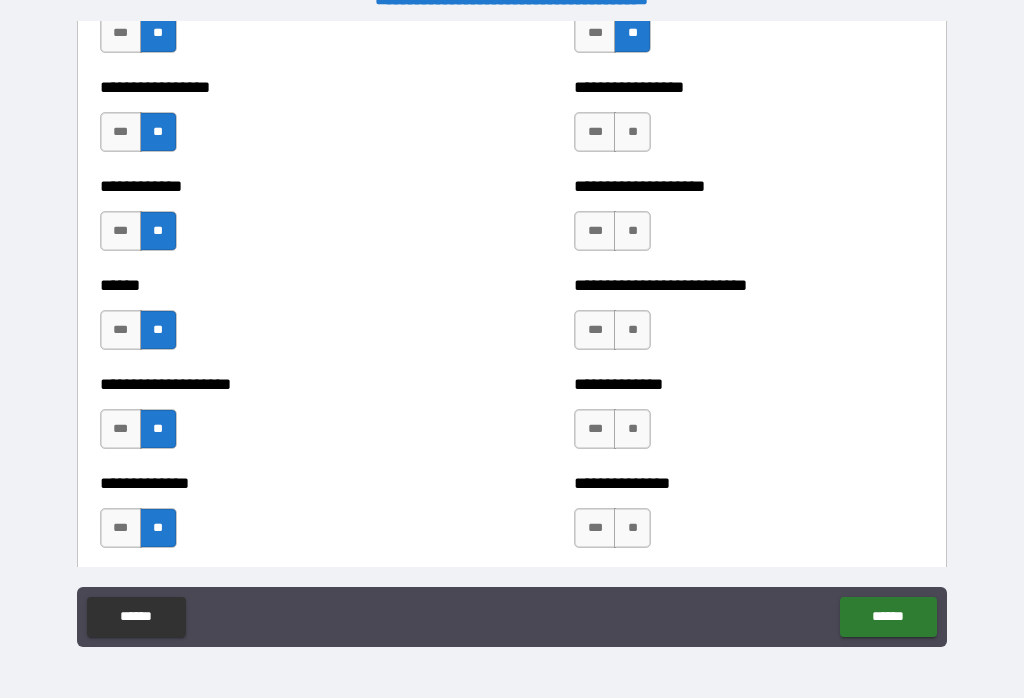 scroll, scrollTop: 3840, scrollLeft: 0, axis: vertical 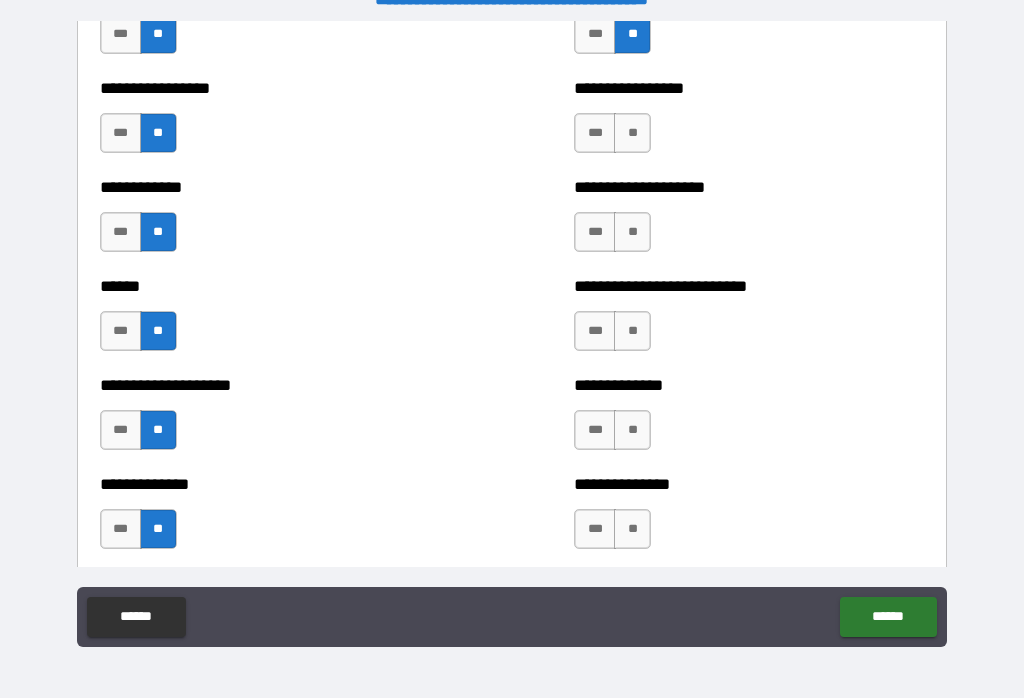 click on "**" at bounding box center [632, 133] 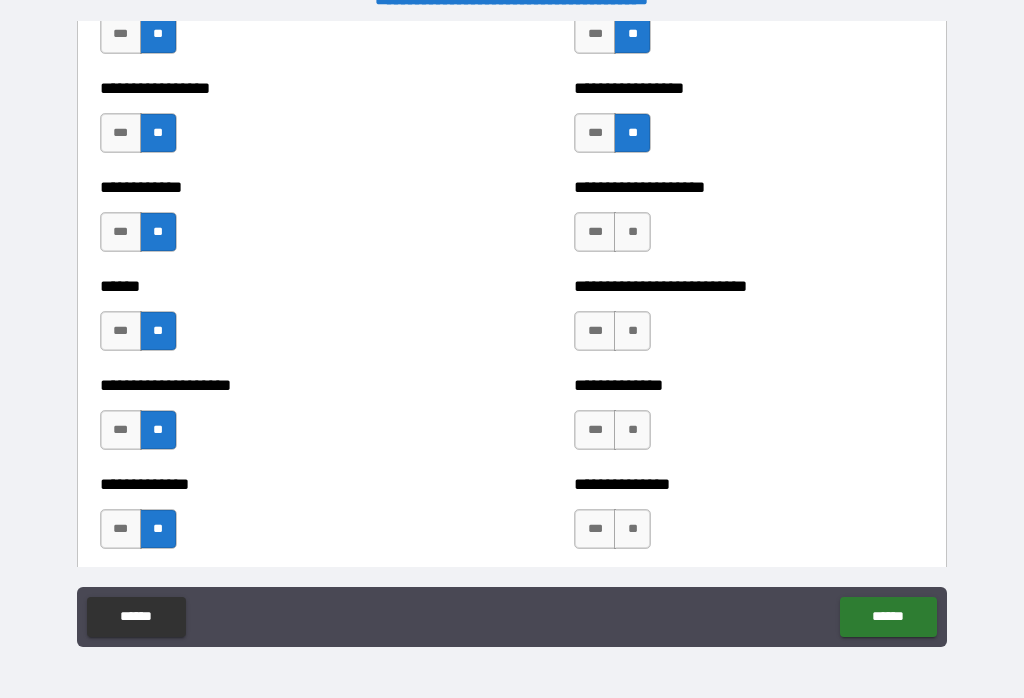 click on "**" at bounding box center [632, 232] 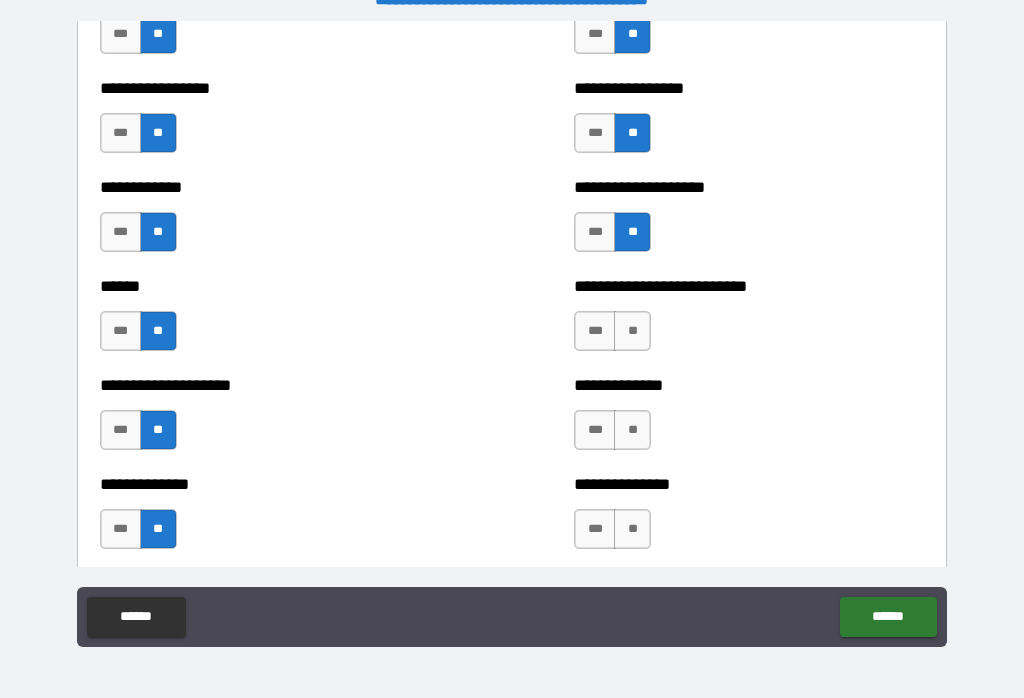 click on "**" at bounding box center (632, 331) 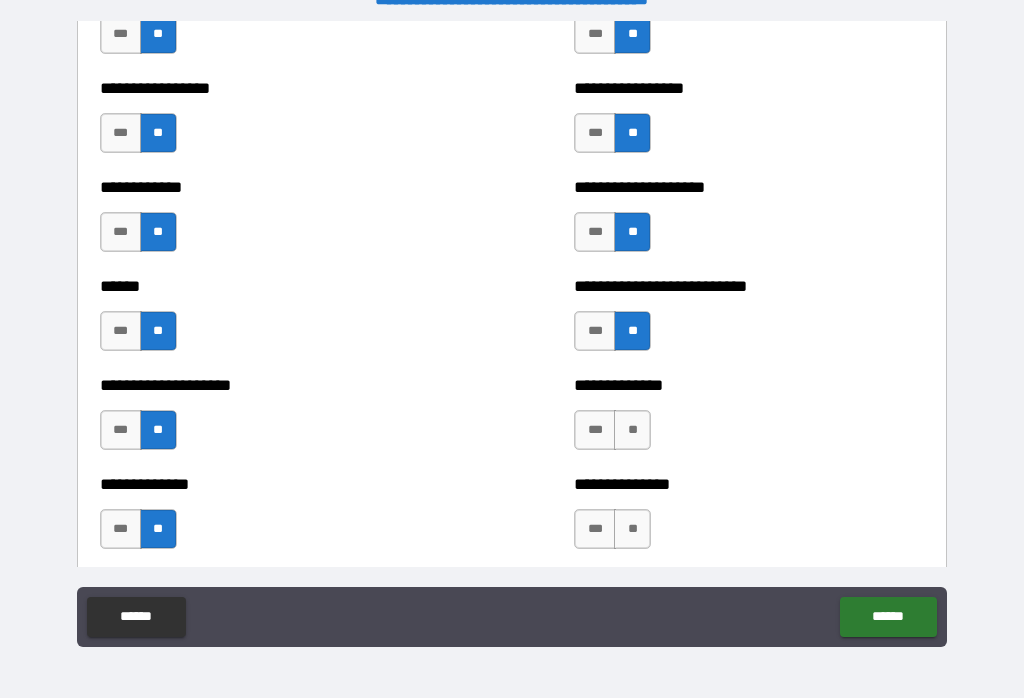 click on "**" at bounding box center [632, 430] 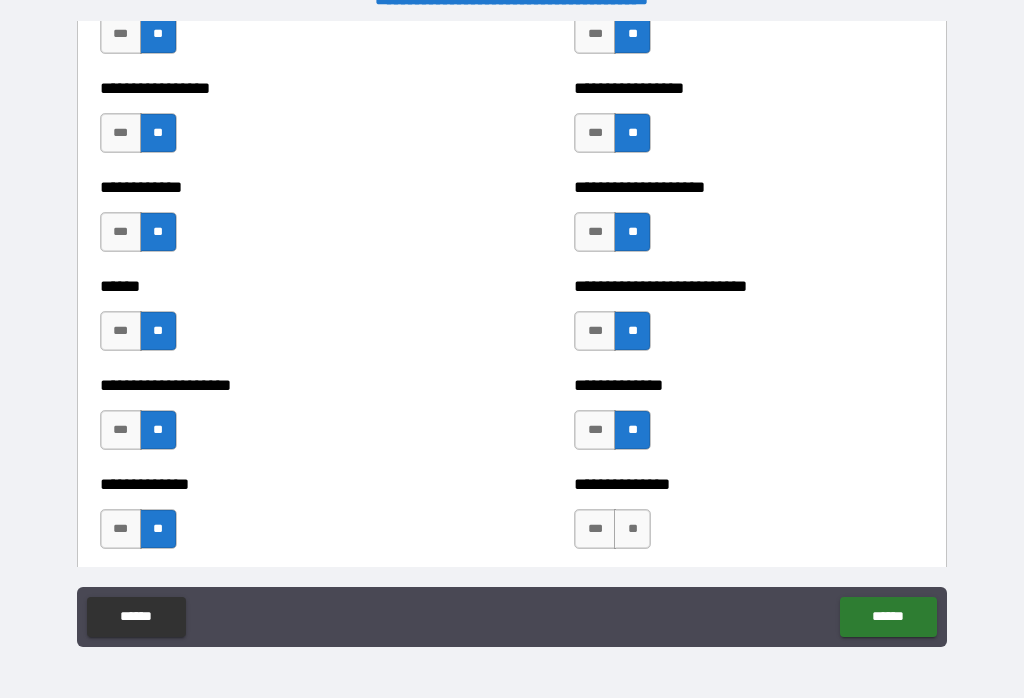 click on "***" at bounding box center (595, 430) 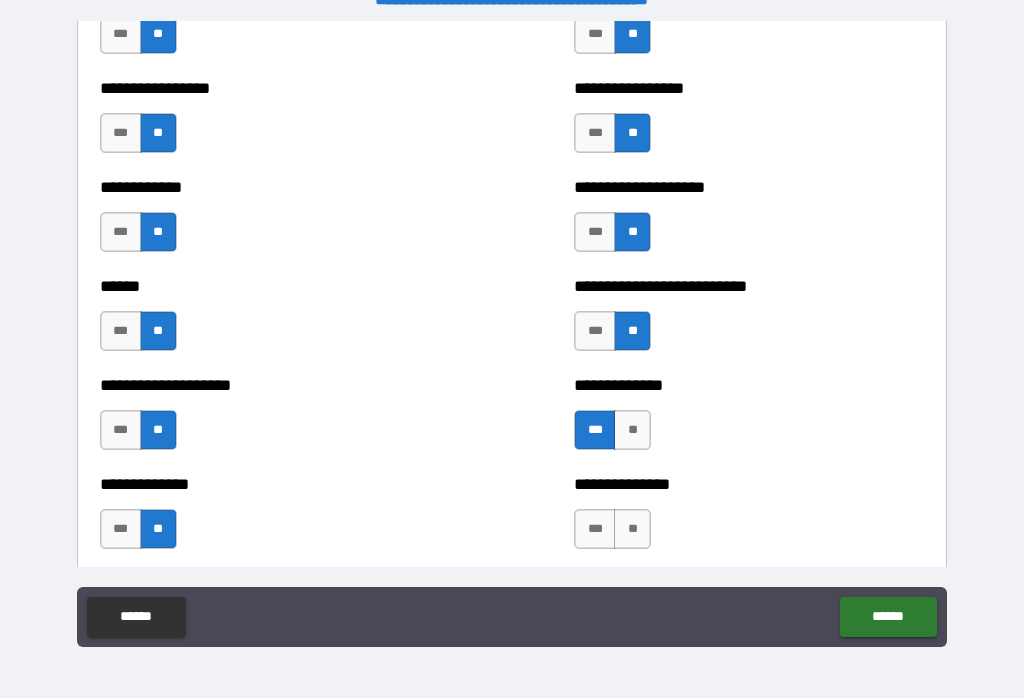 click on "**" at bounding box center (632, 529) 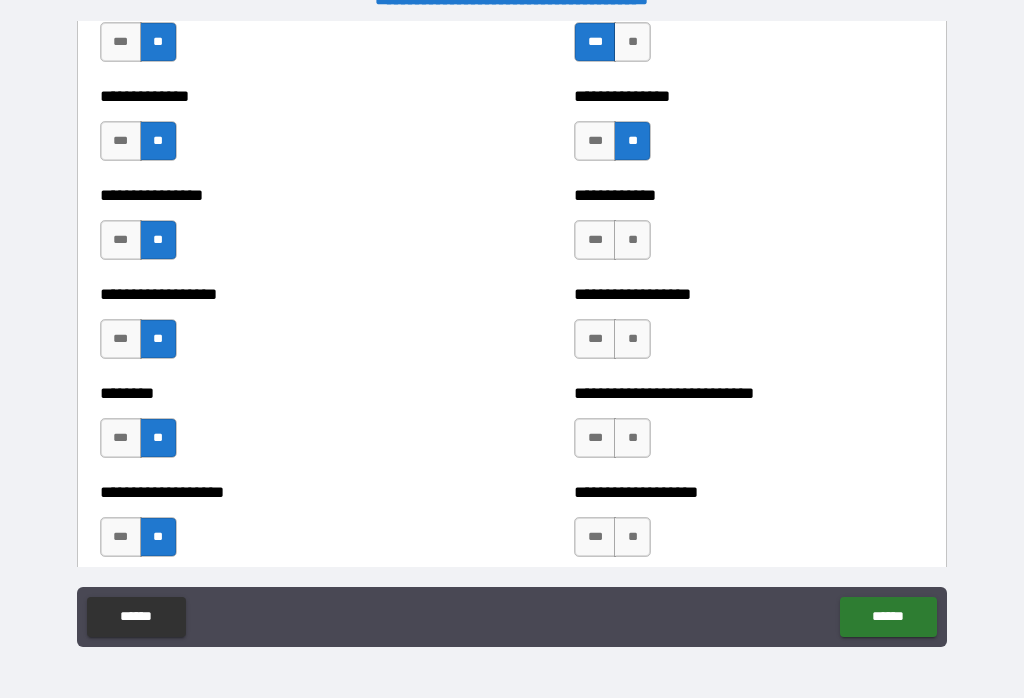 scroll, scrollTop: 4230, scrollLeft: 0, axis: vertical 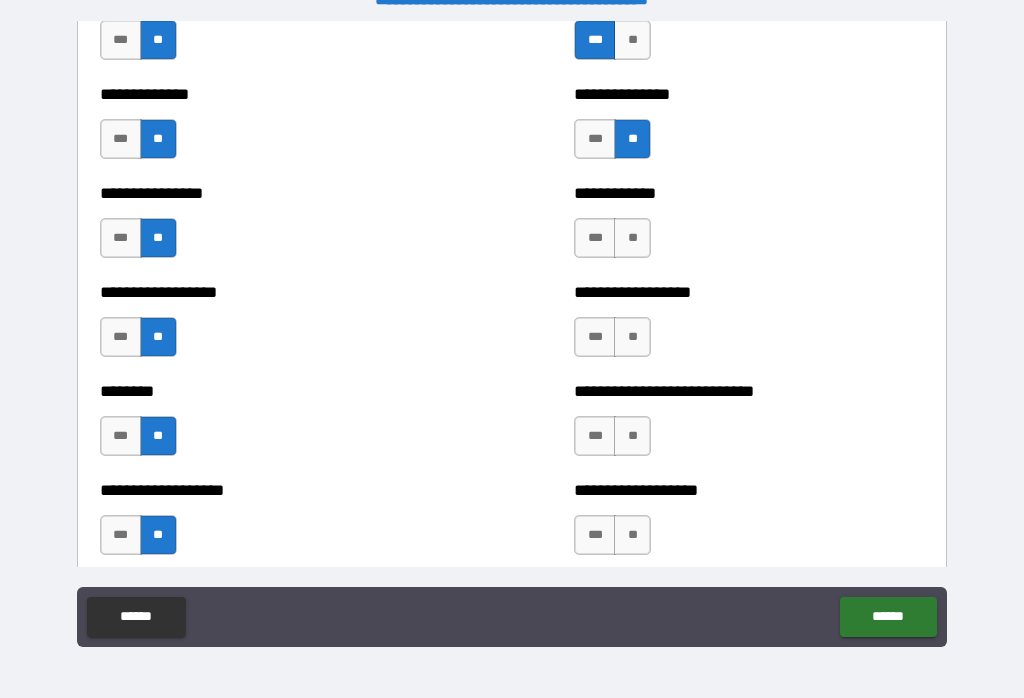 click on "**" at bounding box center [632, 238] 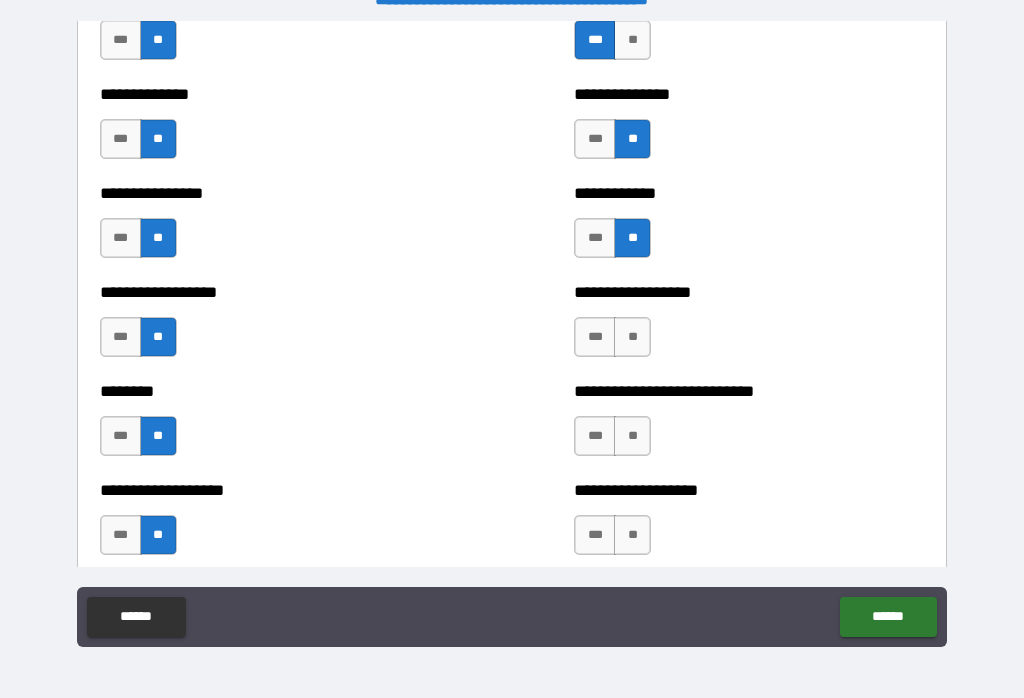 click on "**" at bounding box center (632, 337) 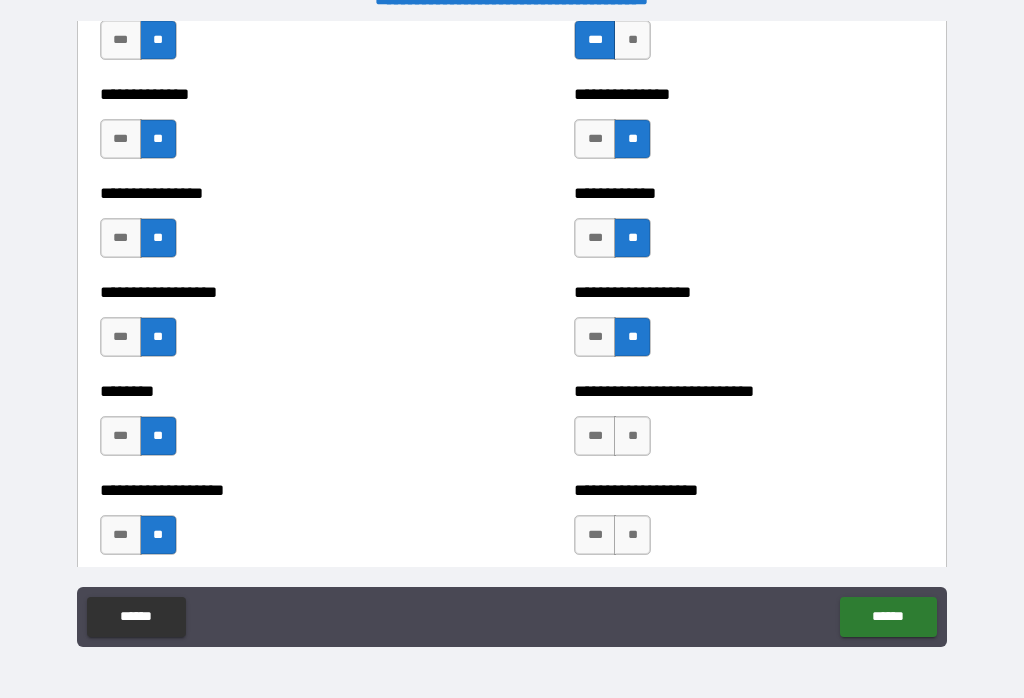 click on "**" at bounding box center [632, 436] 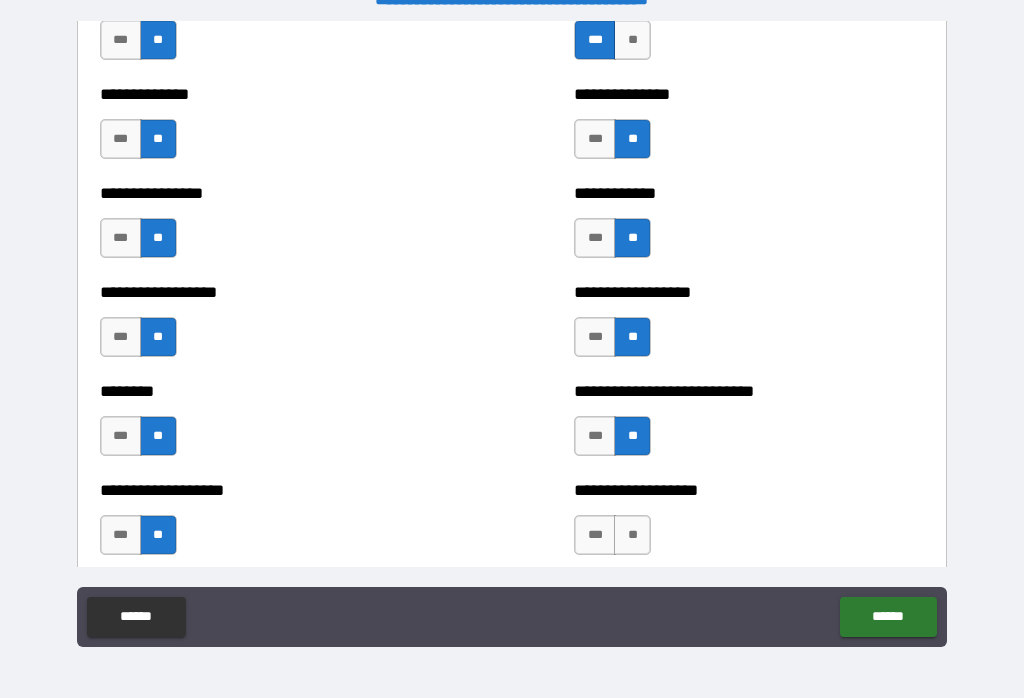 click on "**" at bounding box center (632, 535) 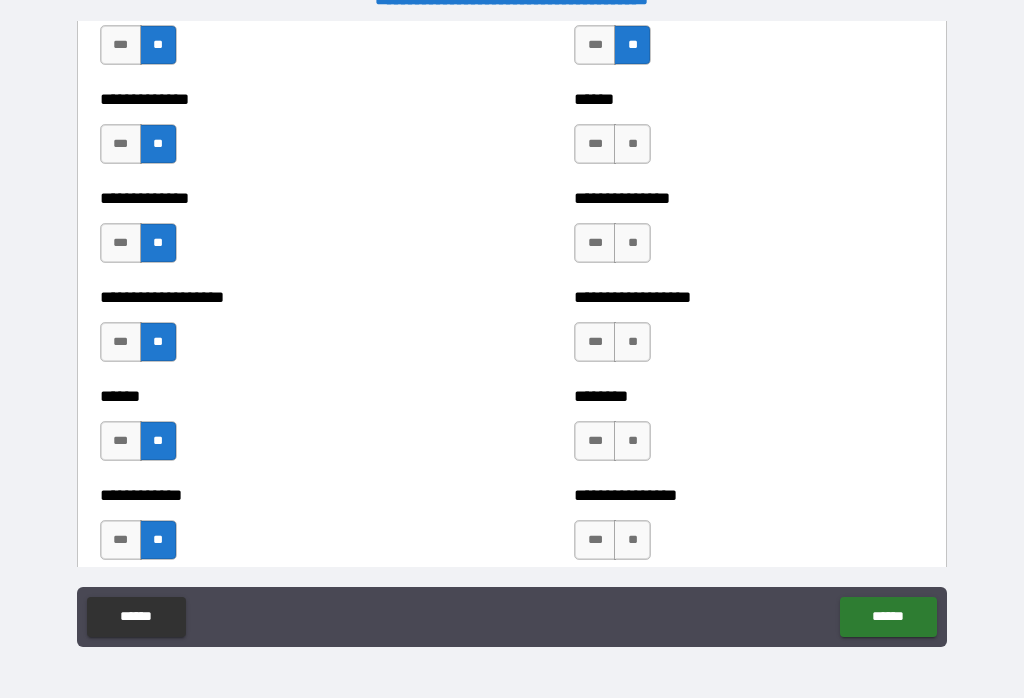 scroll, scrollTop: 4719, scrollLeft: 0, axis: vertical 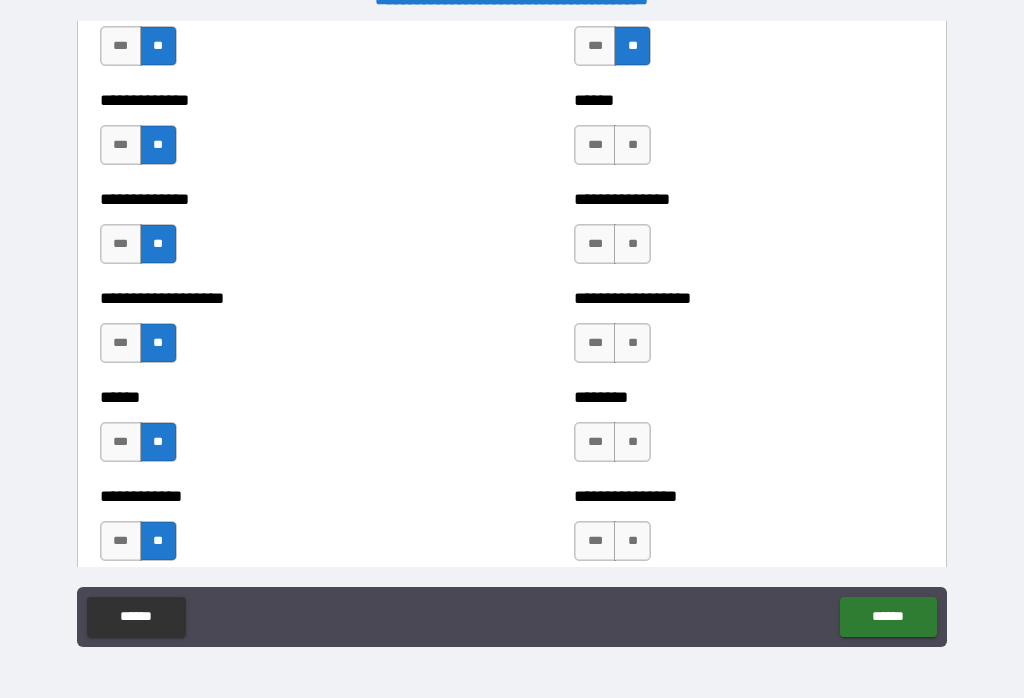 click on "**" at bounding box center (632, 145) 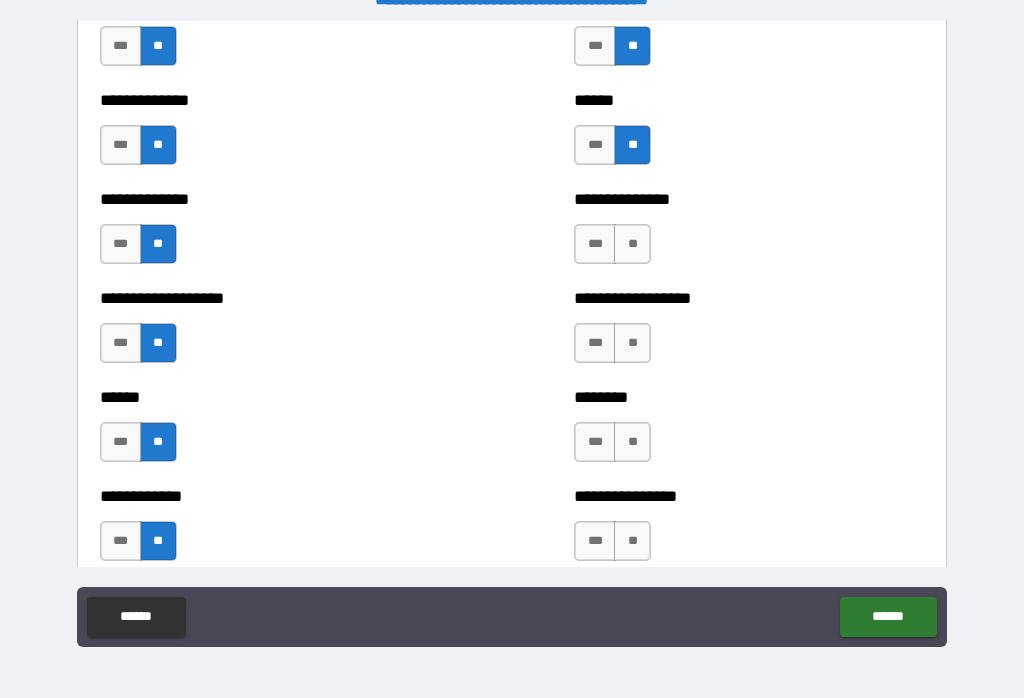 click on "**" at bounding box center (632, 244) 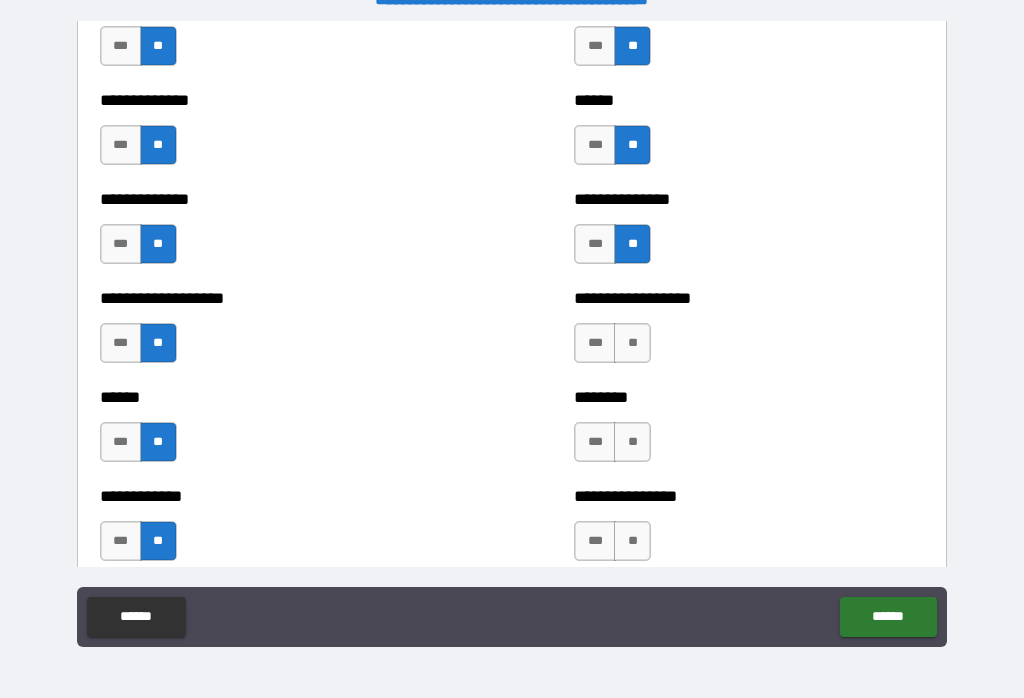 click on "**" at bounding box center [632, 343] 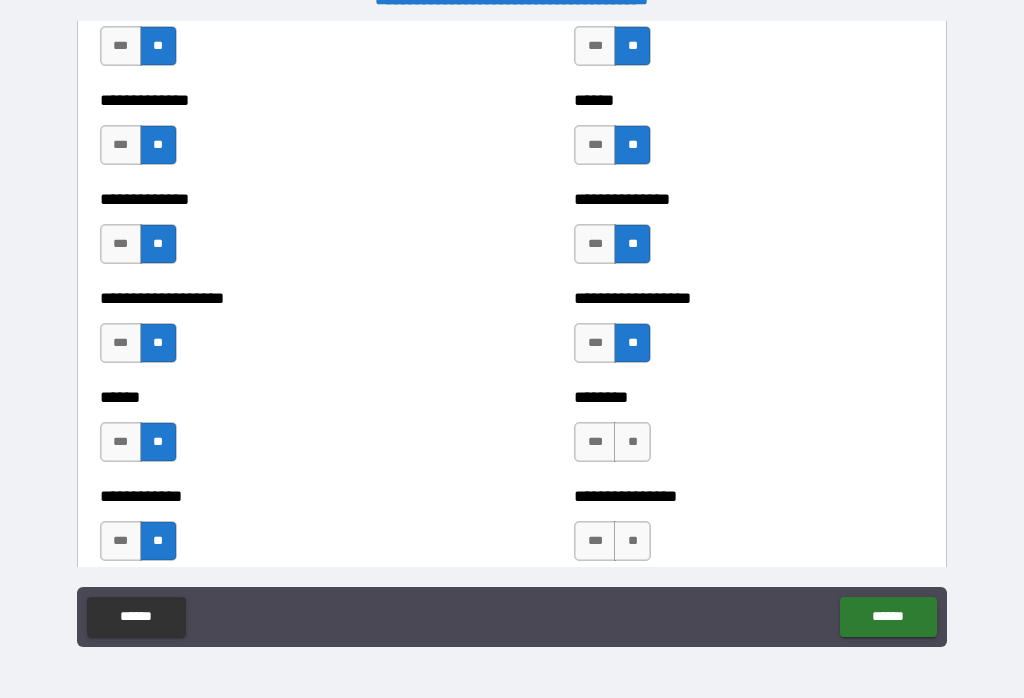 click on "**" at bounding box center [632, 442] 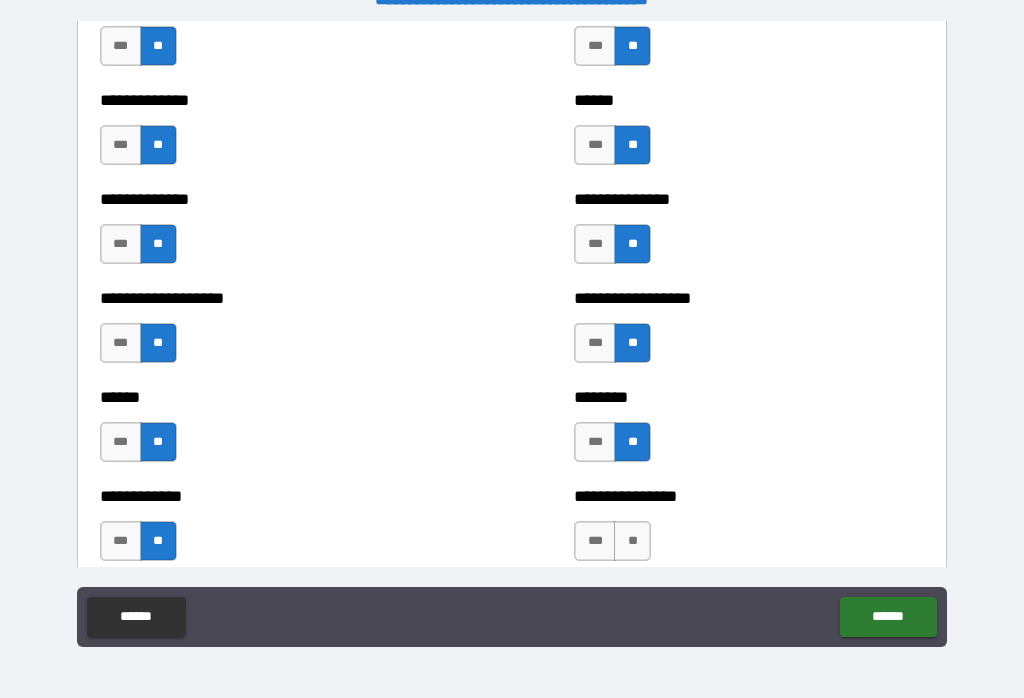 click on "**" at bounding box center (632, 541) 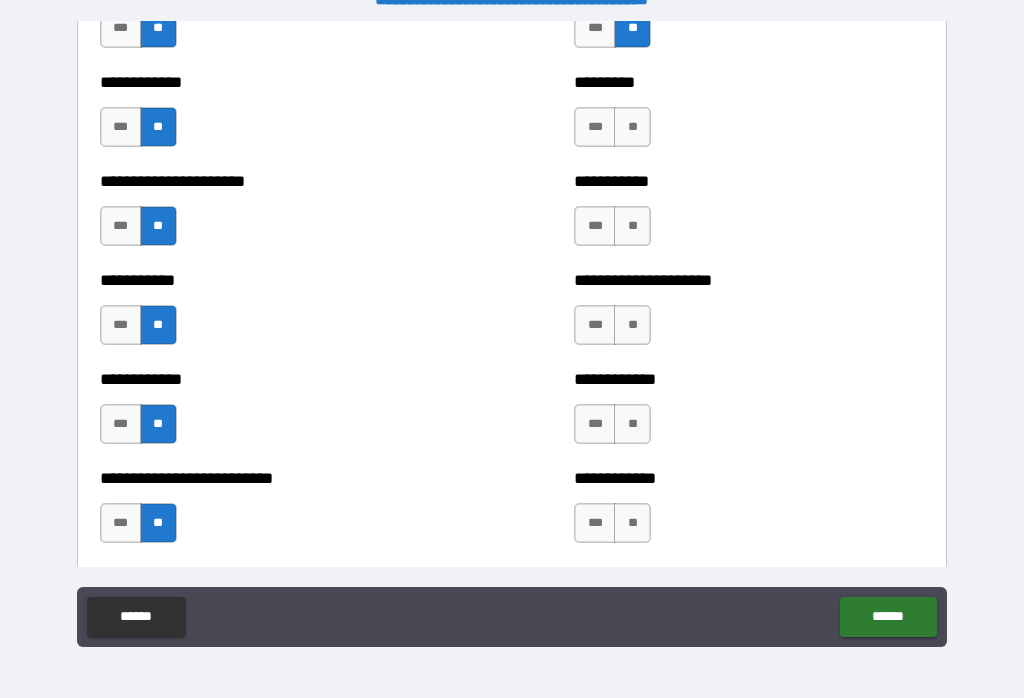 scroll, scrollTop: 5231, scrollLeft: 0, axis: vertical 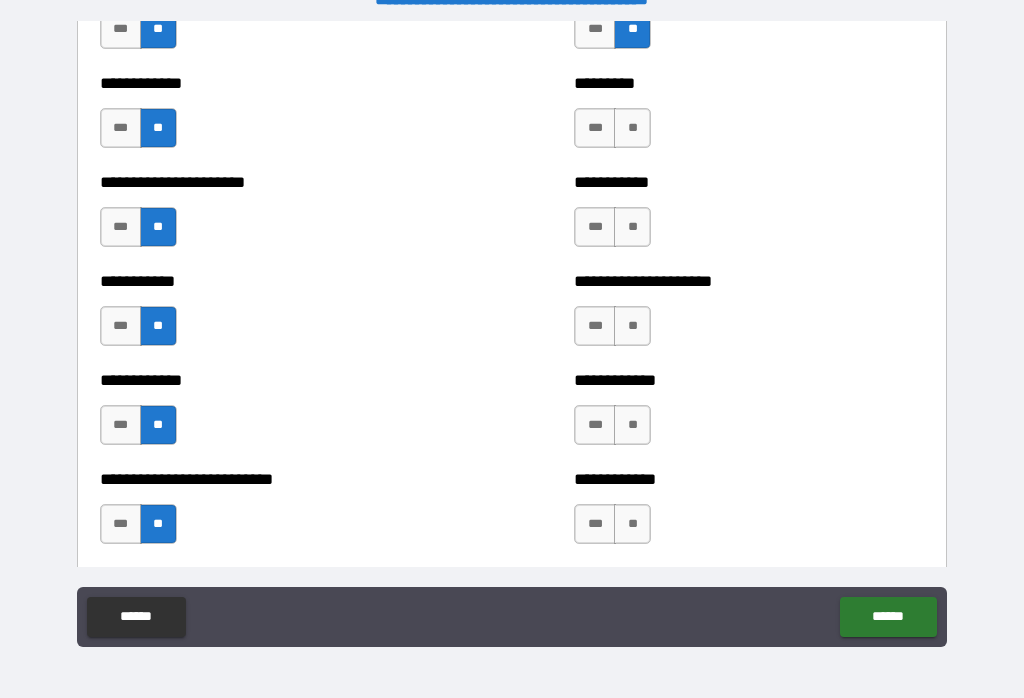 click on "**" at bounding box center [632, 128] 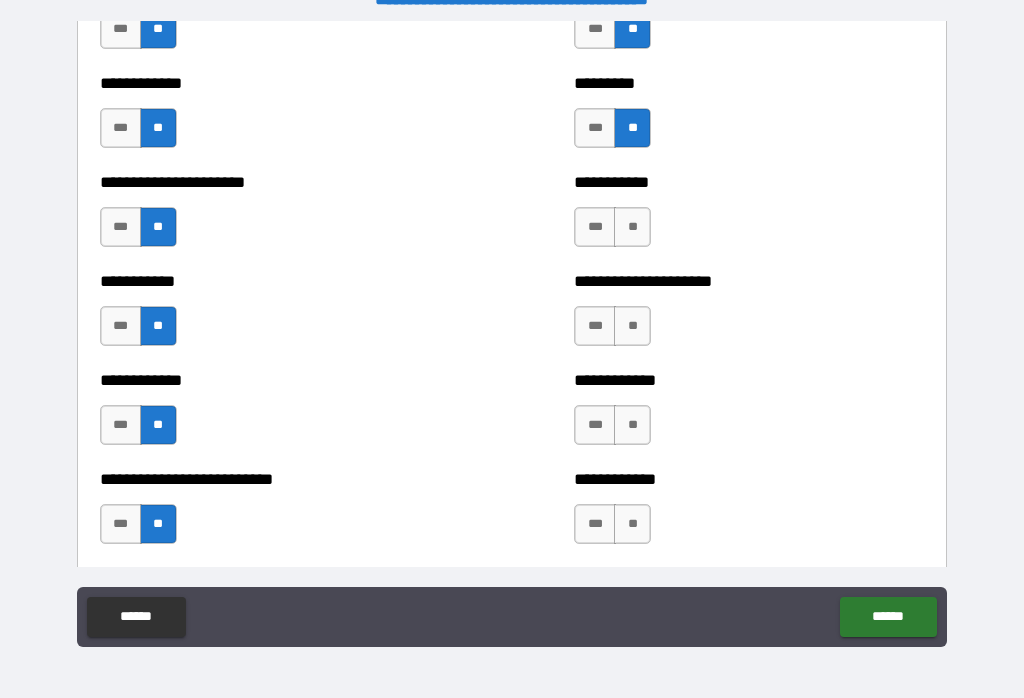 click on "***" at bounding box center (595, 128) 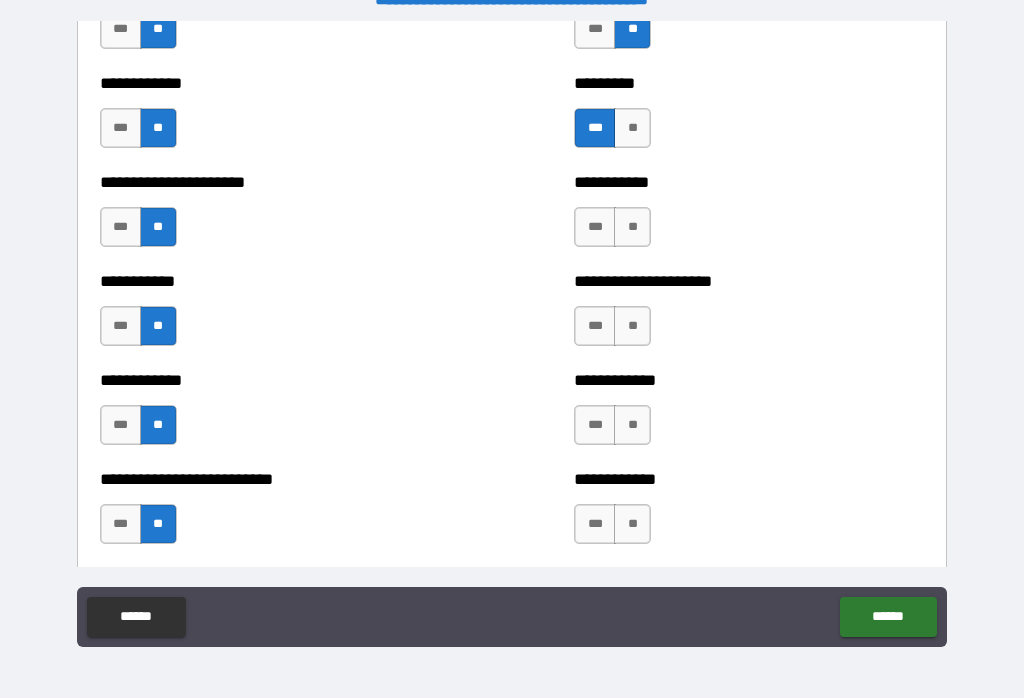 click on "**" at bounding box center (632, 227) 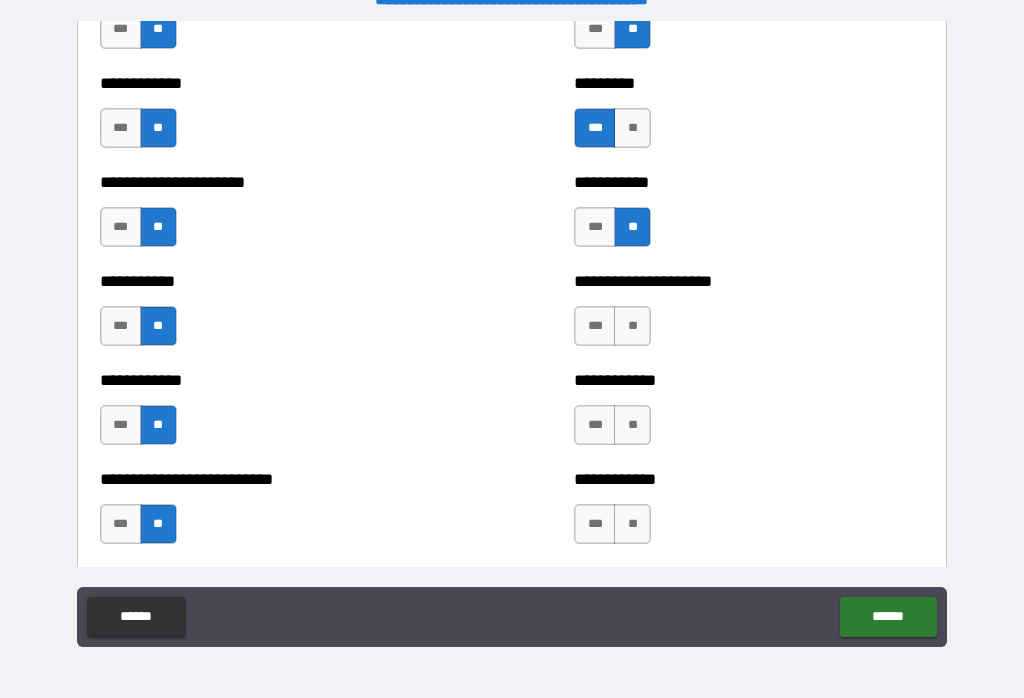 click on "**" at bounding box center [632, 326] 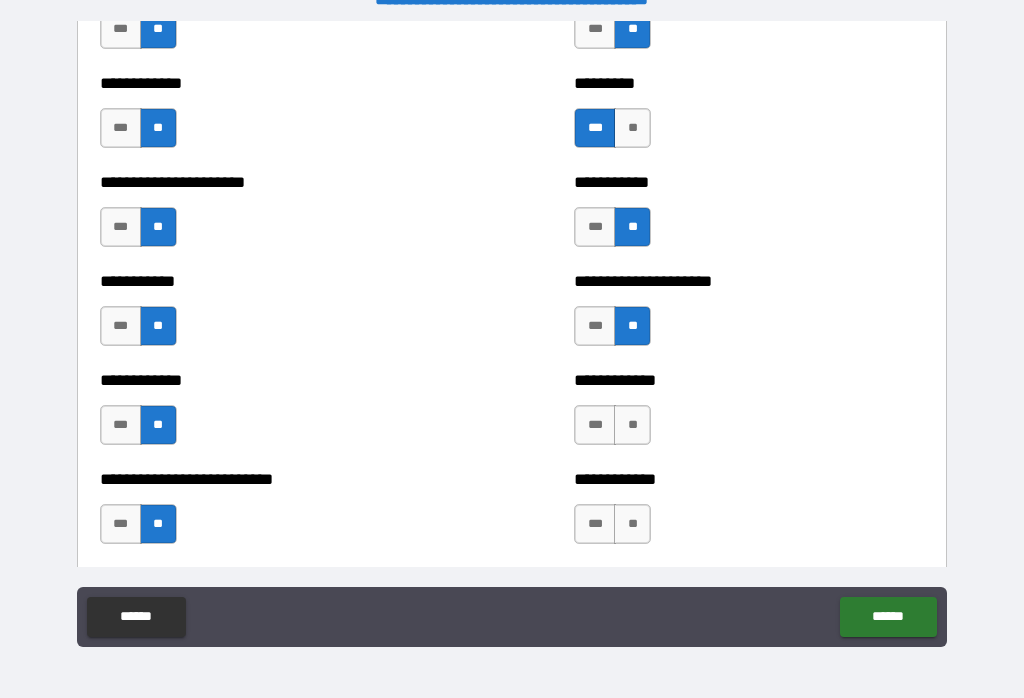 click on "**" at bounding box center (632, 425) 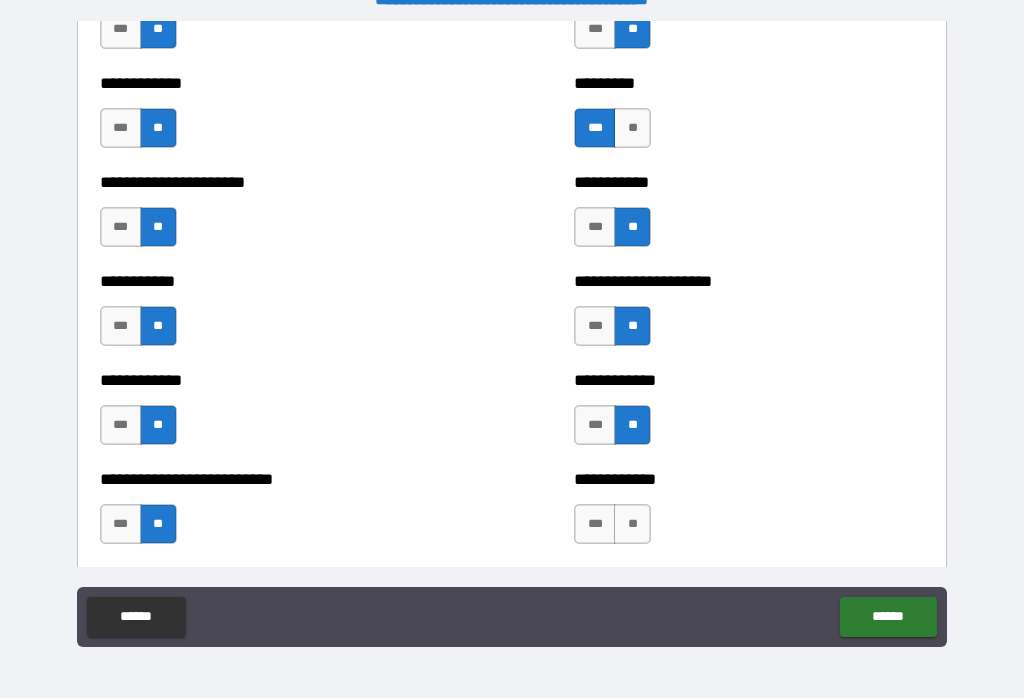 click on "**" at bounding box center [632, 524] 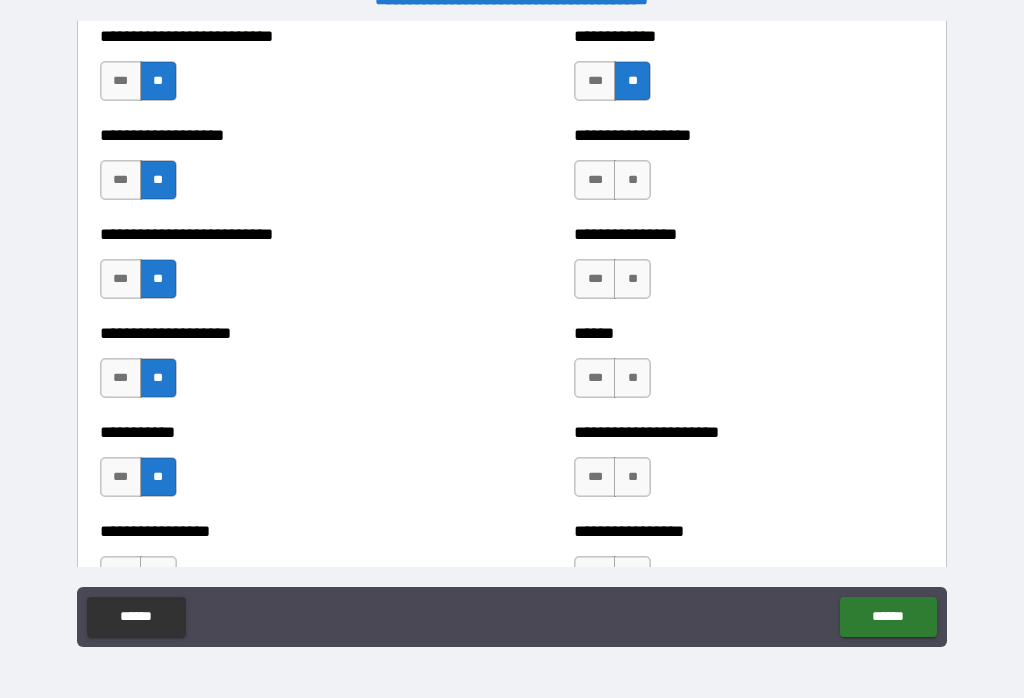 scroll, scrollTop: 5671, scrollLeft: 0, axis: vertical 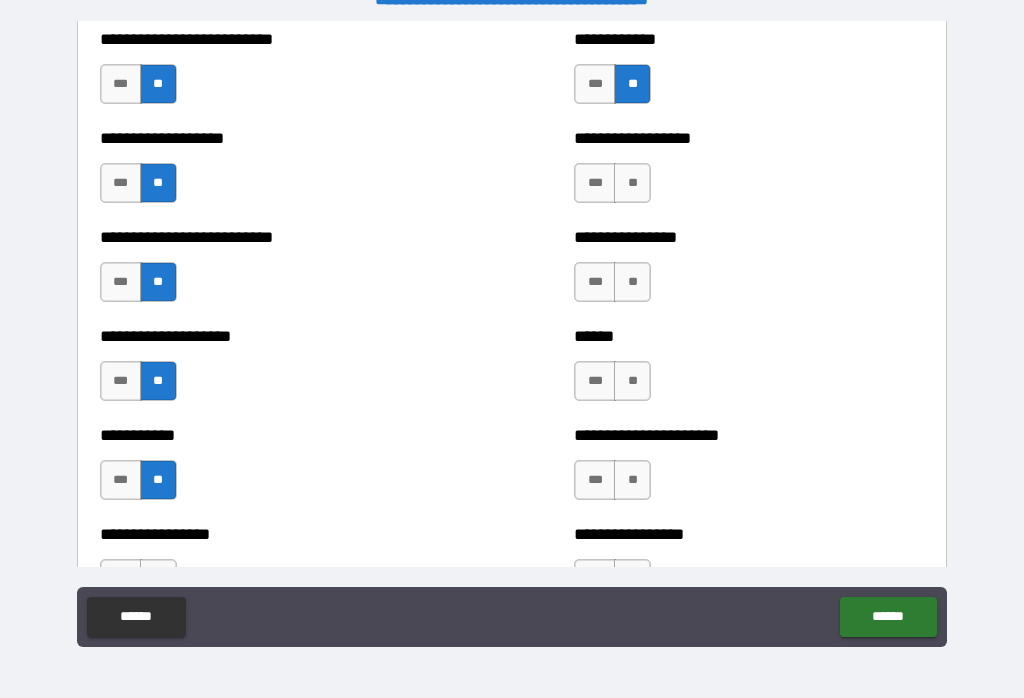 click on "**" at bounding box center [632, 183] 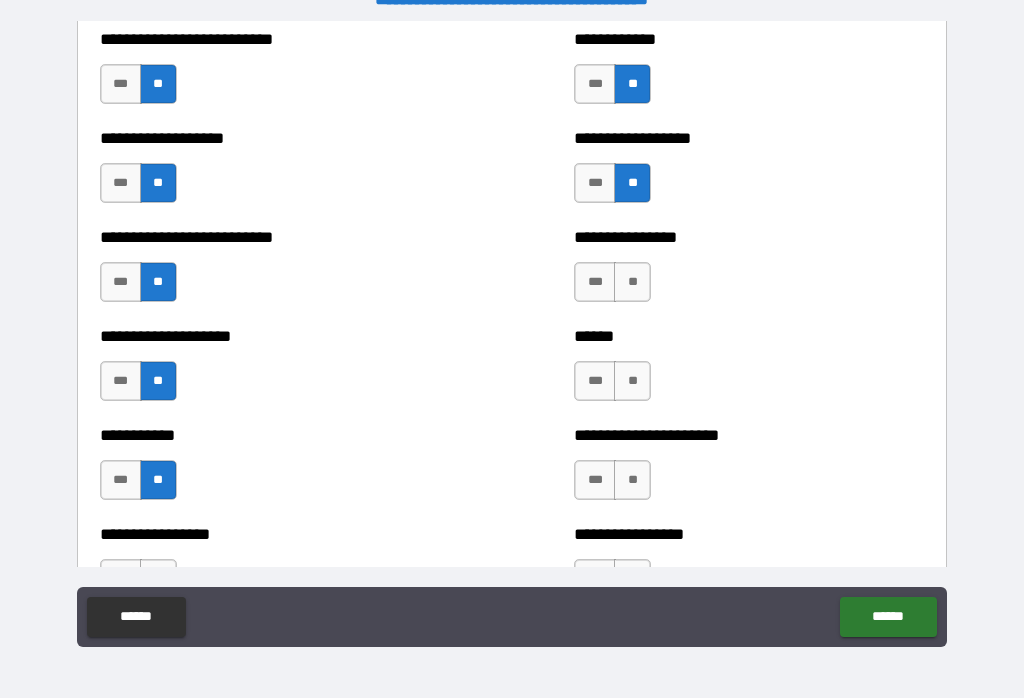 click on "**" at bounding box center [632, 282] 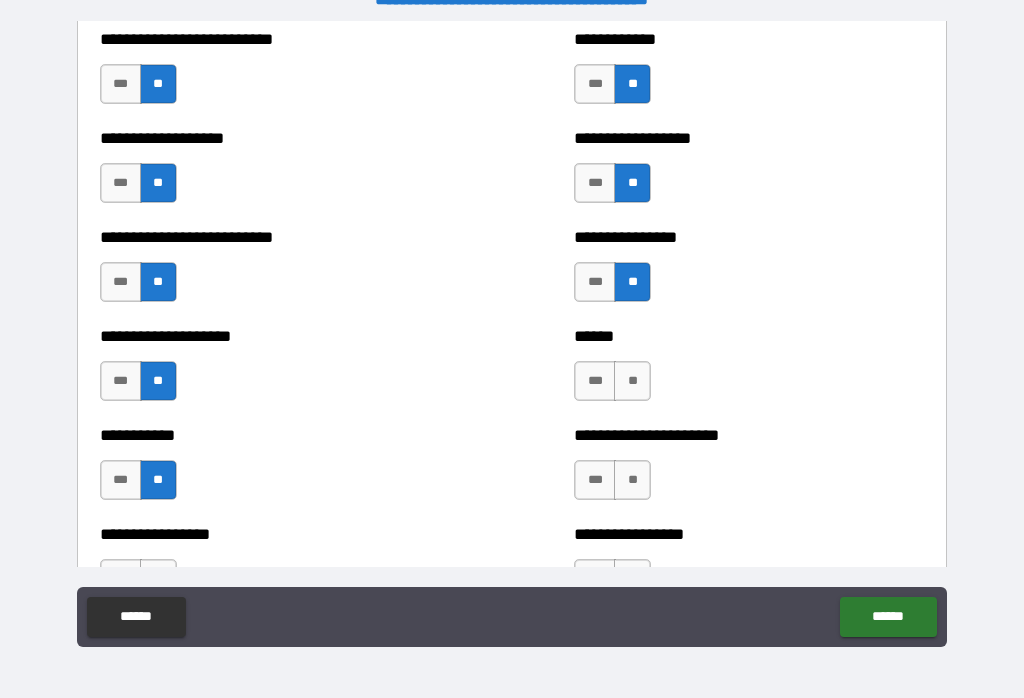 click on "**" at bounding box center [632, 381] 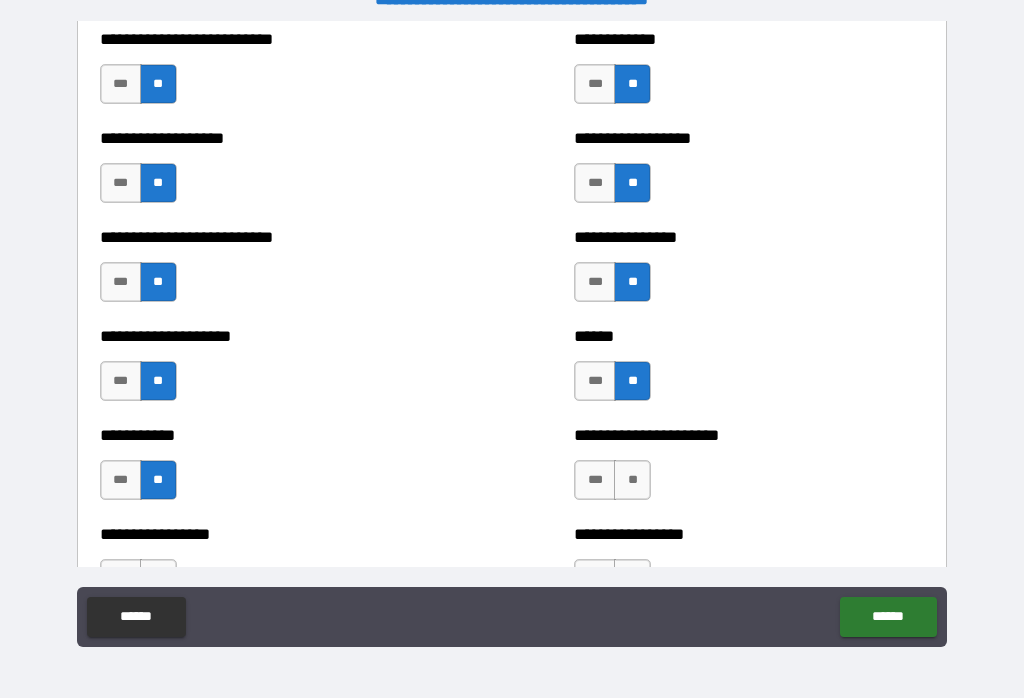 click on "**" at bounding box center [632, 480] 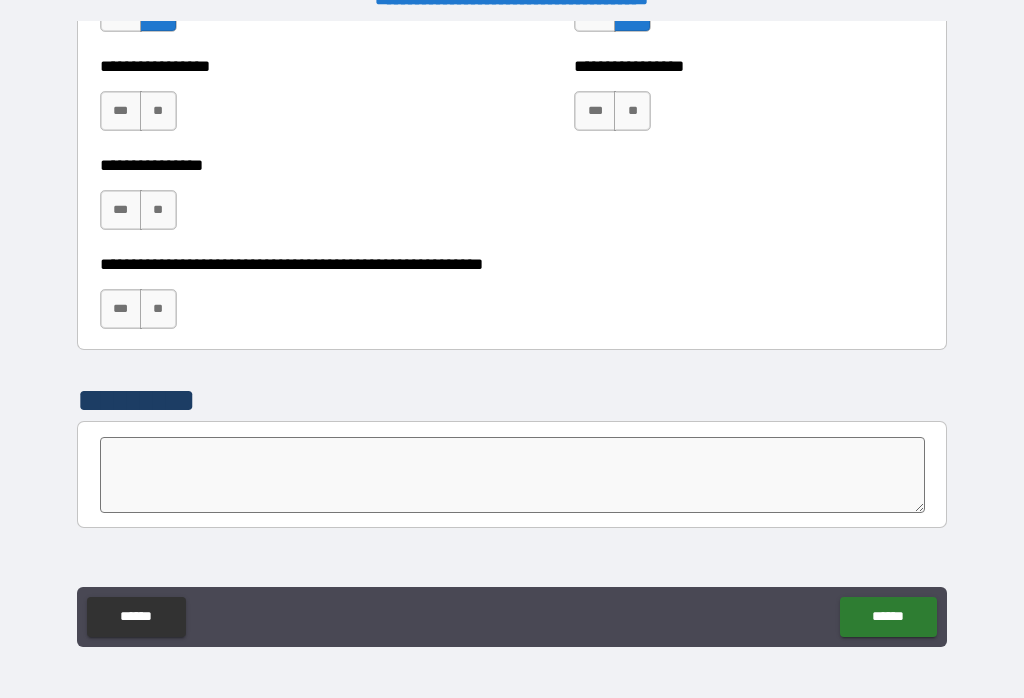 scroll, scrollTop: 6138, scrollLeft: 0, axis: vertical 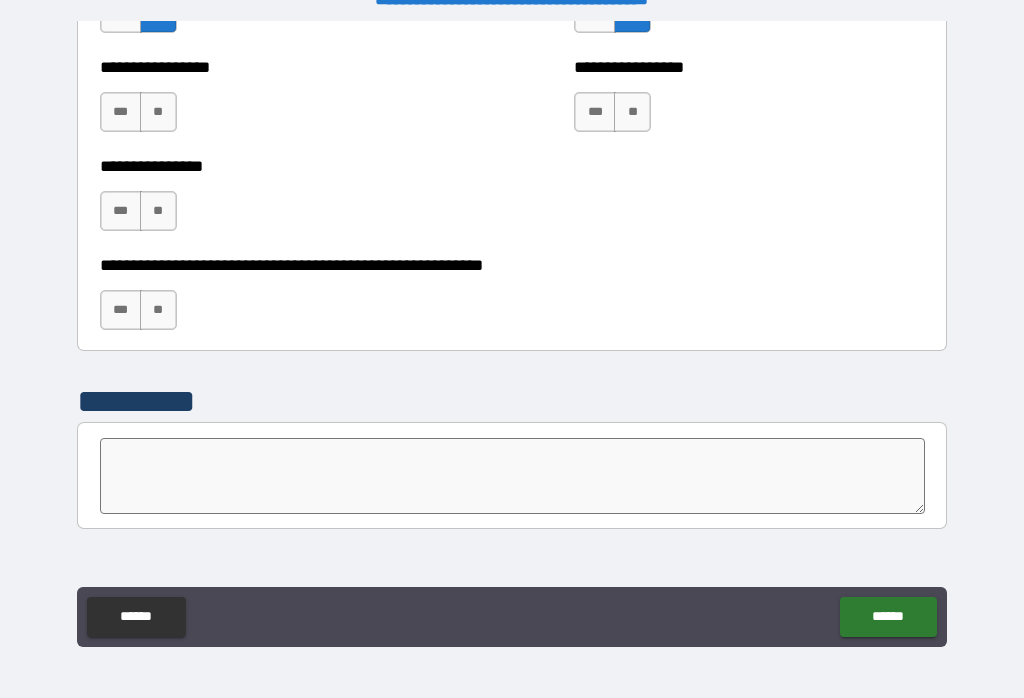 click on "**" at bounding box center (632, 112) 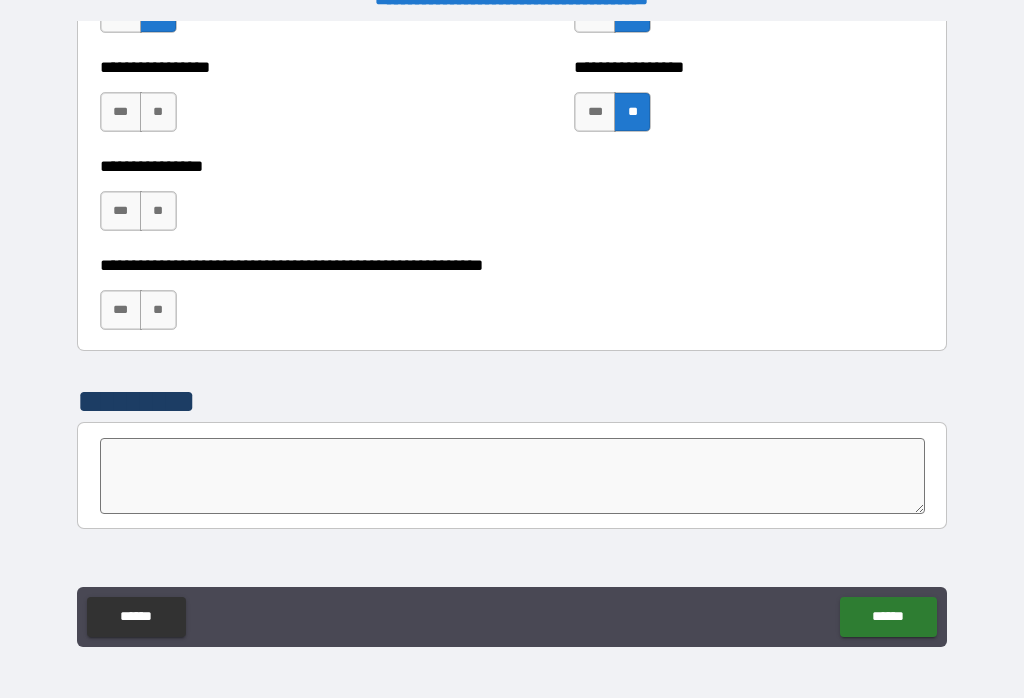click on "***" at bounding box center [121, 112] 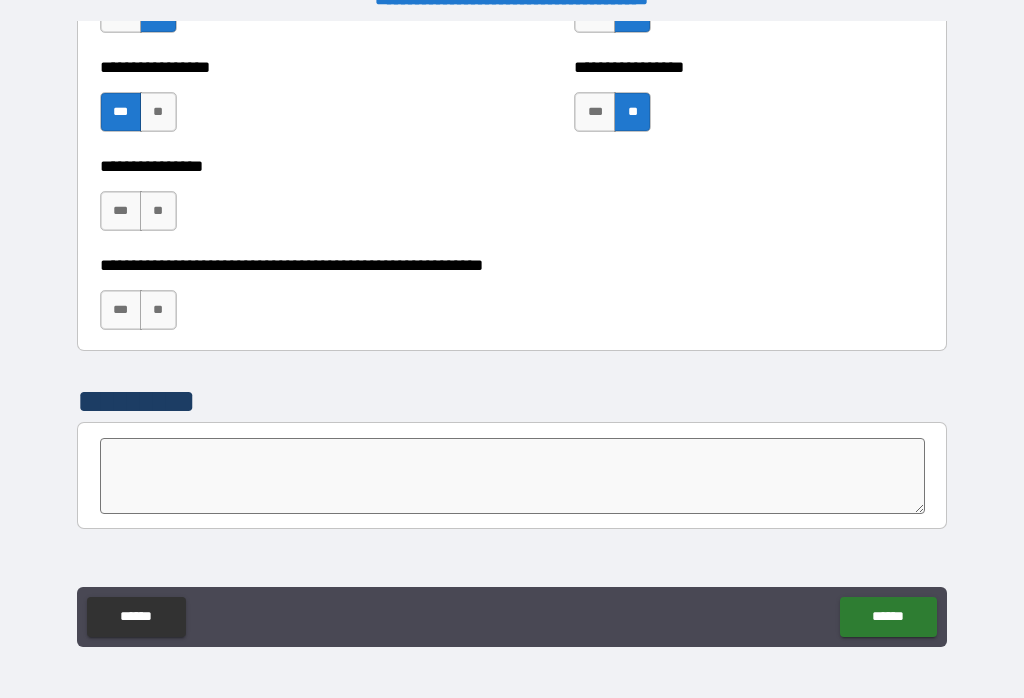click on "**" at bounding box center [158, 211] 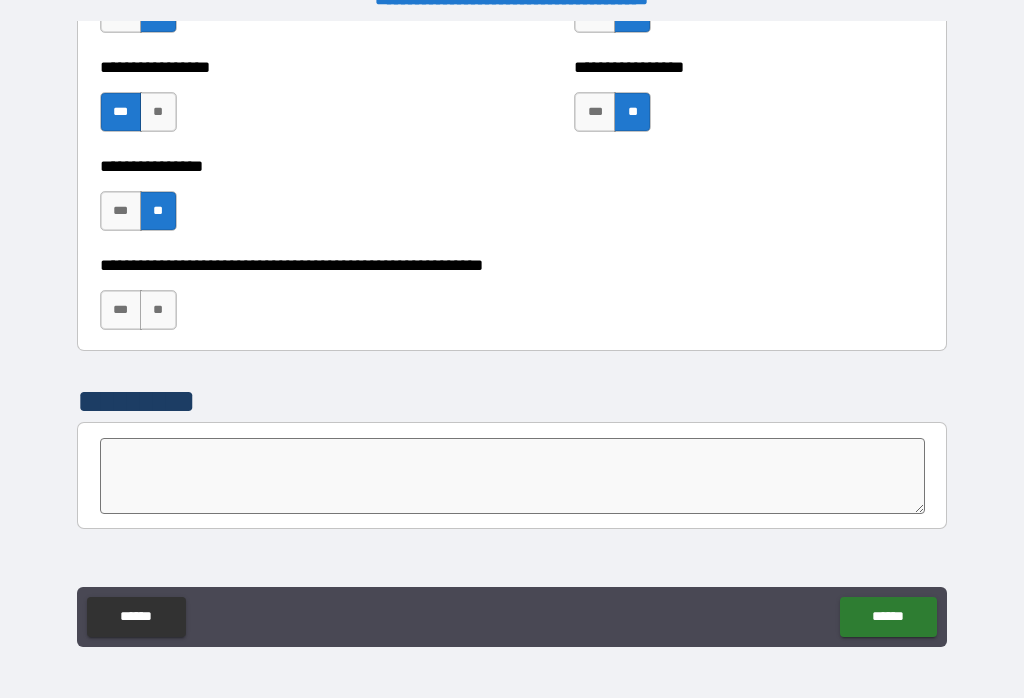 click on "***" at bounding box center [121, 310] 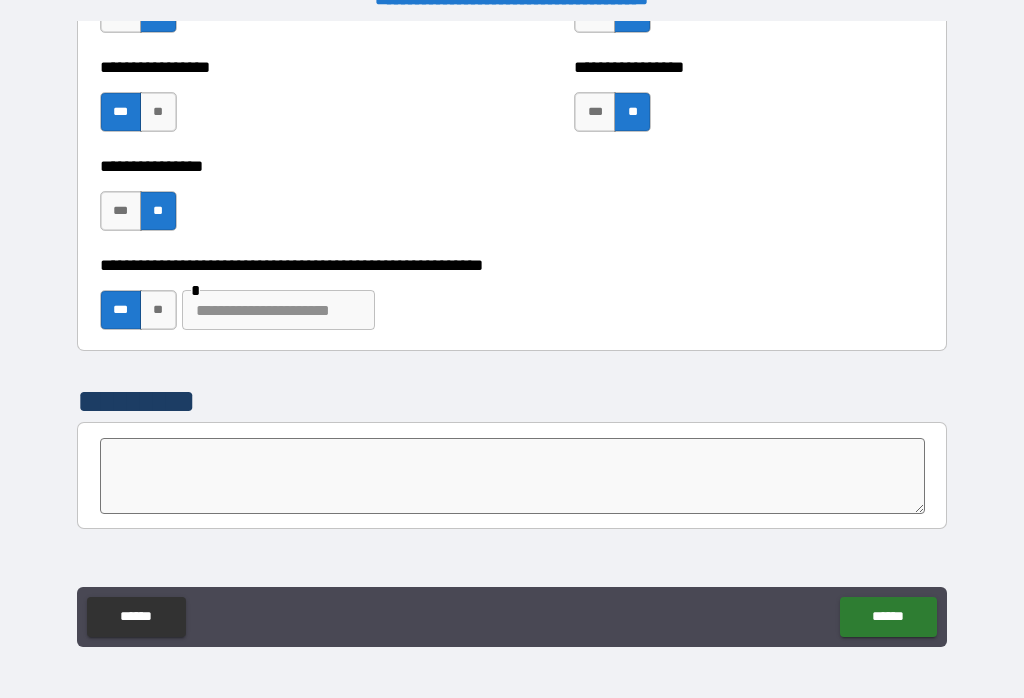 click at bounding box center [278, 310] 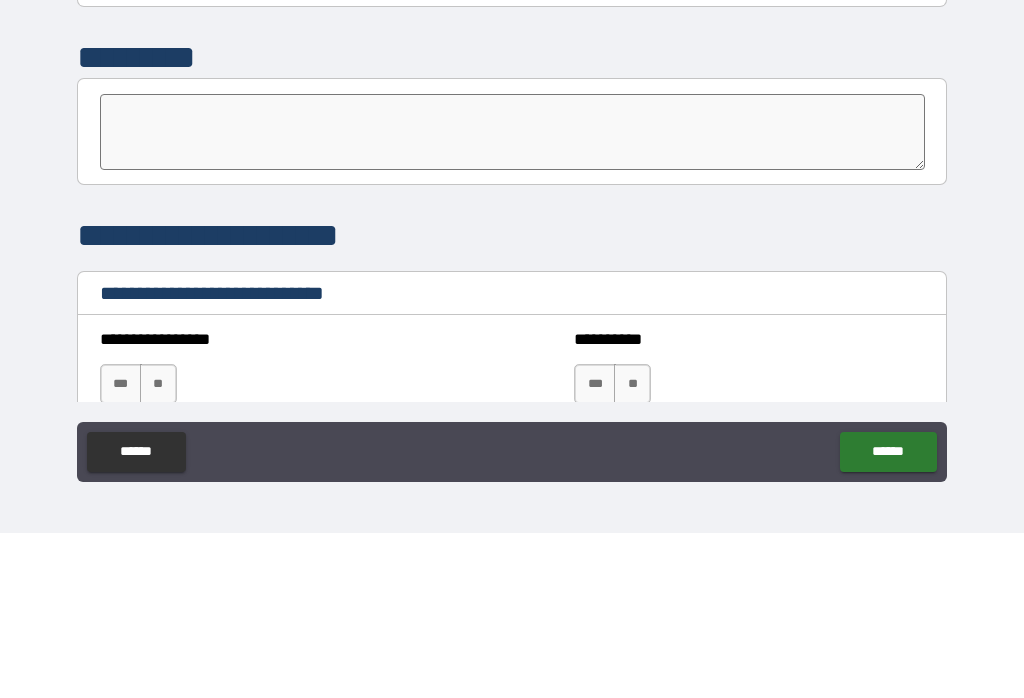 scroll, scrollTop: 6401, scrollLeft: 0, axis: vertical 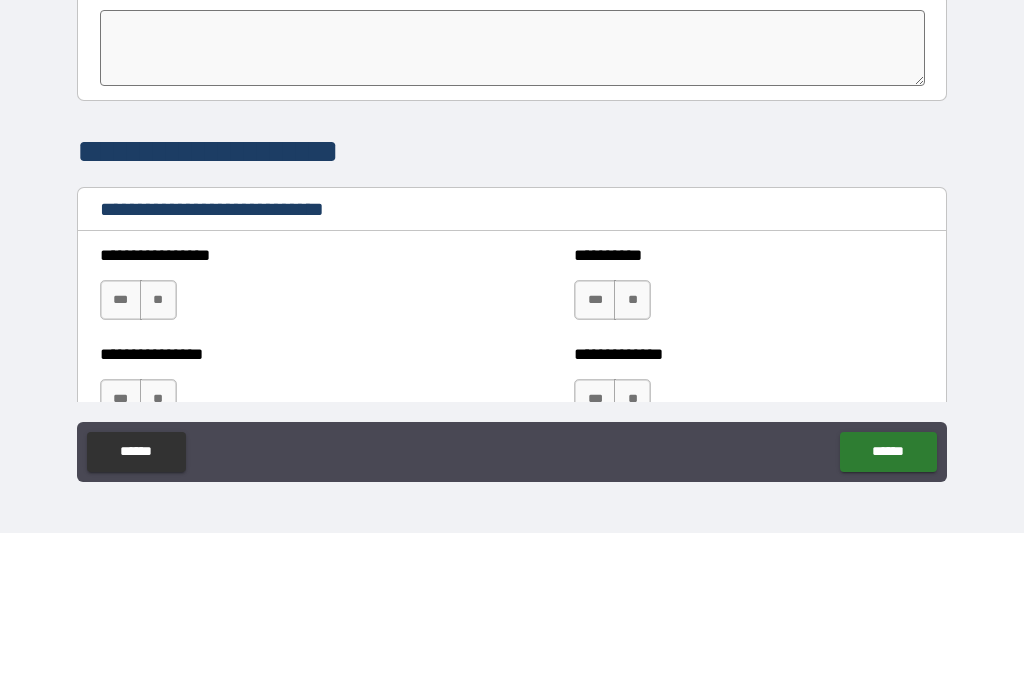 click at bounding box center [513, 213] 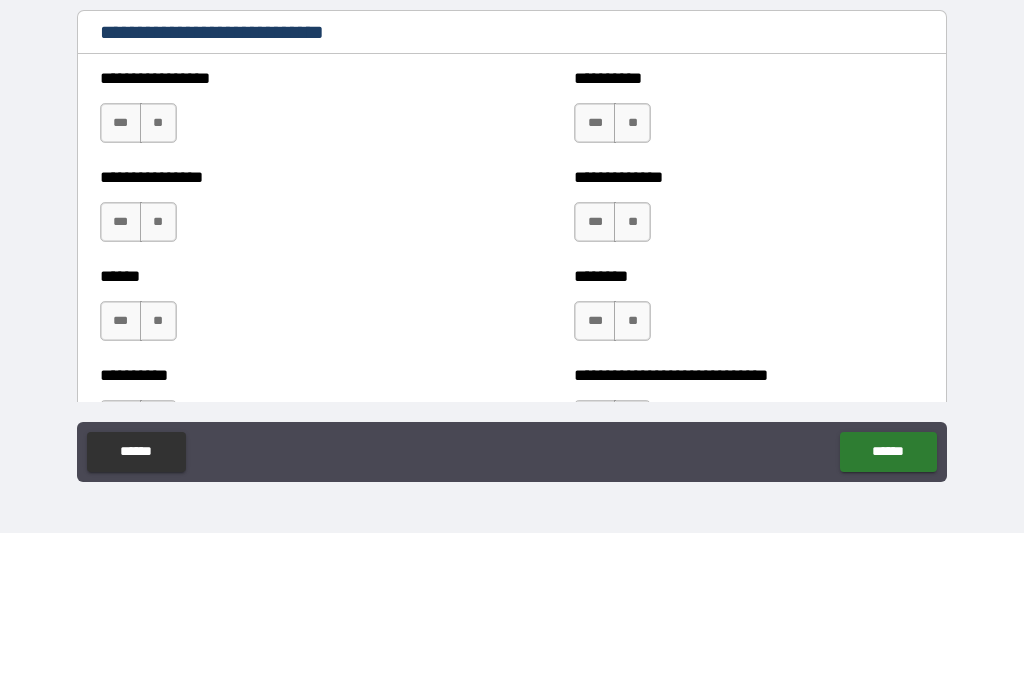 scroll, scrollTop: 6591, scrollLeft: 0, axis: vertical 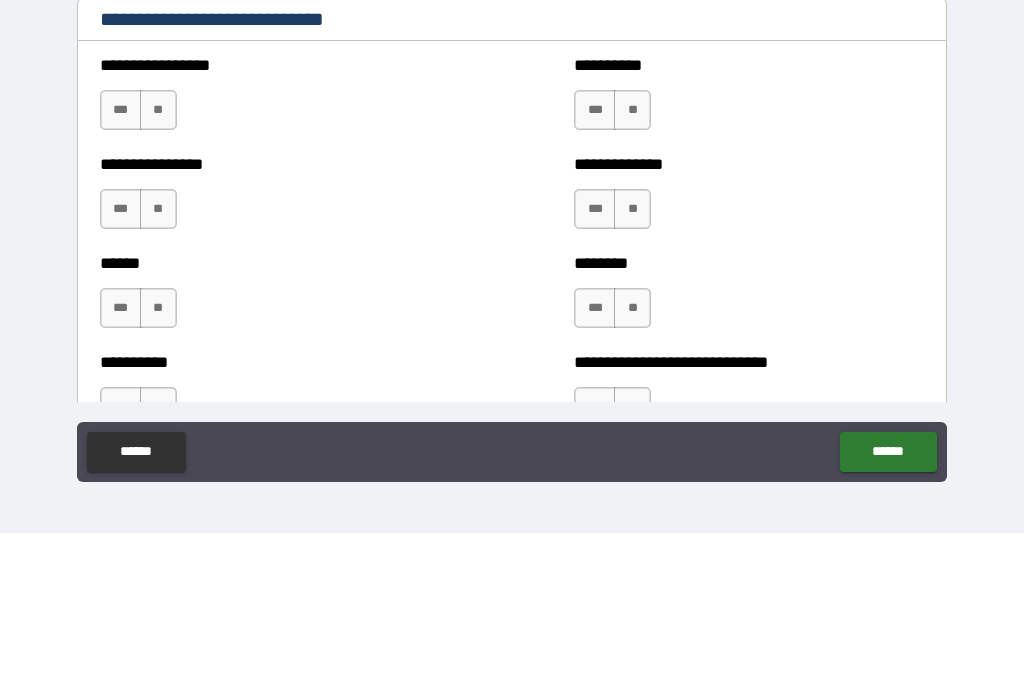 click on "**" at bounding box center [158, 275] 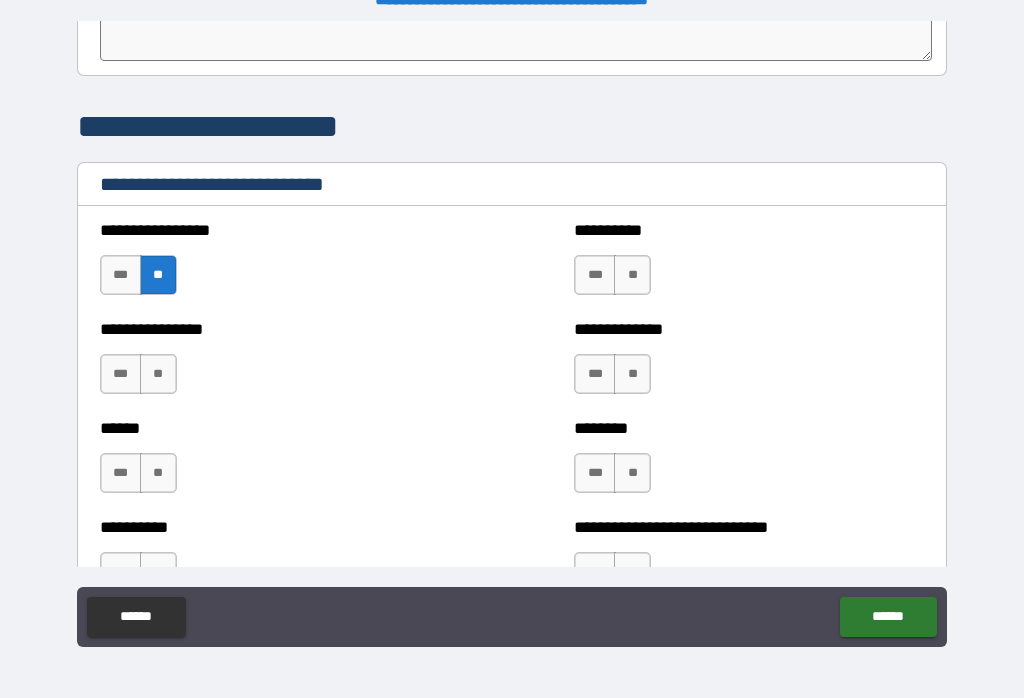 click on "***" at bounding box center (121, 473) 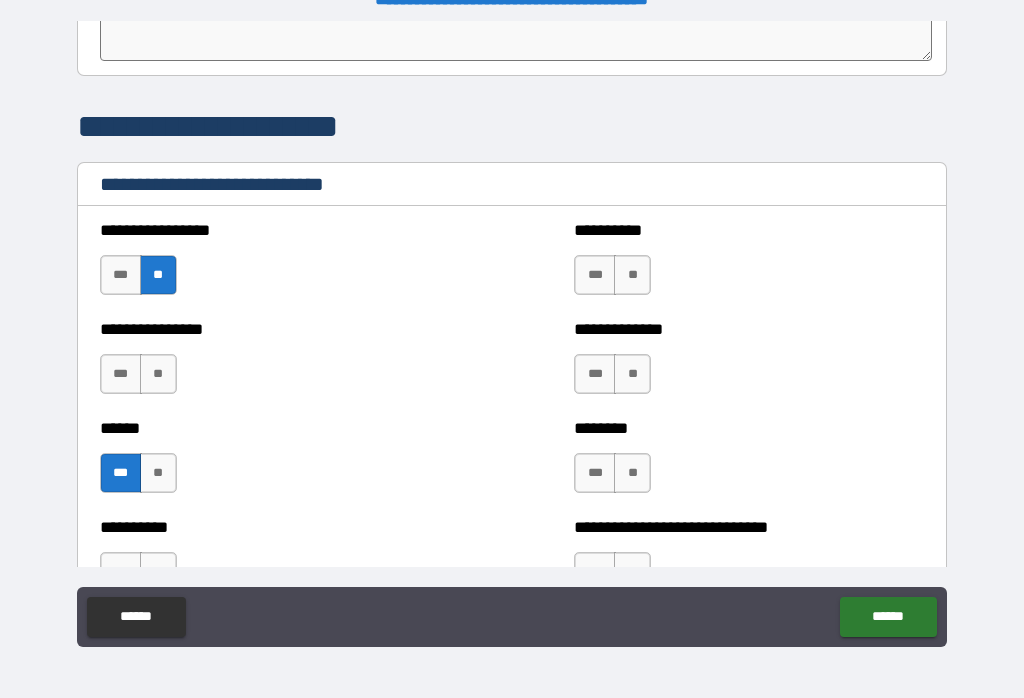 click on "**" at bounding box center [632, 275] 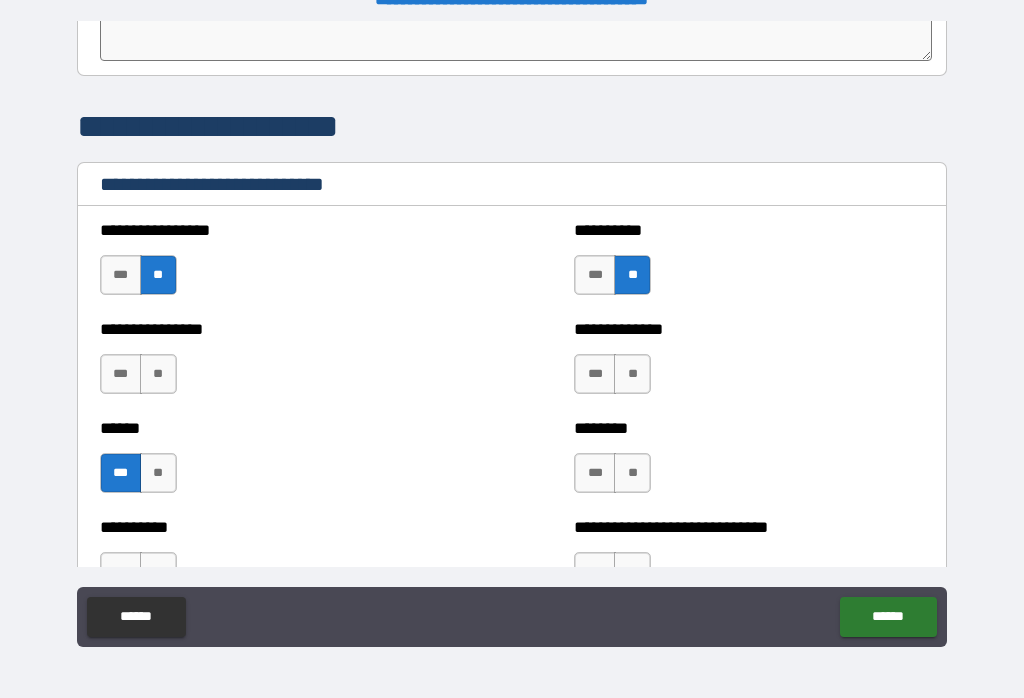 click on "***" at bounding box center (595, 374) 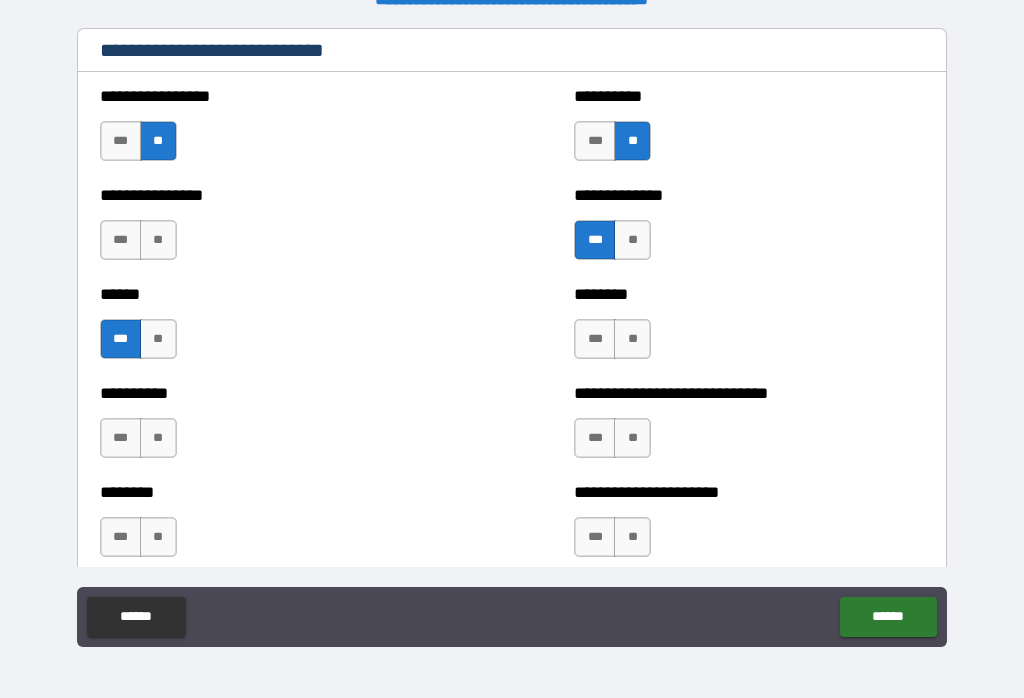 scroll, scrollTop: 6726, scrollLeft: 0, axis: vertical 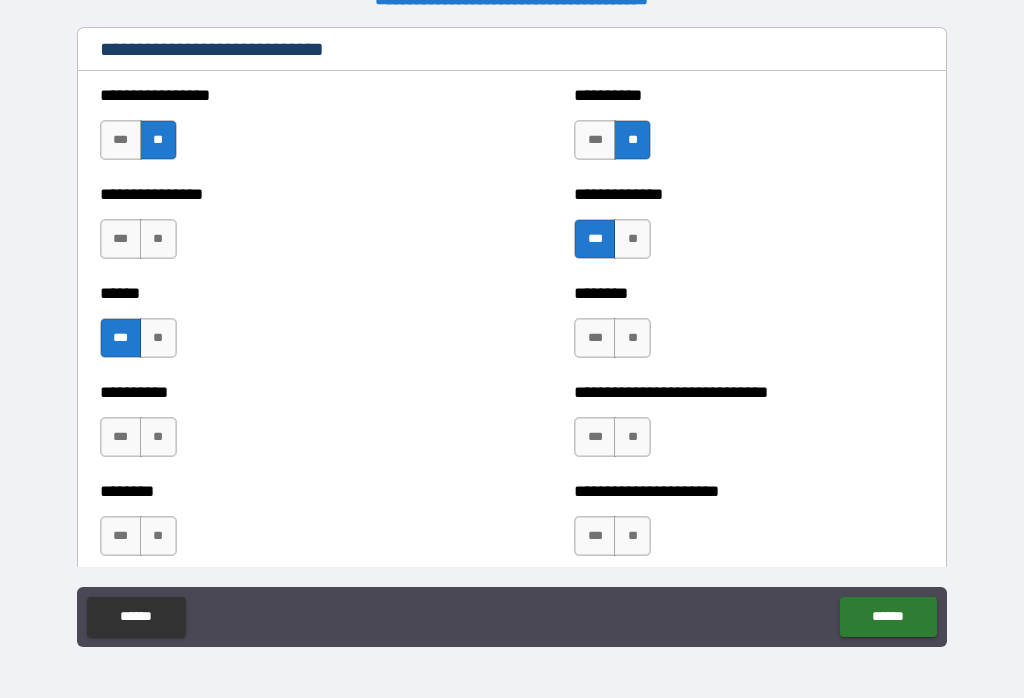 click on "***" at bounding box center [595, 338] 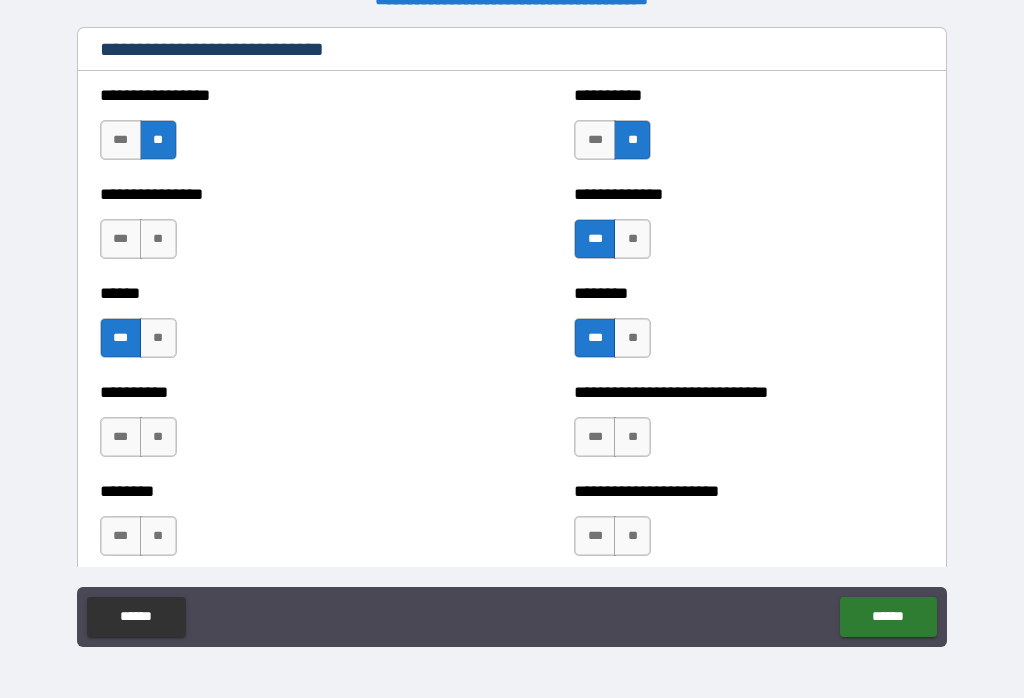 click on "**" at bounding box center (632, 338) 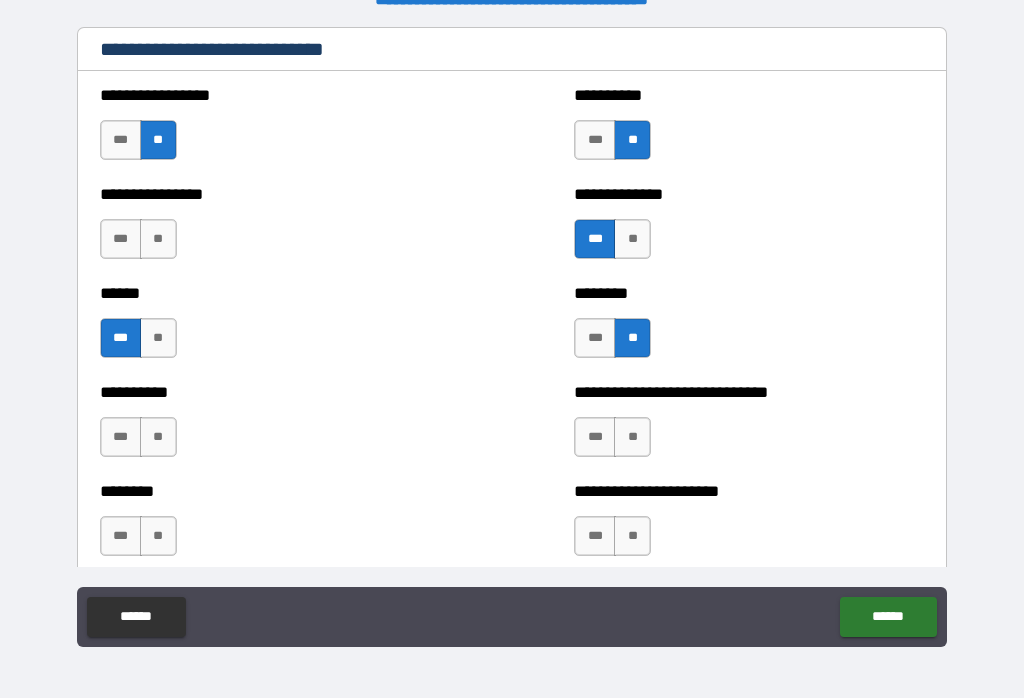 click on "**" at bounding box center (632, 437) 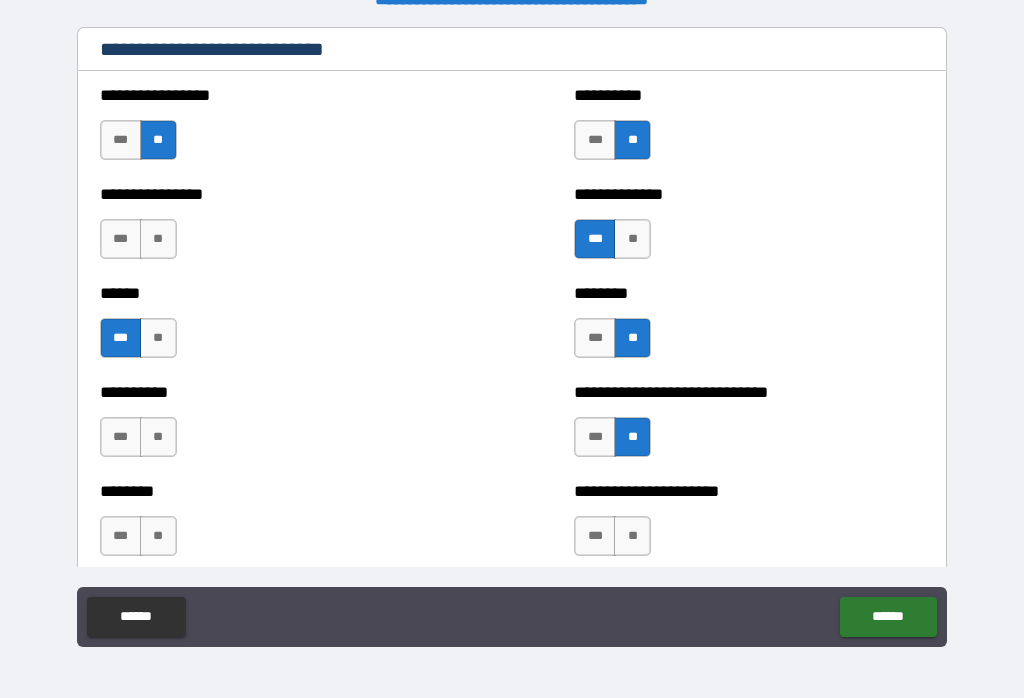 click on "**" at bounding box center [632, 536] 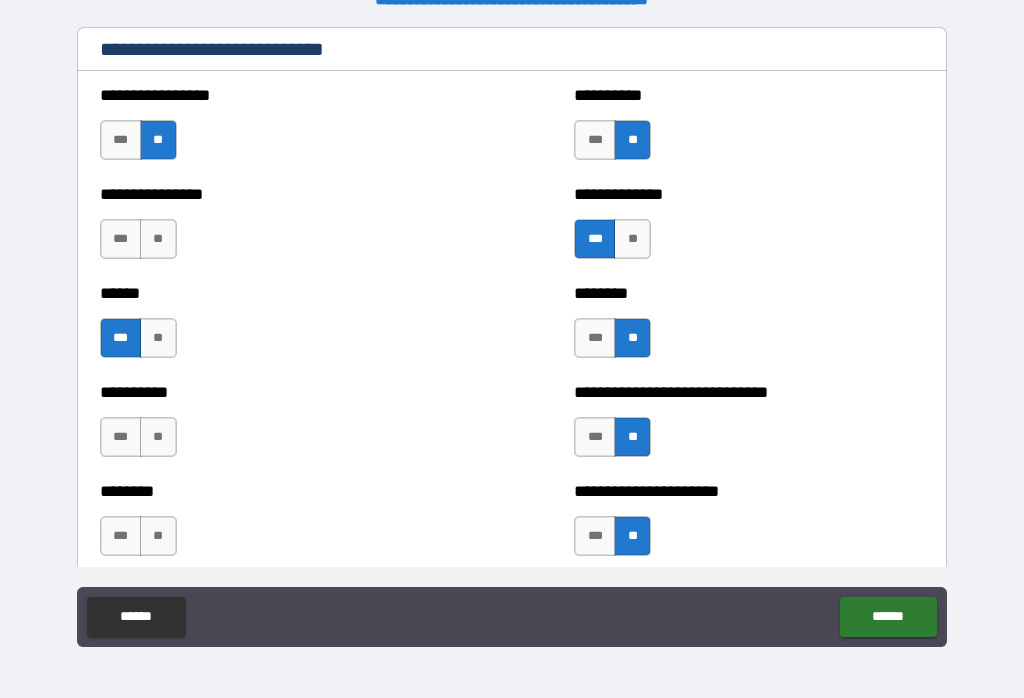 click on "**" at bounding box center (158, 536) 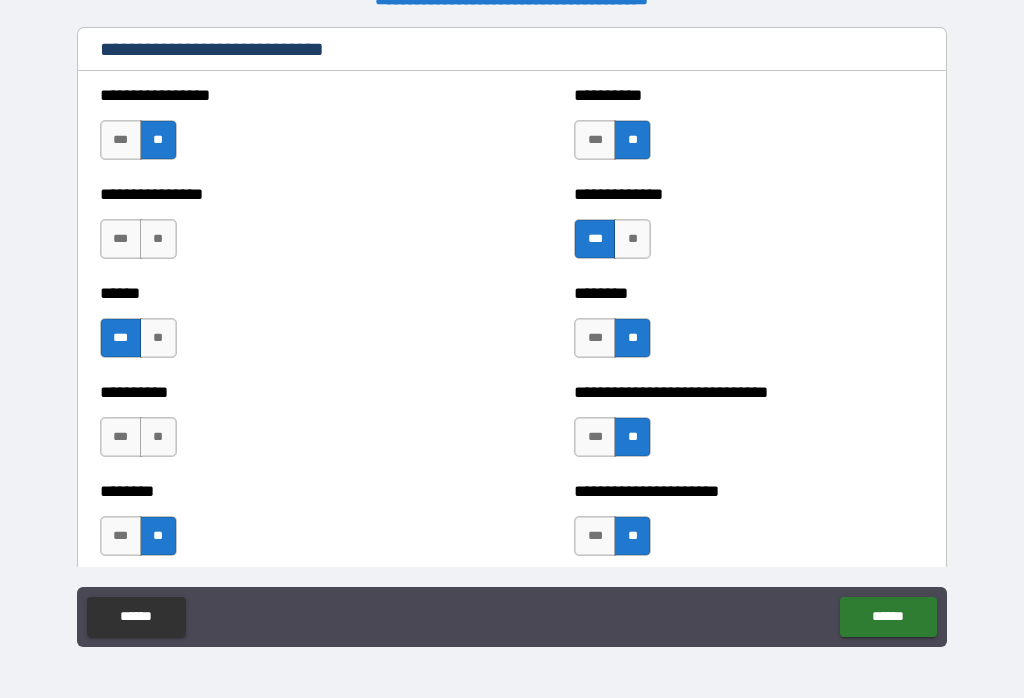 click on "**" at bounding box center [158, 437] 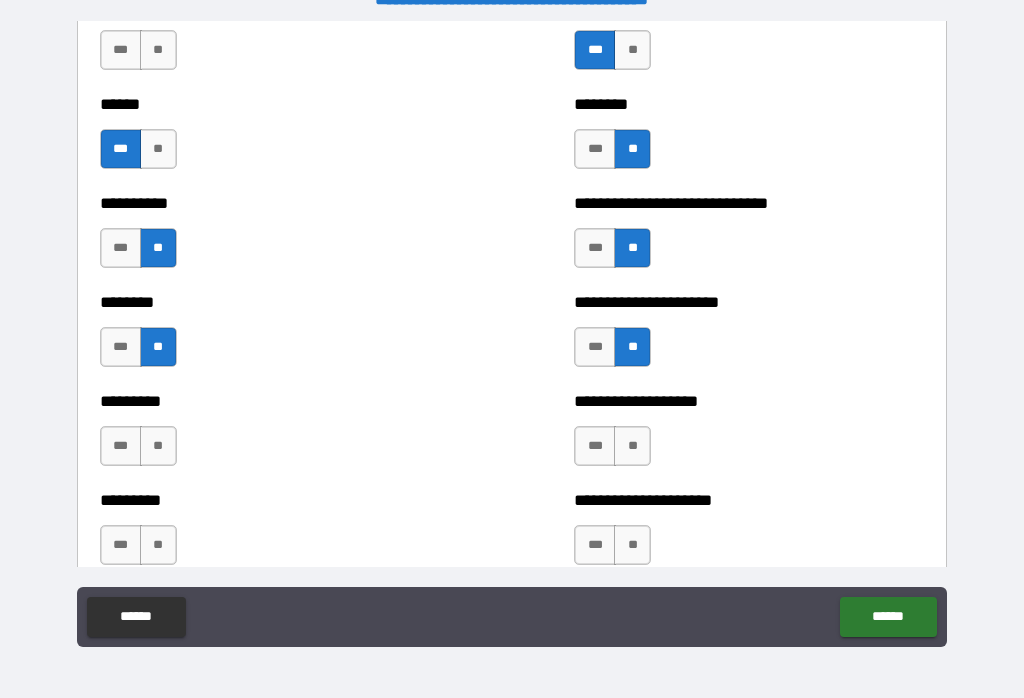 scroll, scrollTop: 6915, scrollLeft: 0, axis: vertical 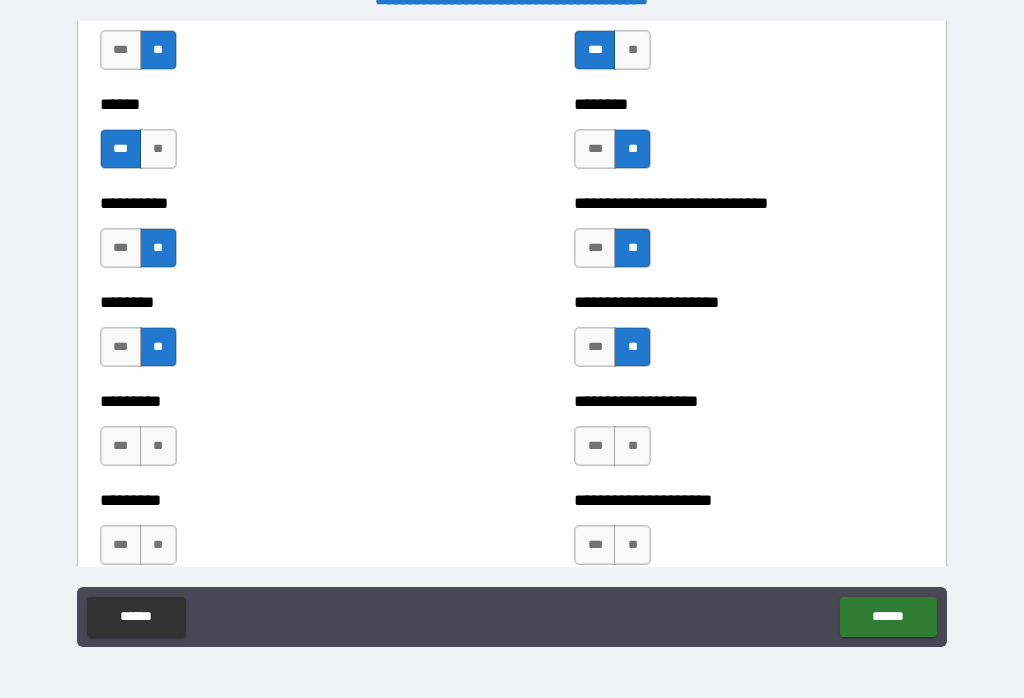 click on "**" at bounding box center (158, 446) 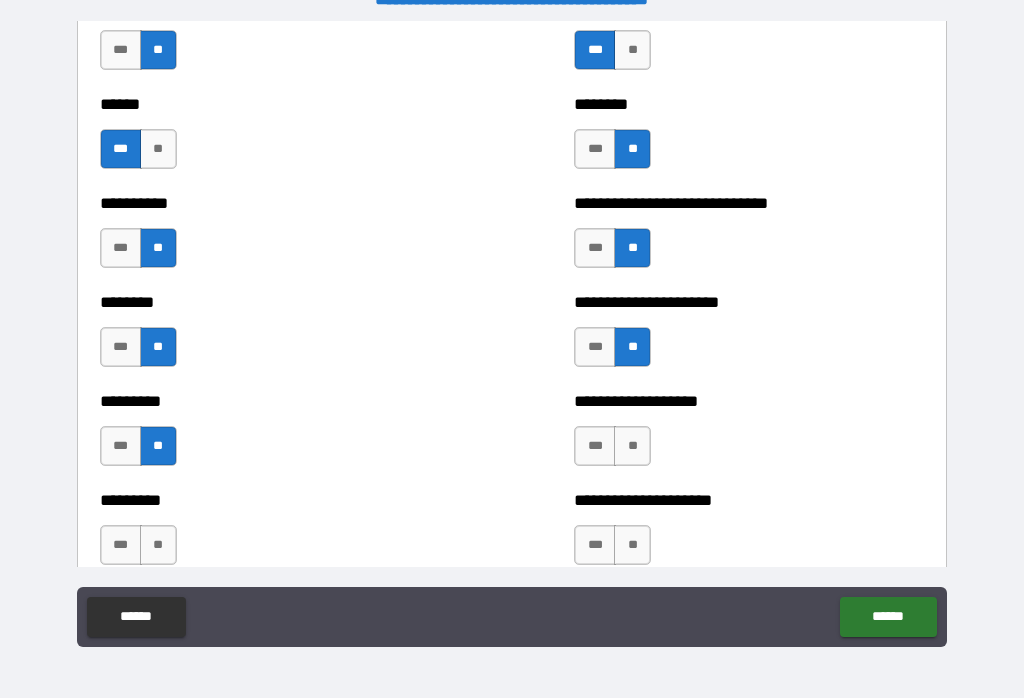 click on "**" at bounding box center [632, 446] 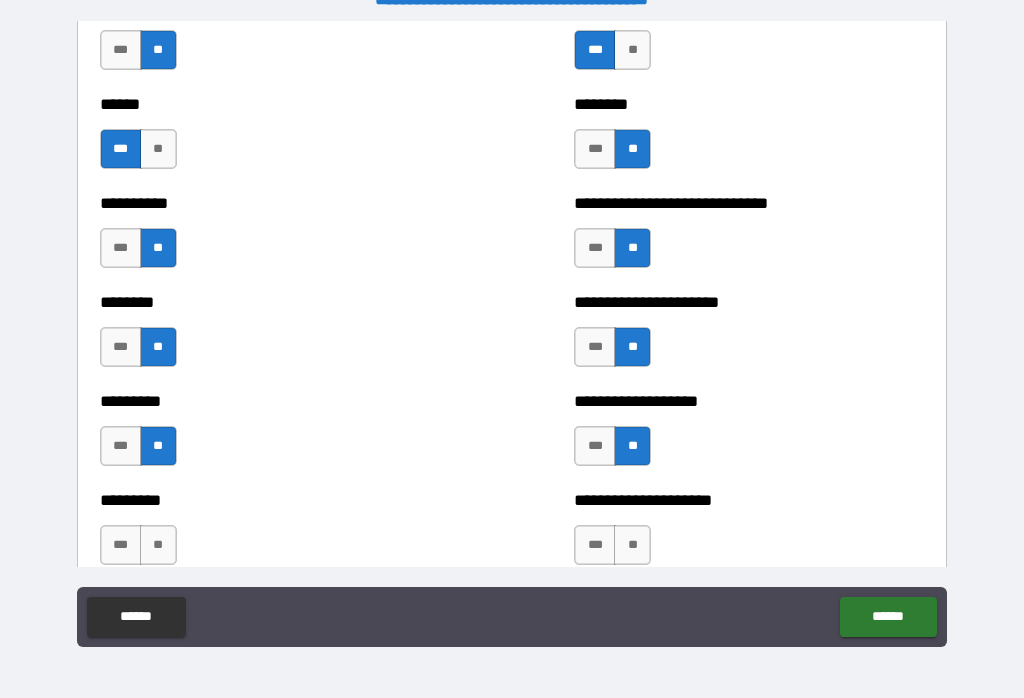 click on "**" at bounding box center (632, 545) 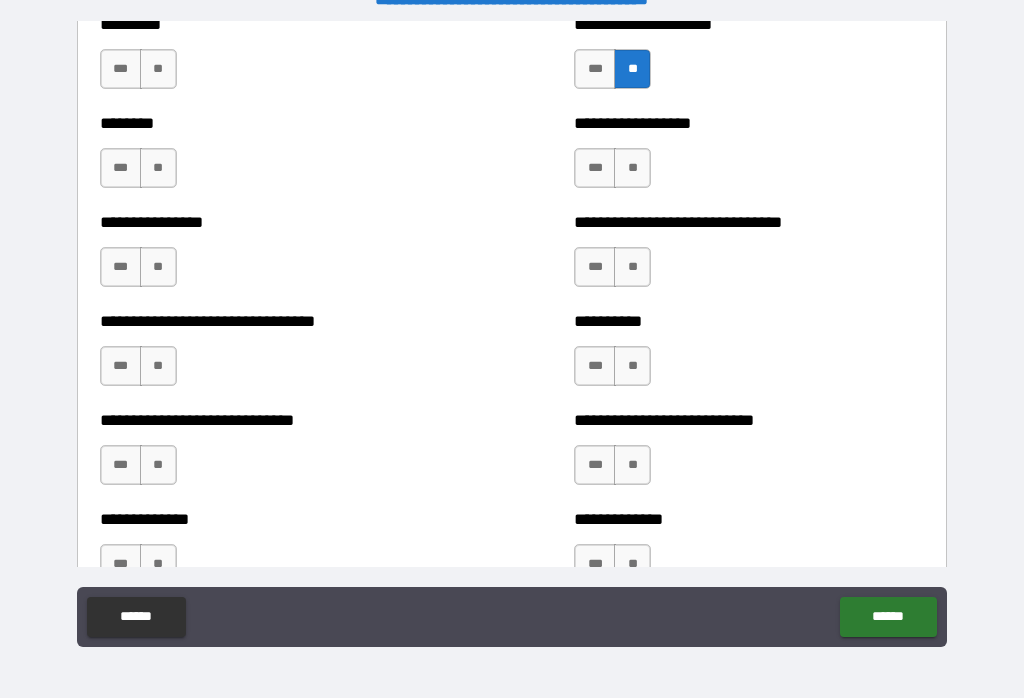 scroll, scrollTop: 7383, scrollLeft: 0, axis: vertical 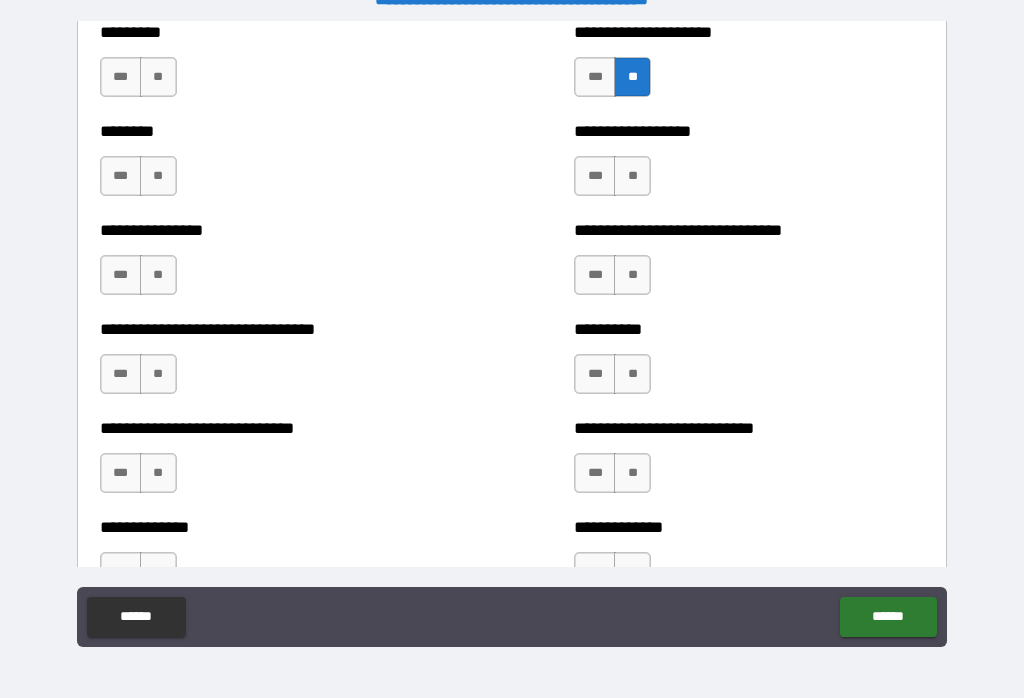 click on "**" at bounding box center (158, 77) 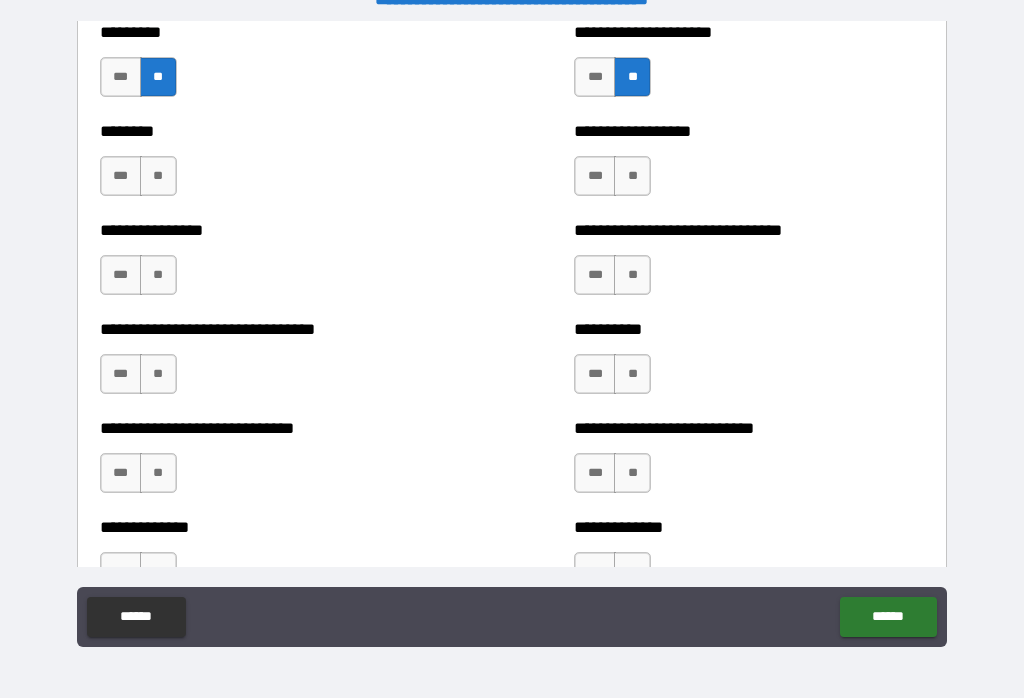click on "**" at bounding box center [158, 176] 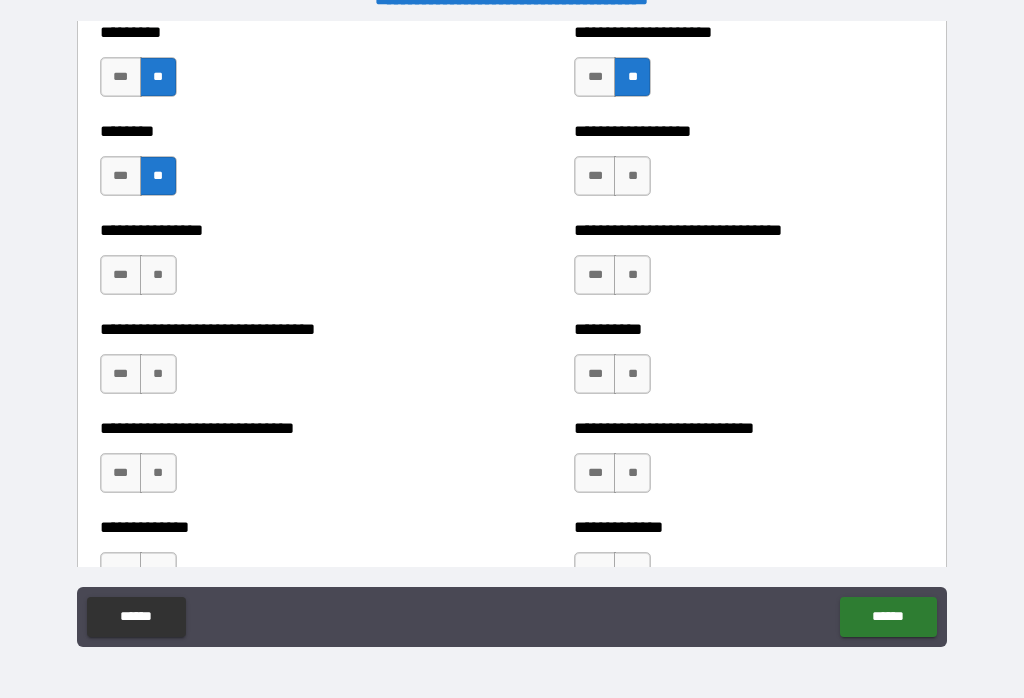 click on "**" at bounding box center (632, 176) 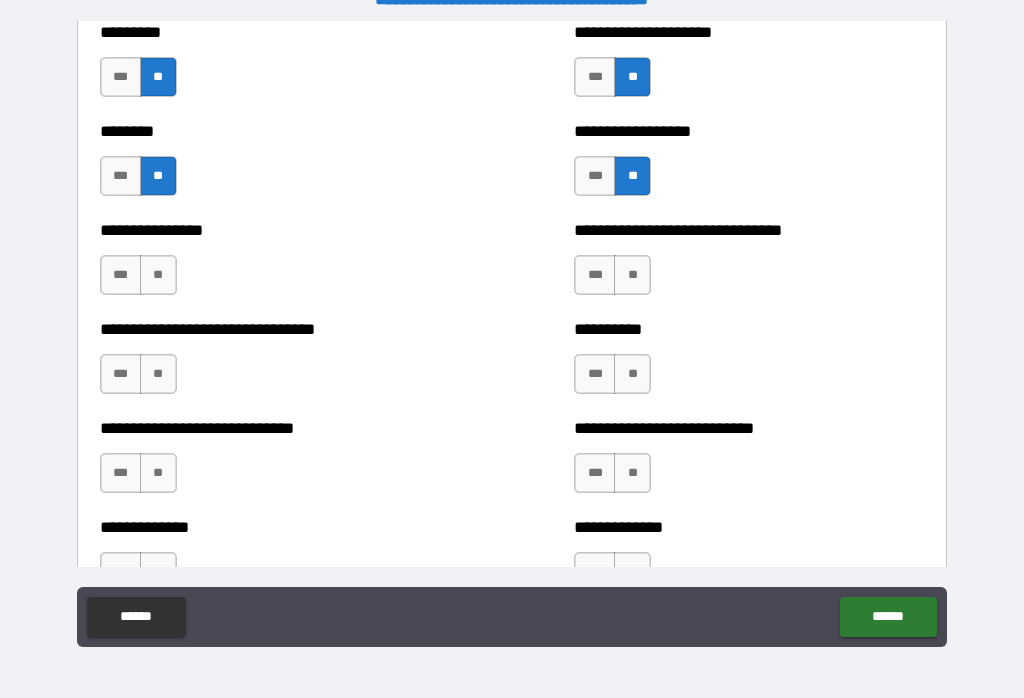 click on "**" at bounding box center [632, 275] 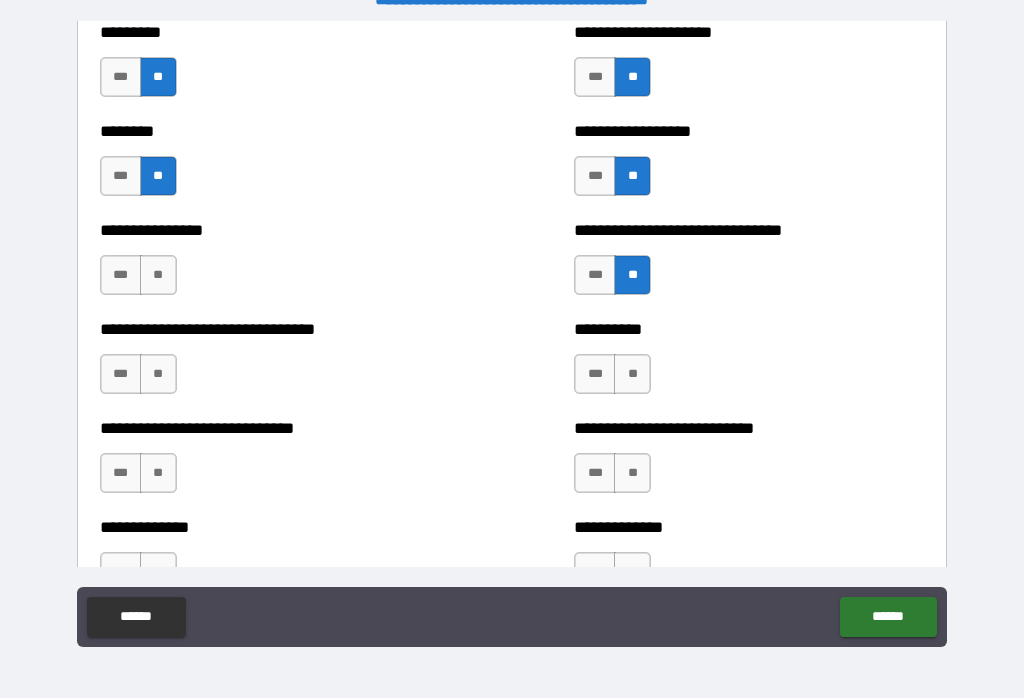 click on "**" at bounding box center [632, 374] 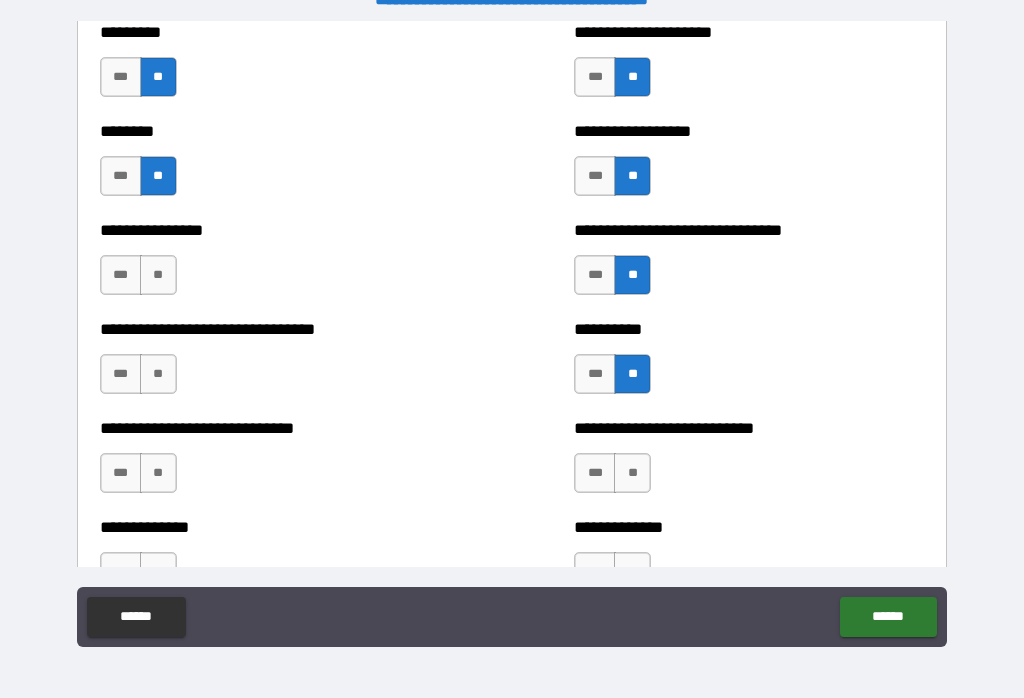 click on "**" at bounding box center (632, 473) 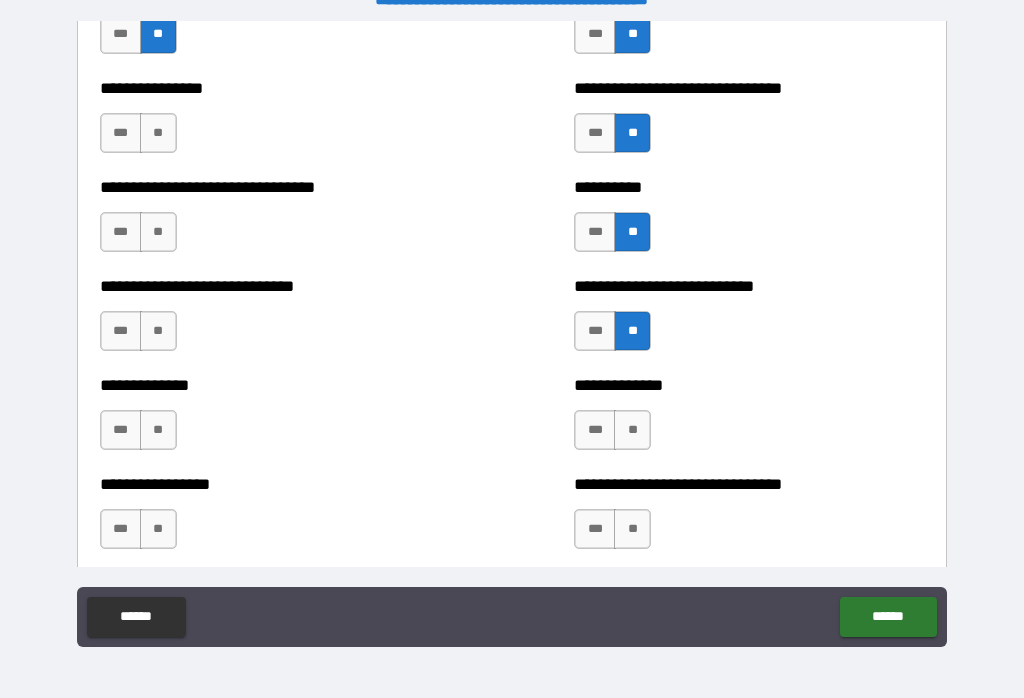 scroll, scrollTop: 7525, scrollLeft: 0, axis: vertical 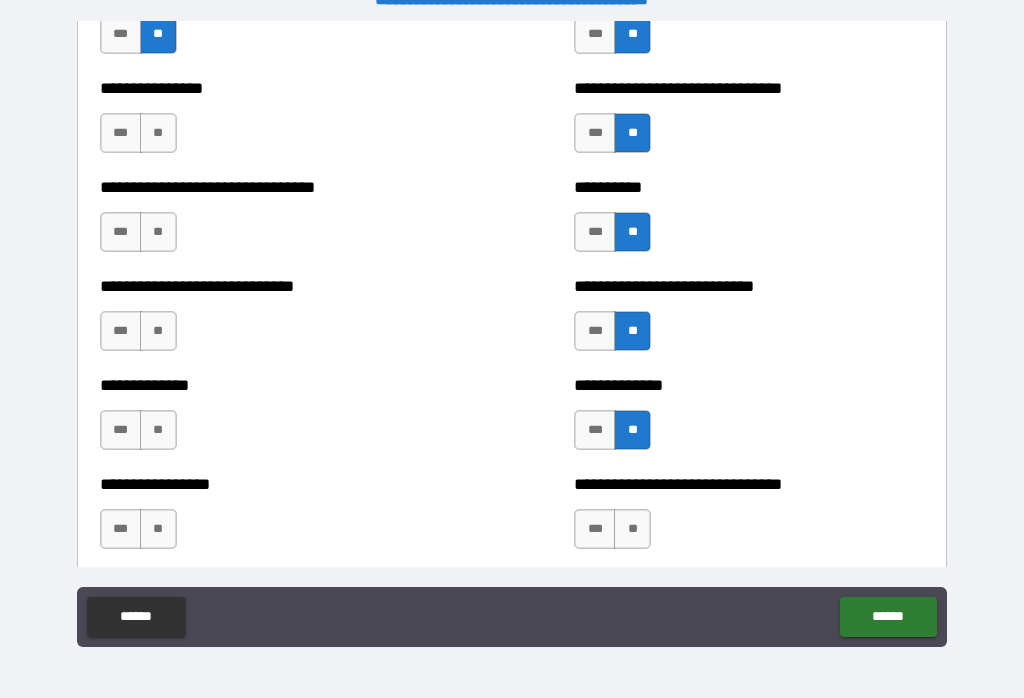 click on "**" at bounding box center (632, 529) 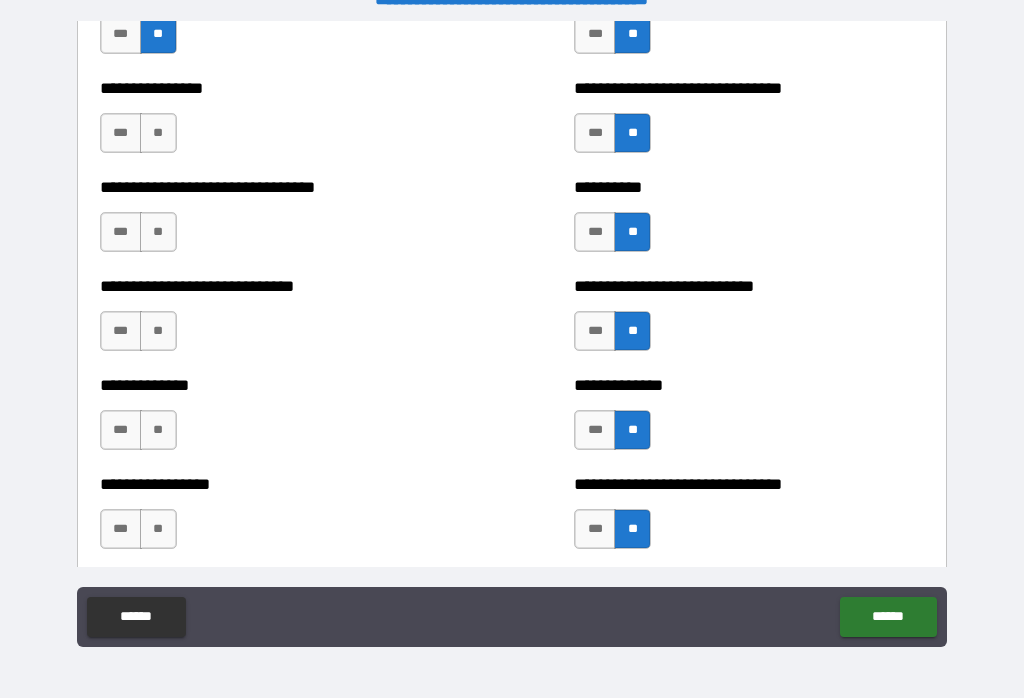 click on "***" at bounding box center (121, 133) 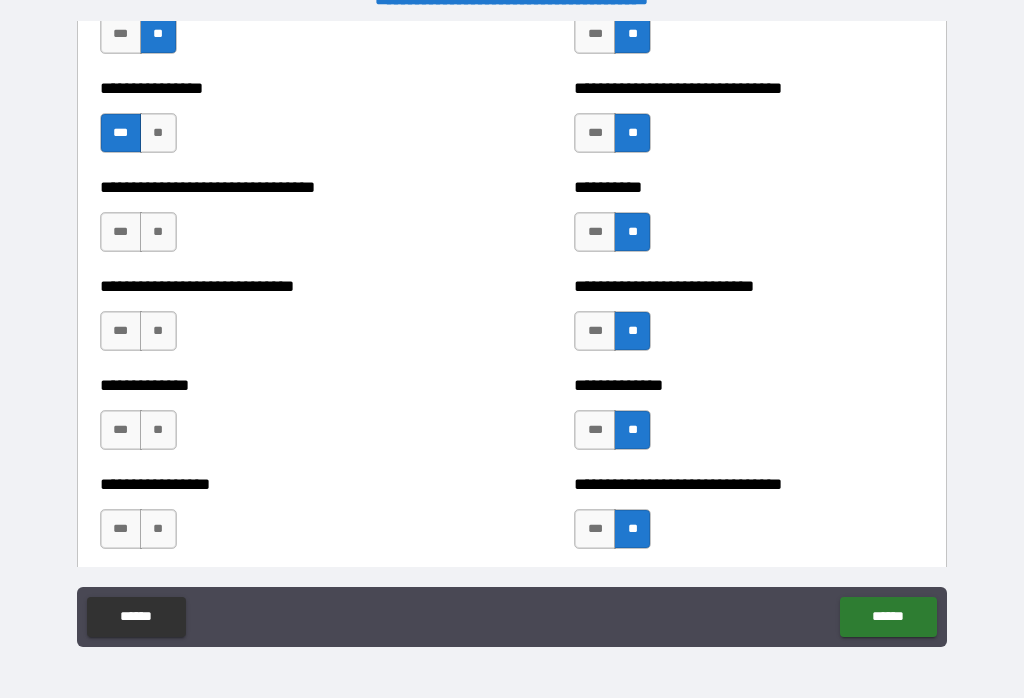 click on "**" at bounding box center (158, 430) 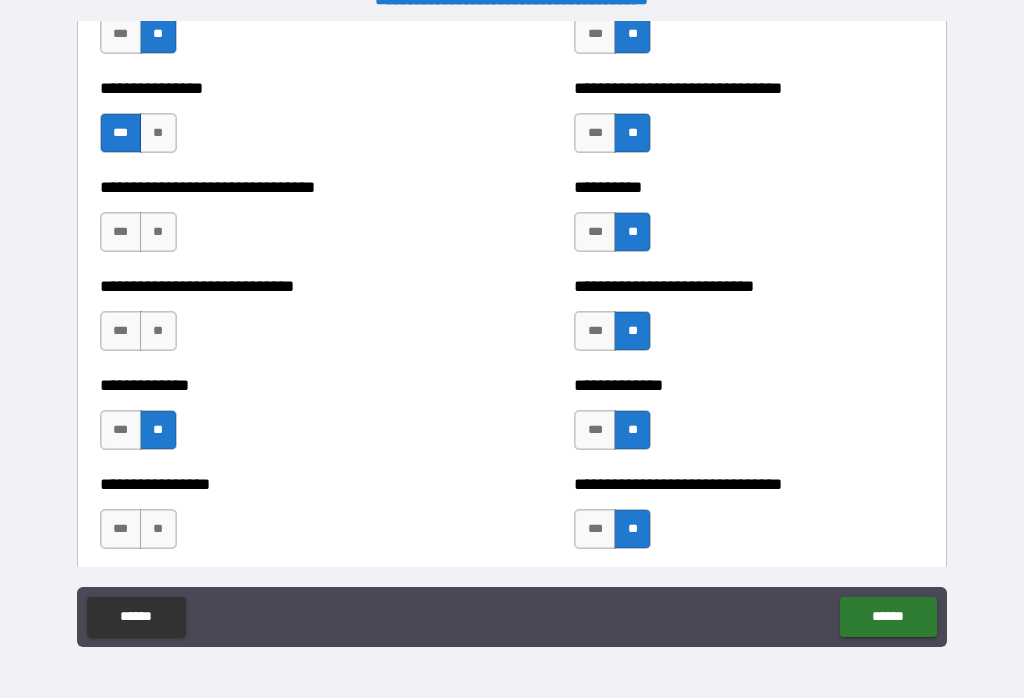 click on "***" at bounding box center (121, 529) 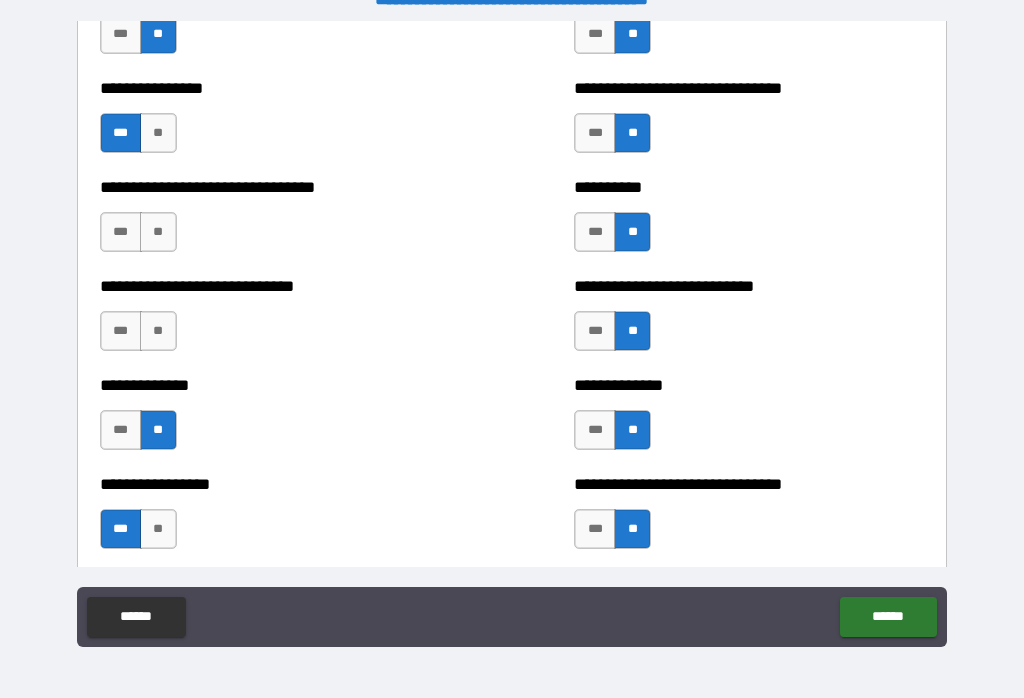 click on "**" at bounding box center [158, 331] 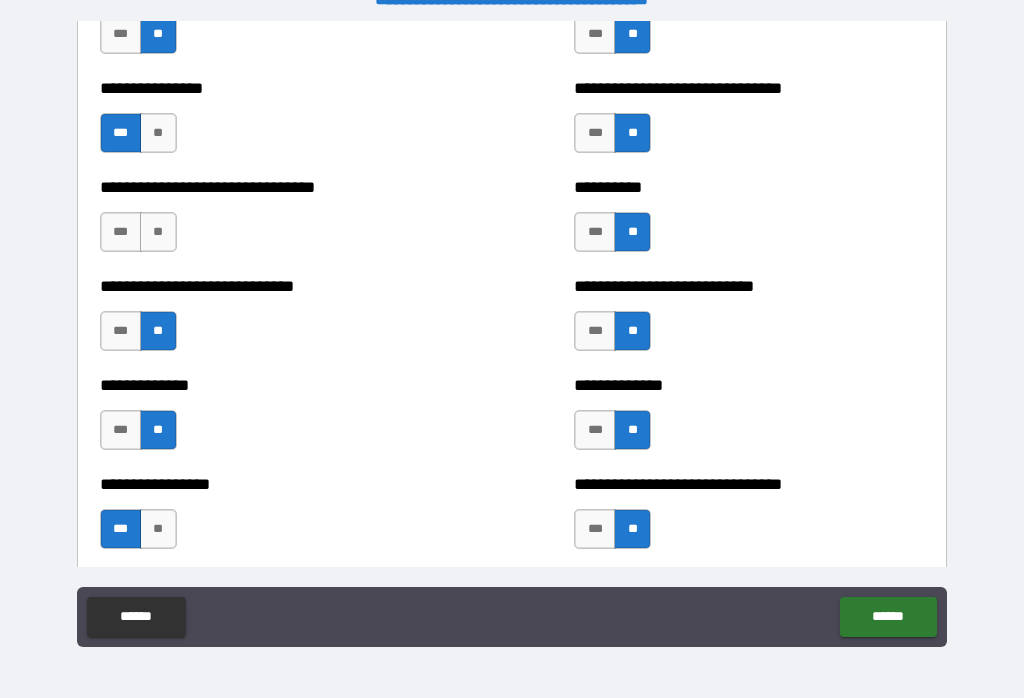 click on "**" at bounding box center [158, 232] 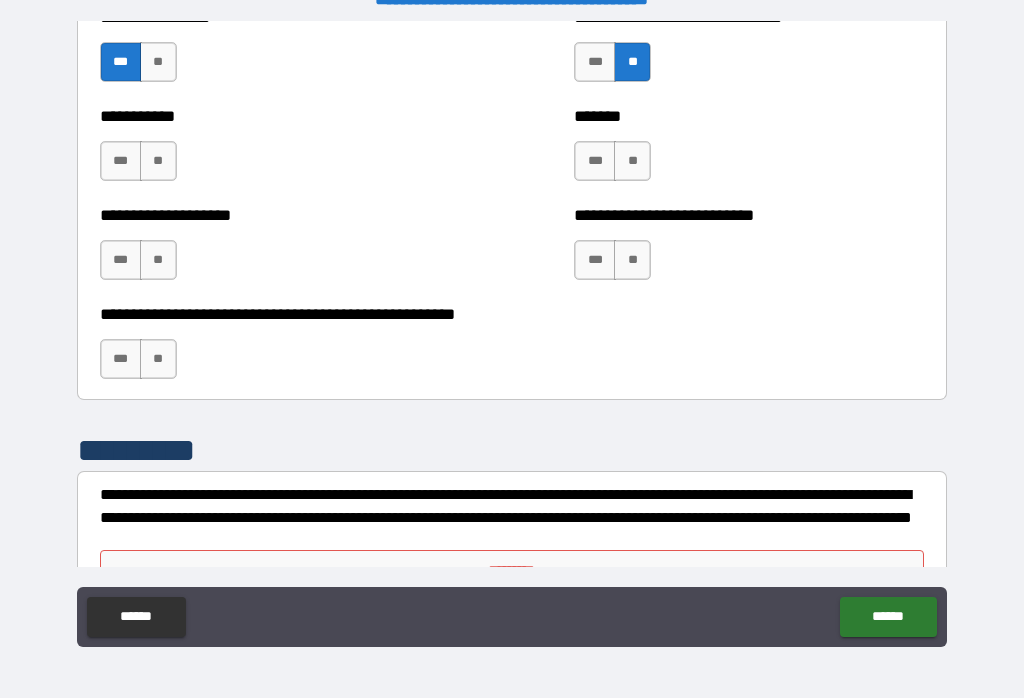scroll, scrollTop: 8003, scrollLeft: 0, axis: vertical 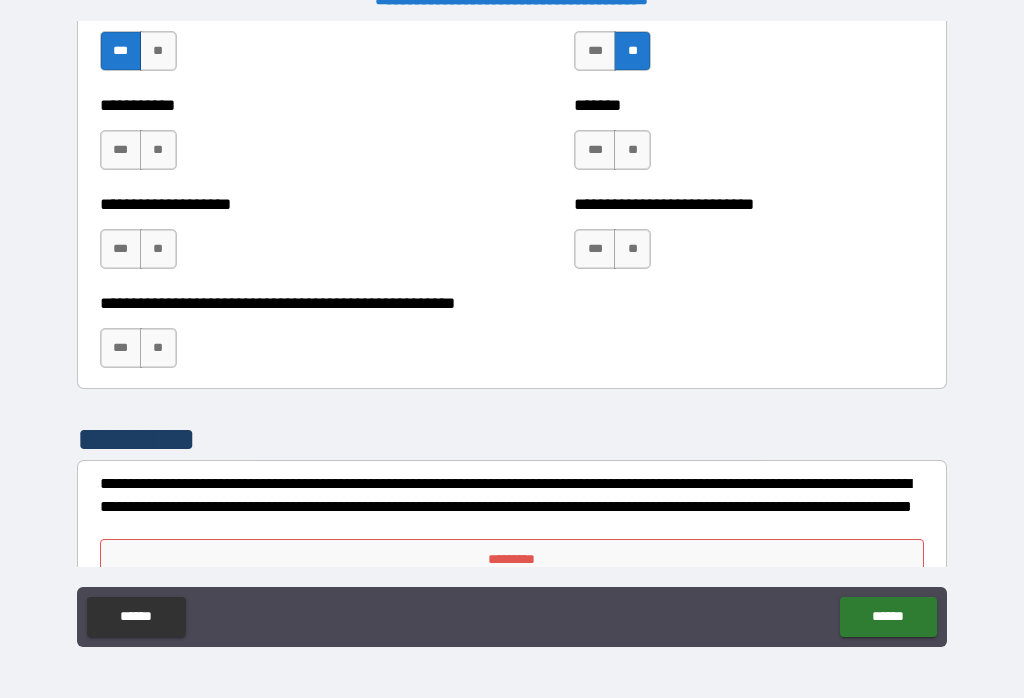 click on "**" at bounding box center [158, 150] 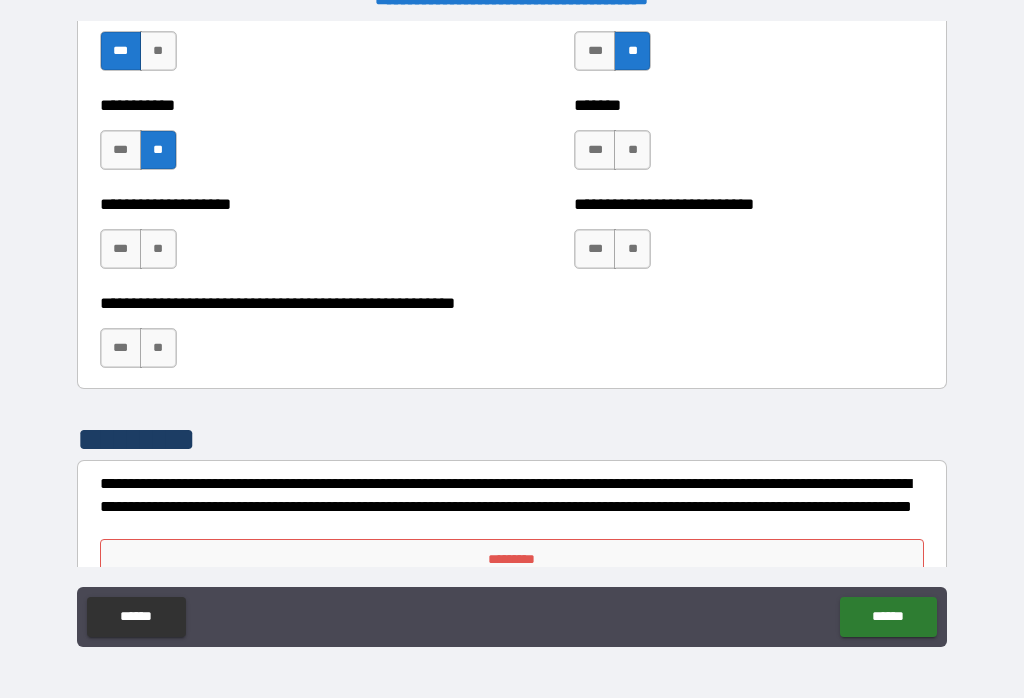 click on "**" at bounding box center [158, 249] 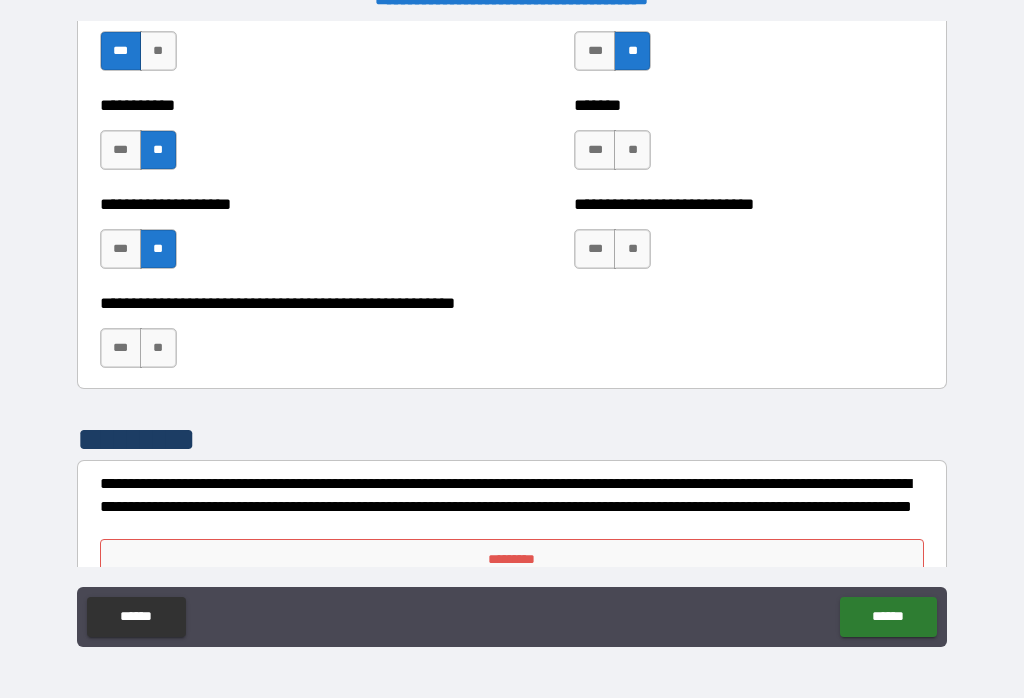 click on "**" at bounding box center [158, 348] 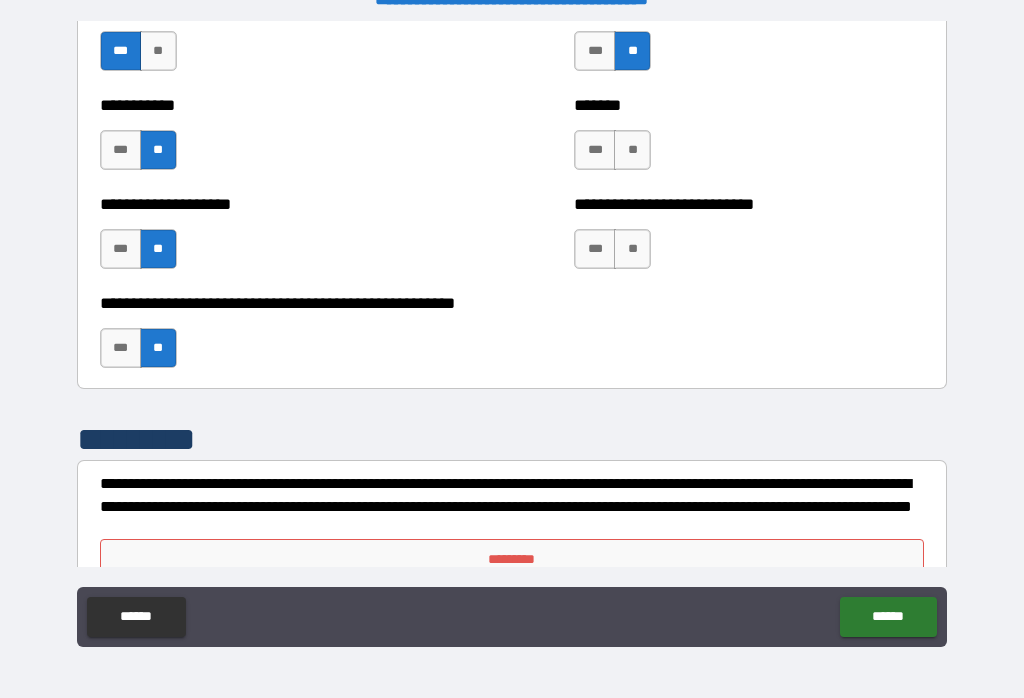 click on "**" at bounding box center [632, 249] 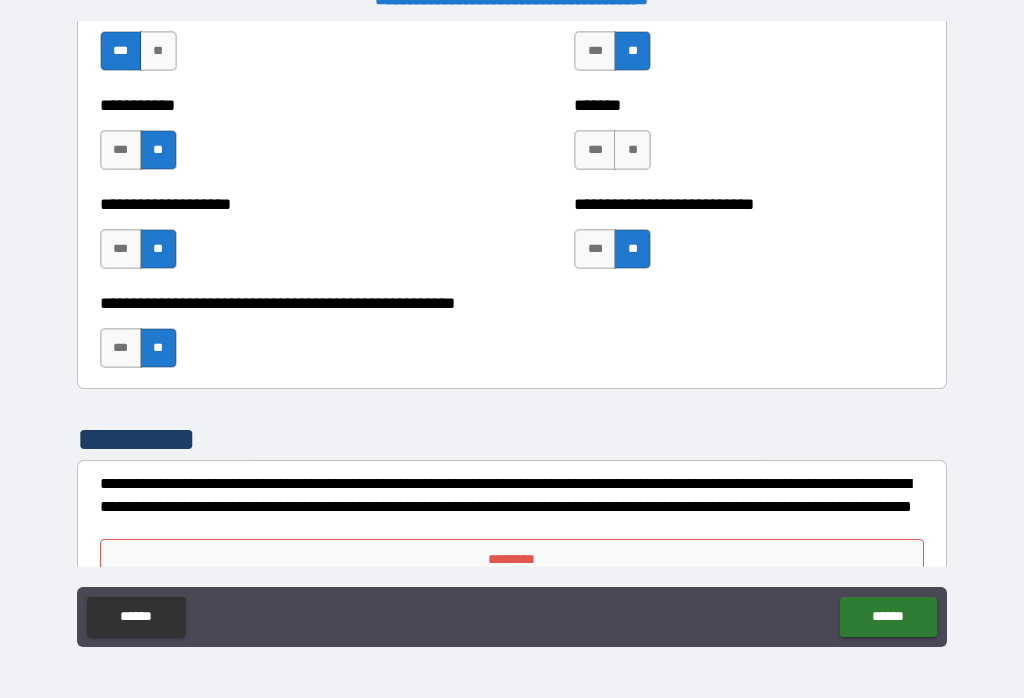 click on "**" at bounding box center (632, 150) 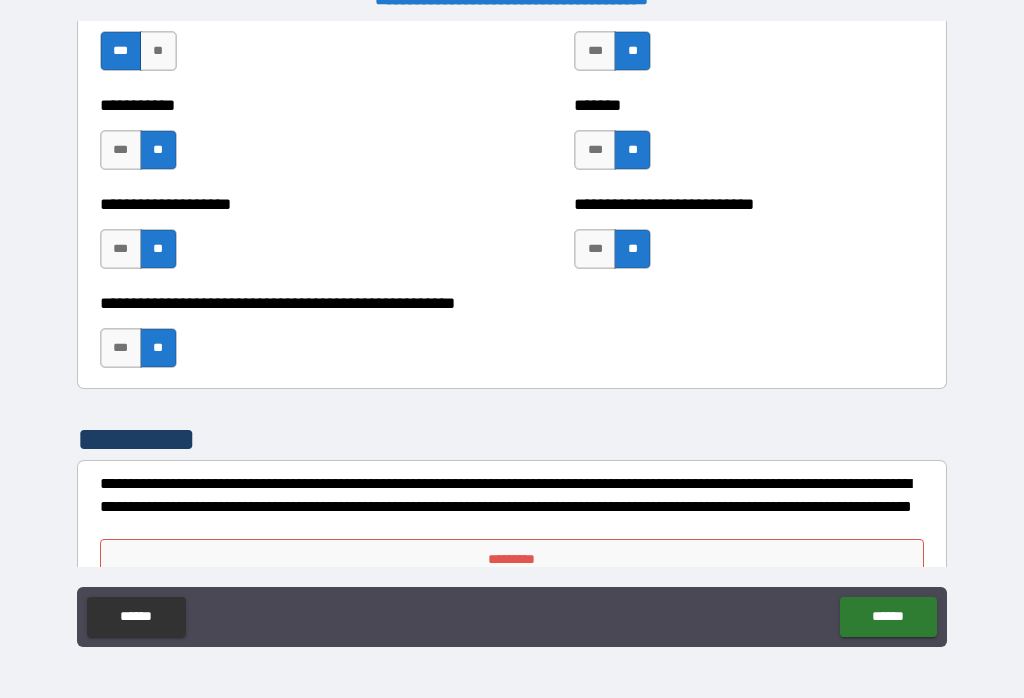 click on "***" at bounding box center [595, 150] 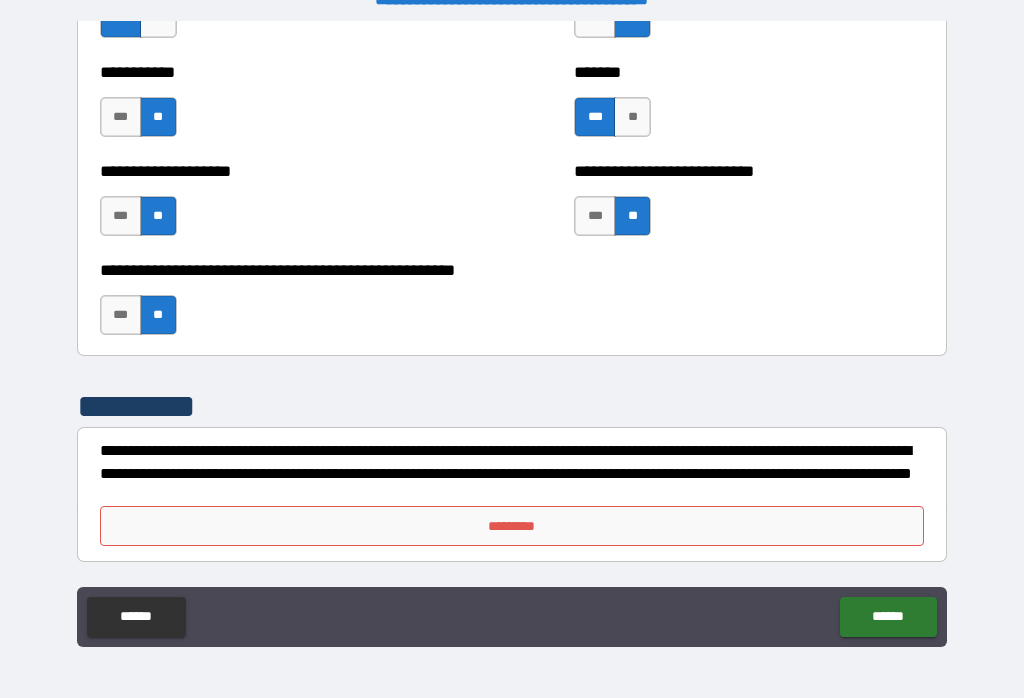 scroll, scrollTop: 8036, scrollLeft: 0, axis: vertical 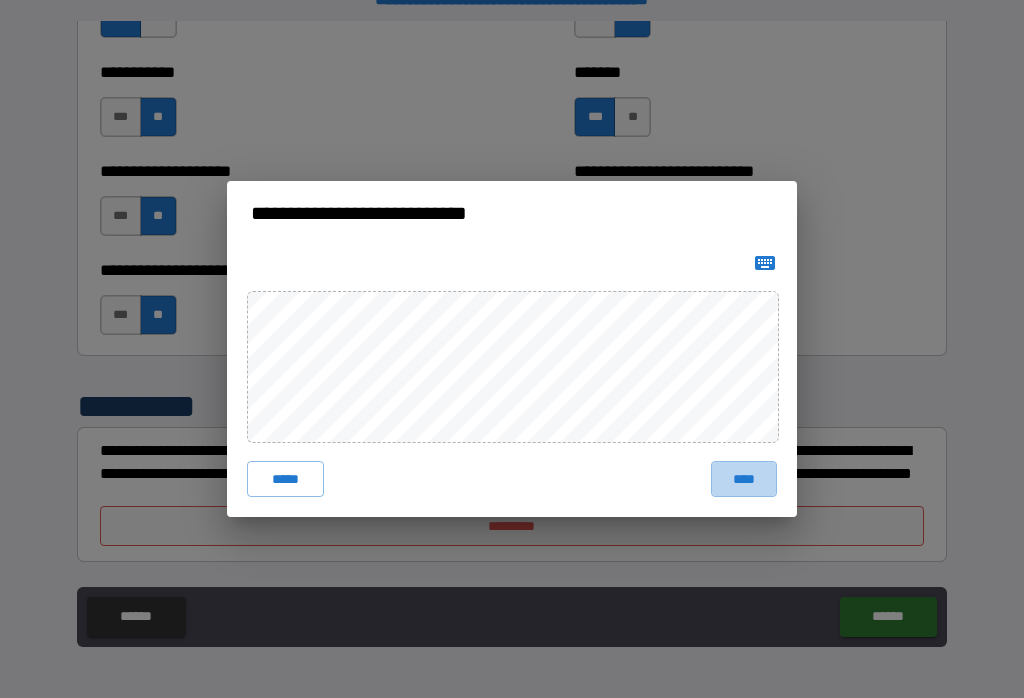 click on "****" at bounding box center (744, 479) 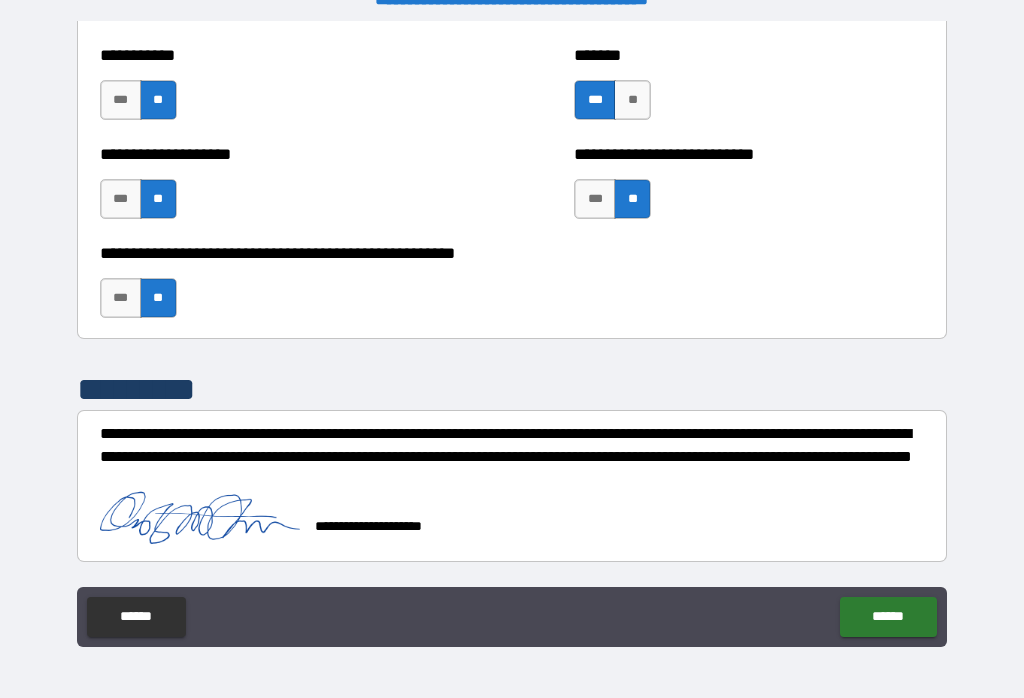 scroll, scrollTop: 8053, scrollLeft: 0, axis: vertical 